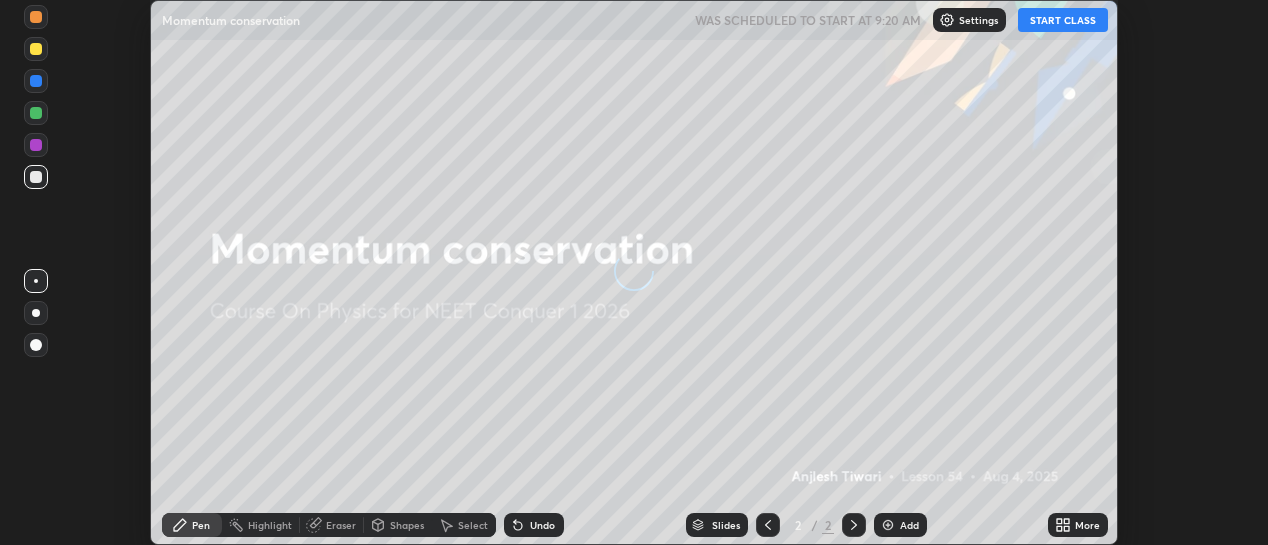 scroll, scrollTop: 0, scrollLeft: 0, axis: both 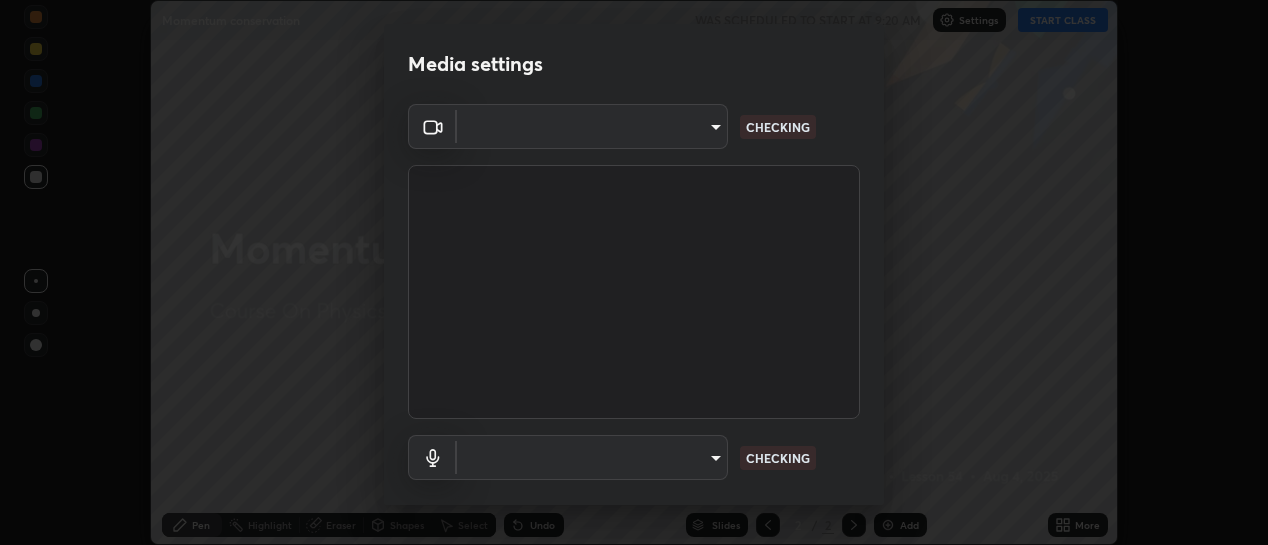 type on "73459acb2d0caf939e8b49785ba302fad6f130a2084cb4c590e3281ac1062e20" 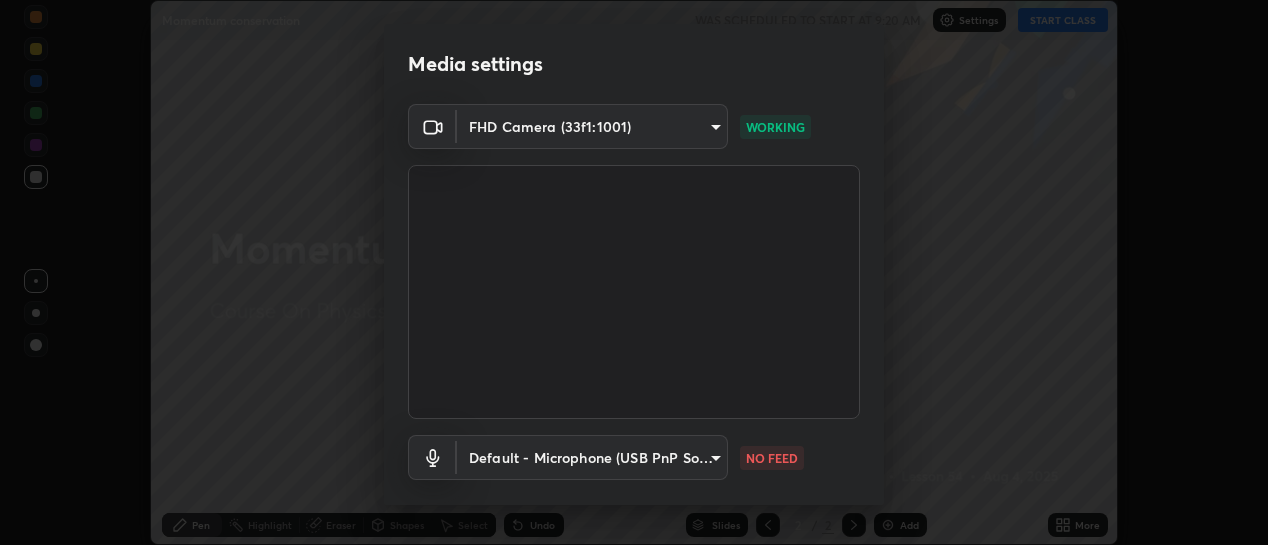 click on "Erase all Momentum conservation WAS SCHEDULED TO START AT  9:20 AM Settings START CLASS Setting up your live class Momentum conservation • L54 of Course On Physics for NEET Conquer 1 2026 [FIRST] [LAST] Pen Highlight Eraser Shapes Select Undo Slides 2 / 2 Add More Enable hand raising Enable raise hand to speak to learners. Once enabled, chat will be turned off temporarily. Enable x   No doubts shared Encourage your learners to ask a doubt for better clarity Report an issue Reason for reporting Buffering Chat not working Audio - Video sync issue Educator video quality low ​ Attach an image Report Media settings FHD Camera (33f1:1001) 73459acb2d0caf939e8b49785ba302fad6f130a2084cb4c590e3281ac1062e20 WORKING Default - Microphone (USB PnP Sound Device) default NO FEED 1 / 5 Next" at bounding box center [634, 272] 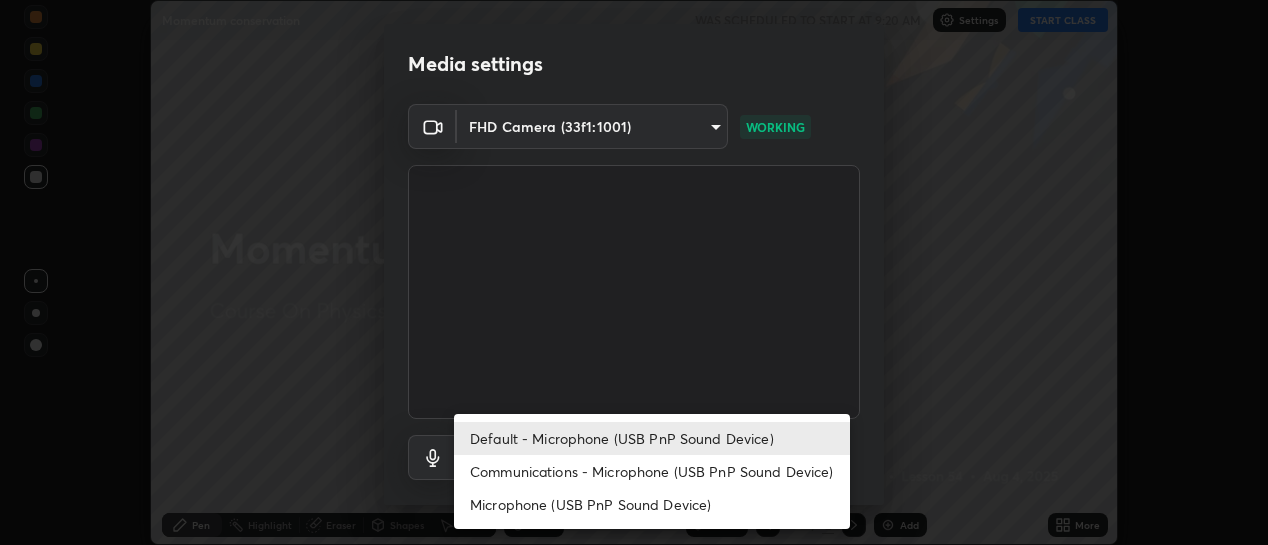 click on "Default - Microphone (USB PnP Sound Device)" at bounding box center (652, 438) 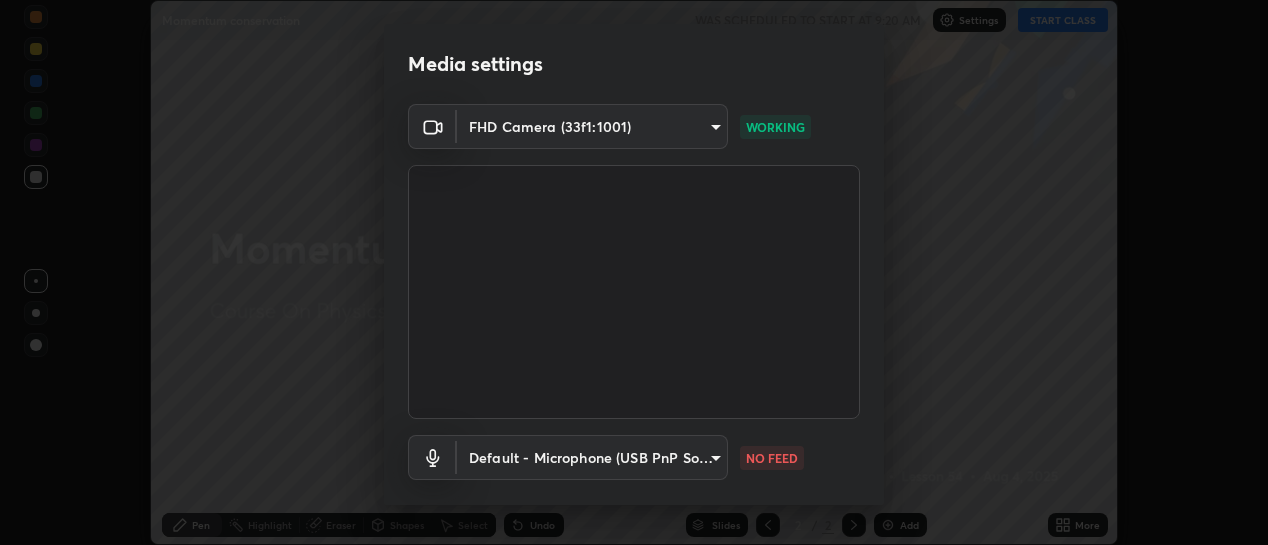 click on "Erase all Momentum conservation WAS SCHEDULED TO START AT  9:20 AM Settings START CLASS Setting up your live class Momentum conservation • L54 of Course On Physics for NEET Conquer 1 2026 [FIRST] [LAST] Pen Highlight Eraser Shapes Select Undo Slides 2 / 2 Add More Enable hand raising Enable raise hand to speak to learners. Once enabled, chat will be turned off temporarily. Enable x   No doubts shared Encourage your learners to ask a doubt for better clarity Report an issue Reason for reporting Buffering Chat not working Audio - Video sync issue Educator video quality low ​ Attach an image Report Media settings FHD Camera (33f1:1001) 73459acb2d0caf939e8b49785ba302fad6f130a2084cb4c590e3281ac1062e20 WORKING Default - Microphone (USB PnP Sound Device) default NO FEED 1 / 5 Next" at bounding box center (634, 272) 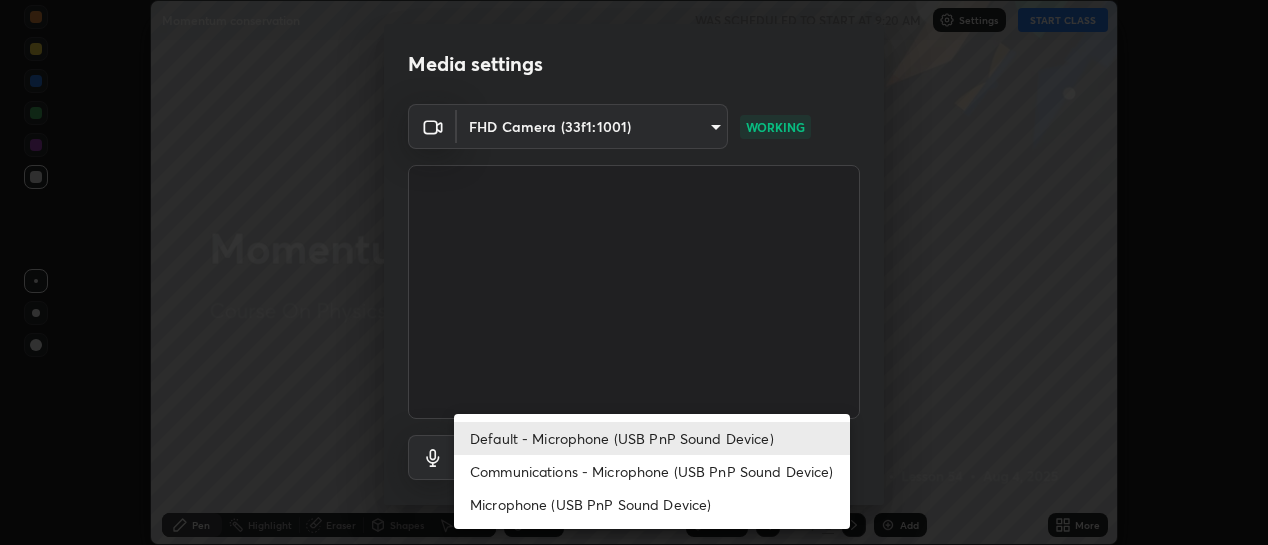click on "Communications - Microphone (USB PnP Sound Device)" at bounding box center [652, 471] 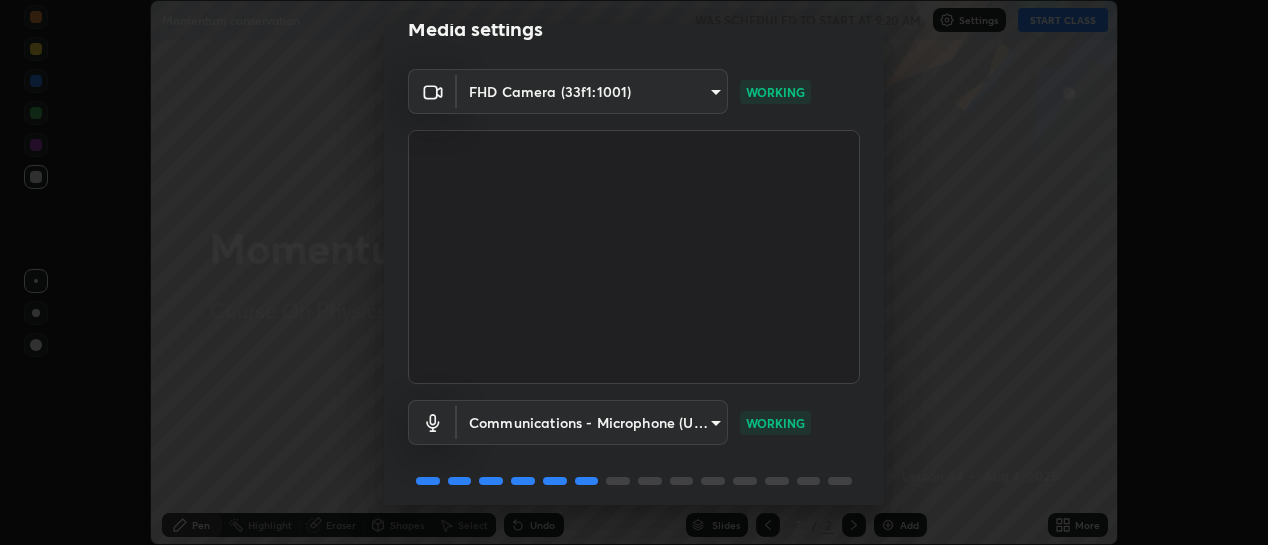 scroll, scrollTop: 111, scrollLeft: 0, axis: vertical 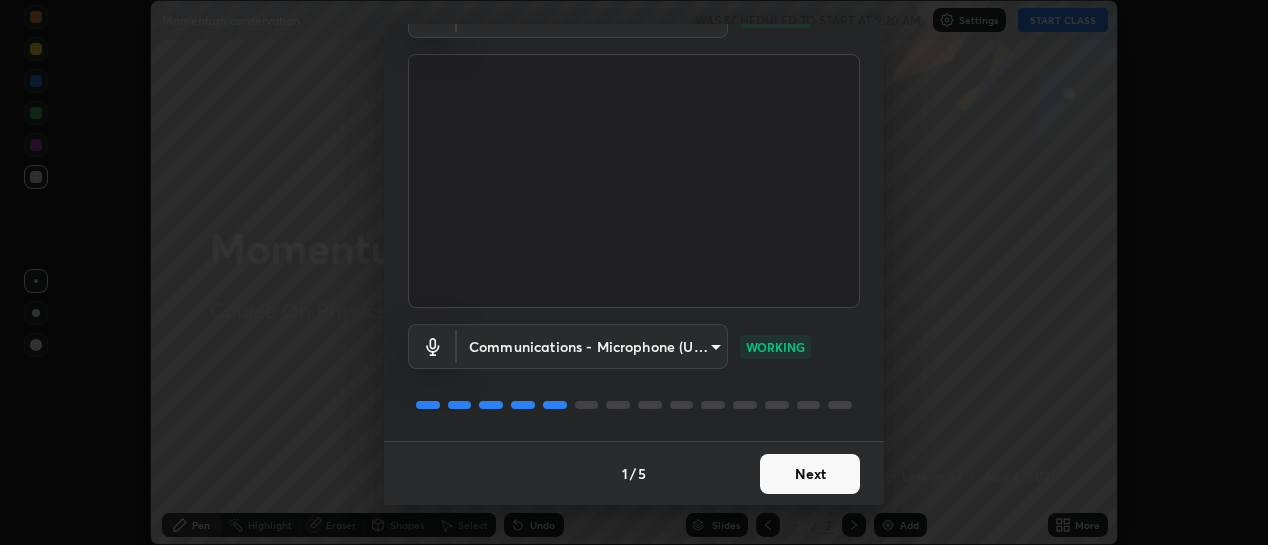 click on "Next" at bounding box center [810, 474] 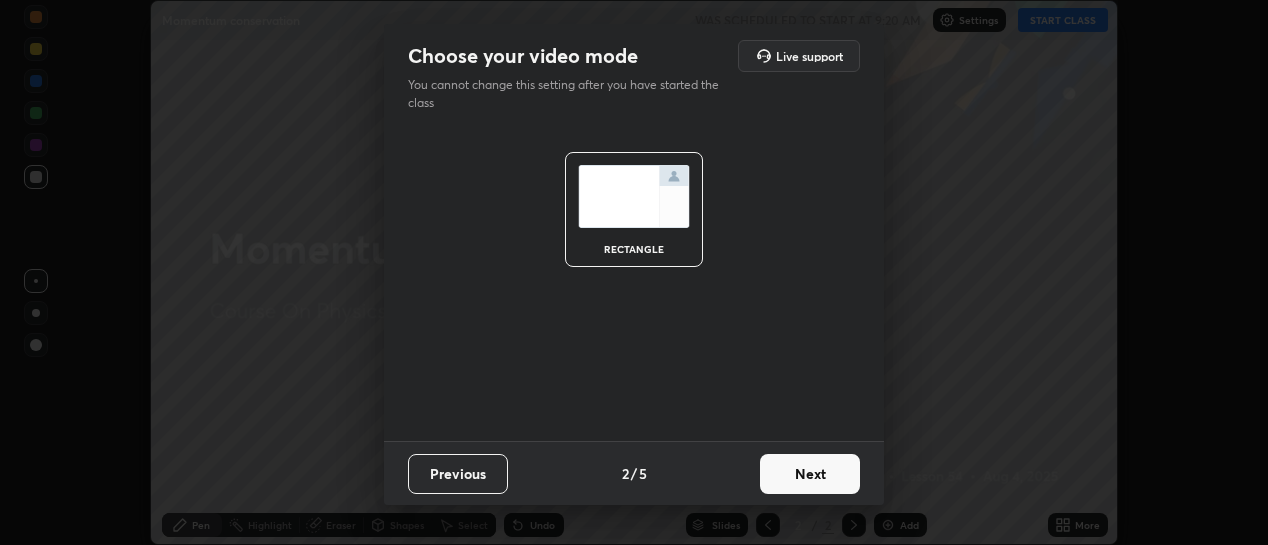 scroll, scrollTop: 0, scrollLeft: 0, axis: both 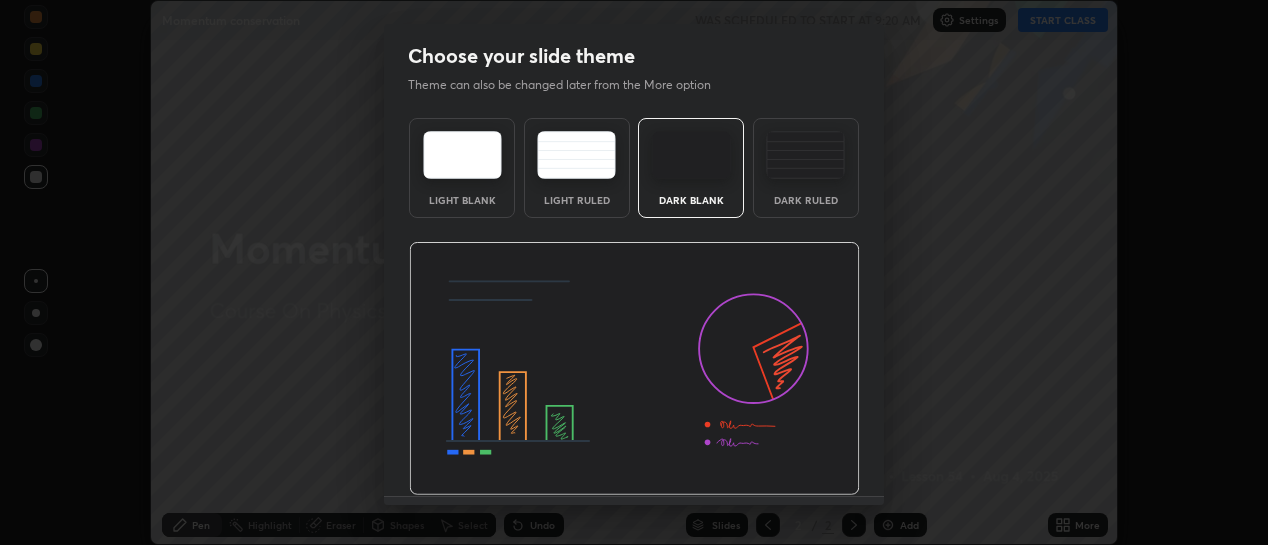 click on "Dark Ruled" at bounding box center (806, 168) 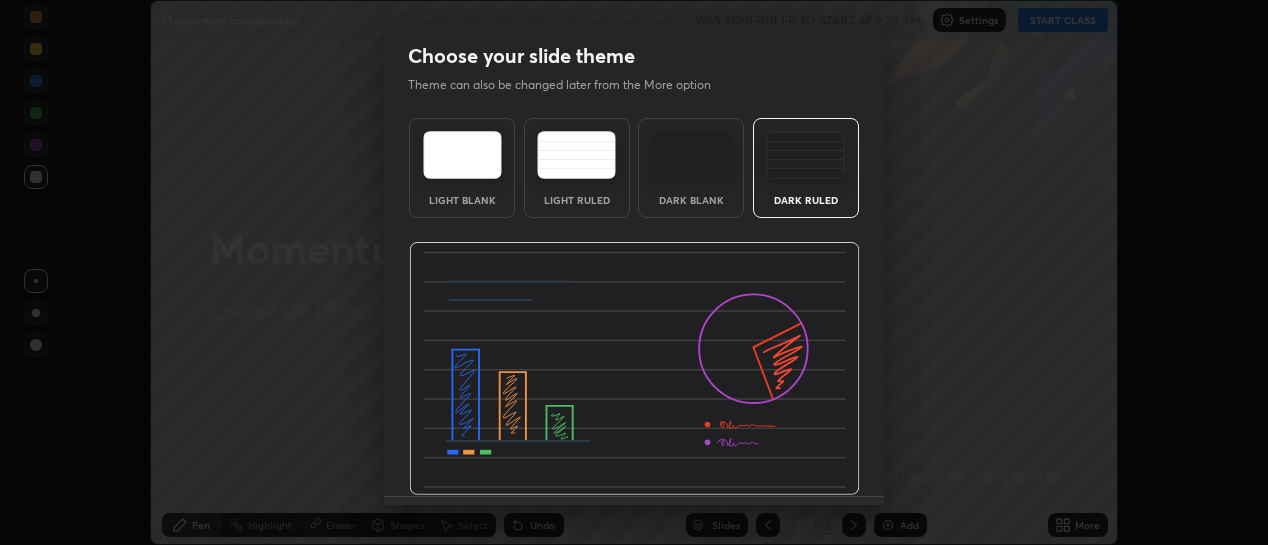 scroll, scrollTop: 55, scrollLeft: 0, axis: vertical 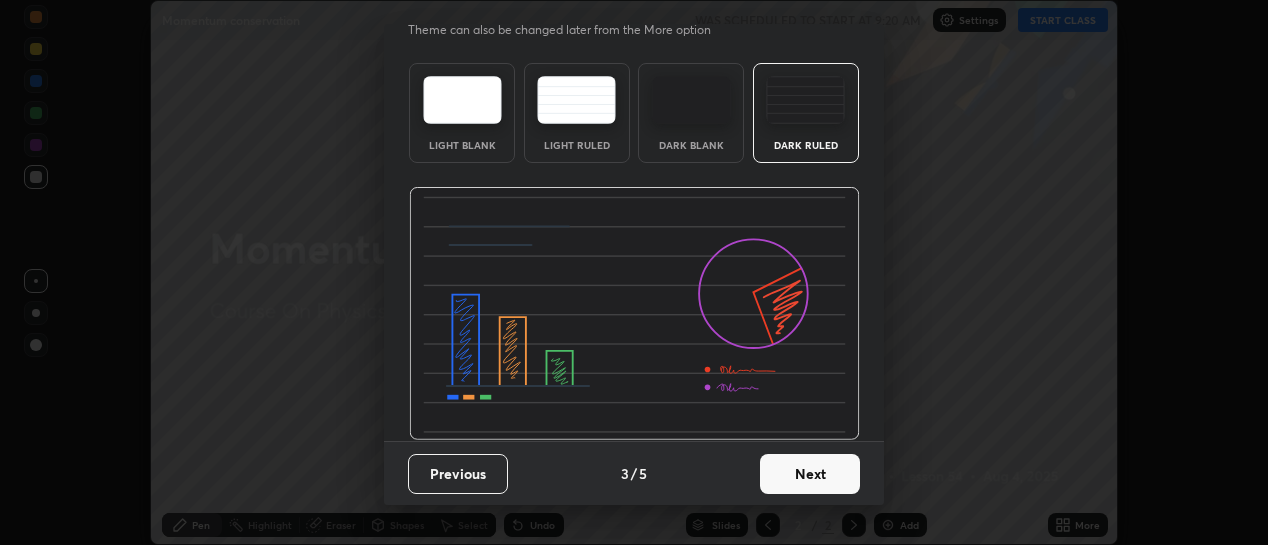 click on "Next" at bounding box center (810, 474) 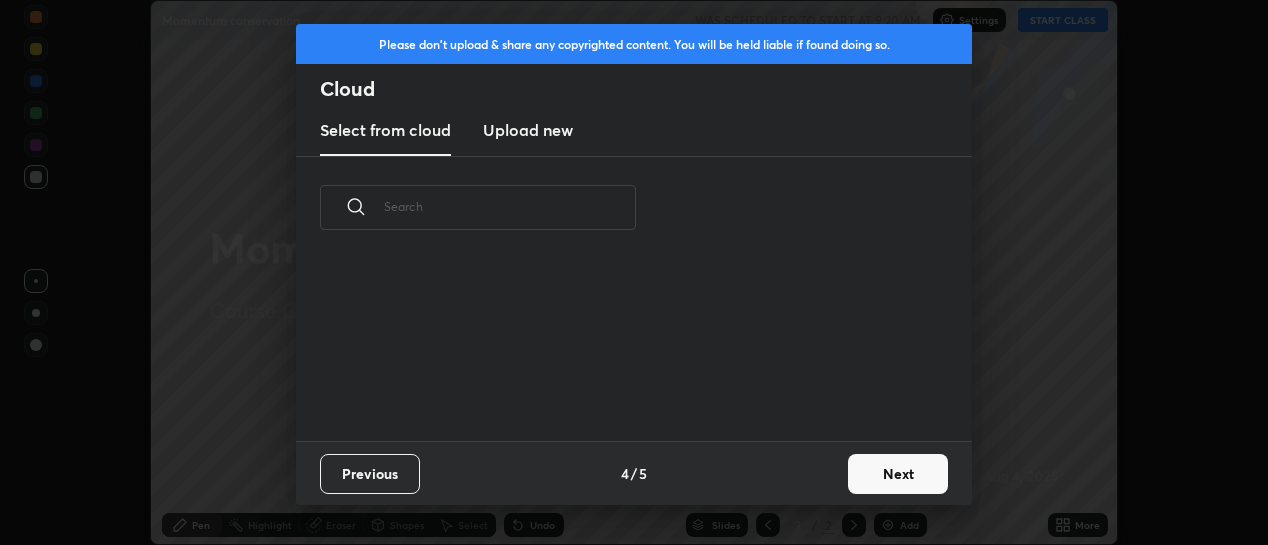 scroll, scrollTop: 0, scrollLeft: 0, axis: both 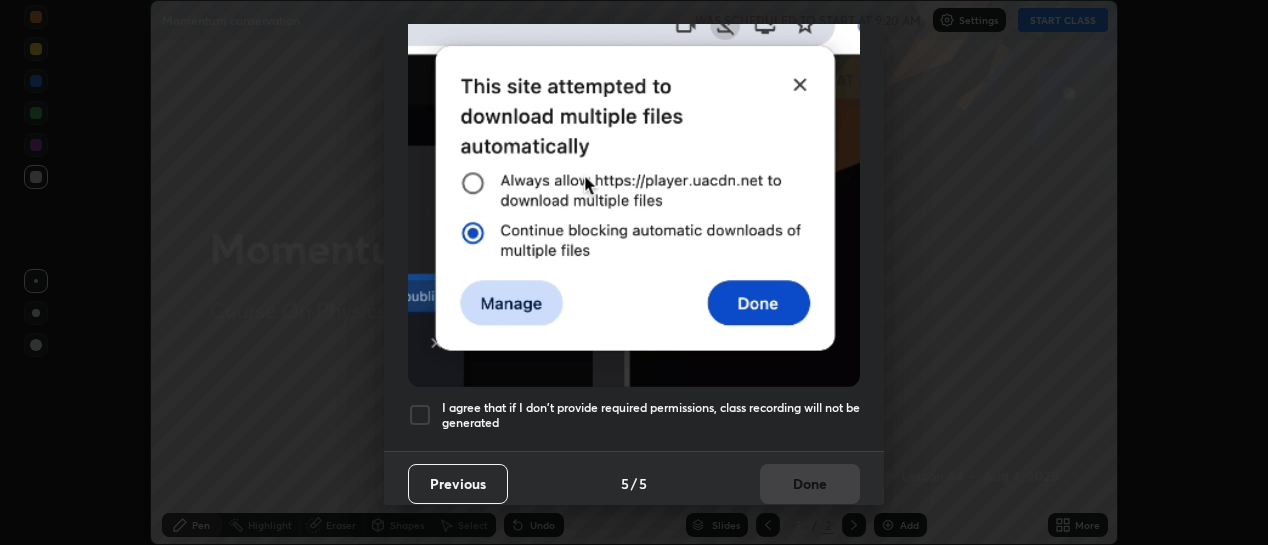 click at bounding box center [420, 415] 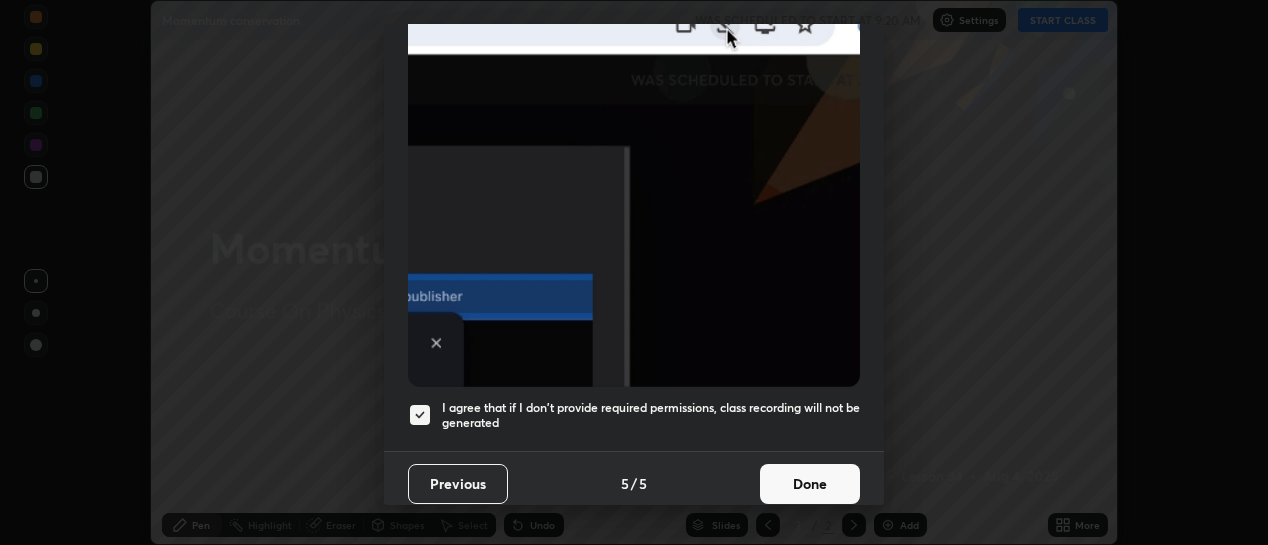 click on "Done" at bounding box center (810, 484) 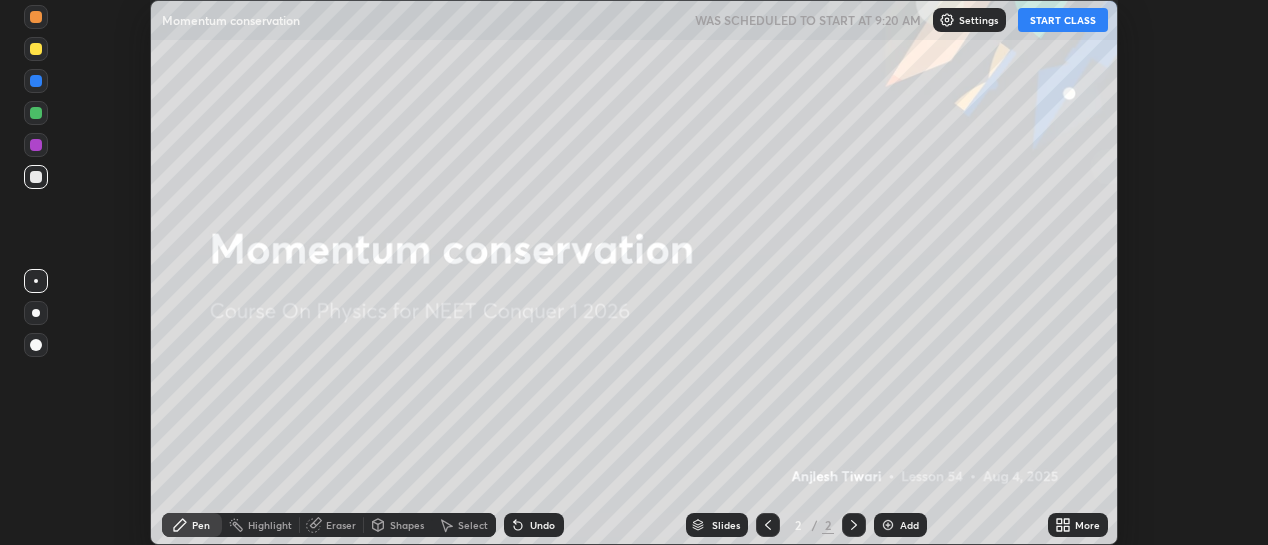 click on "Add" at bounding box center (909, 525) 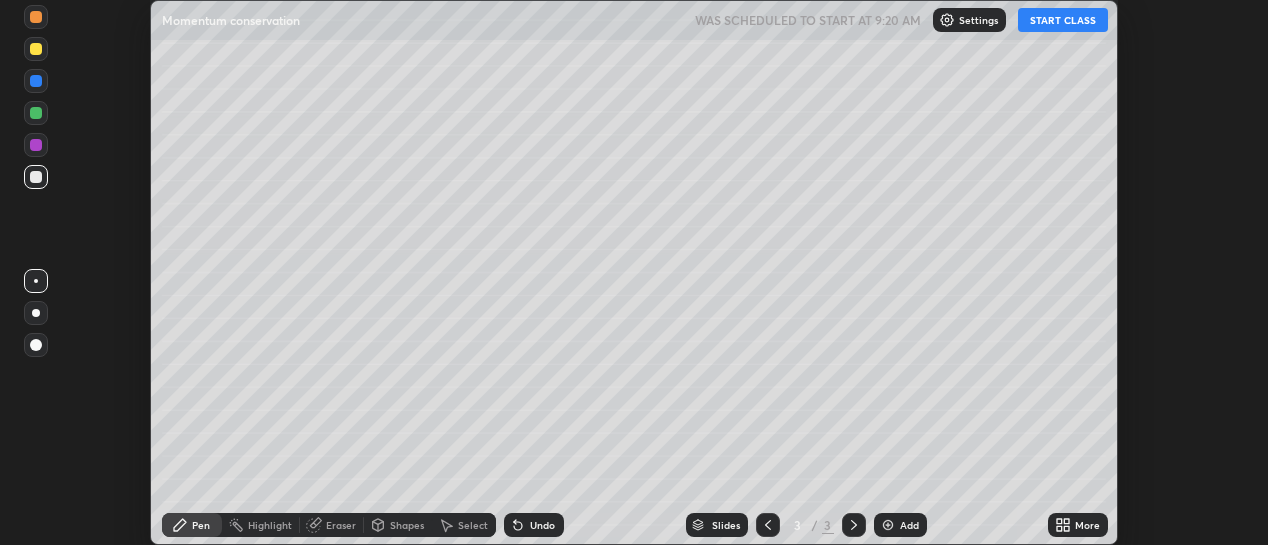click on "More" at bounding box center [1078, 525] 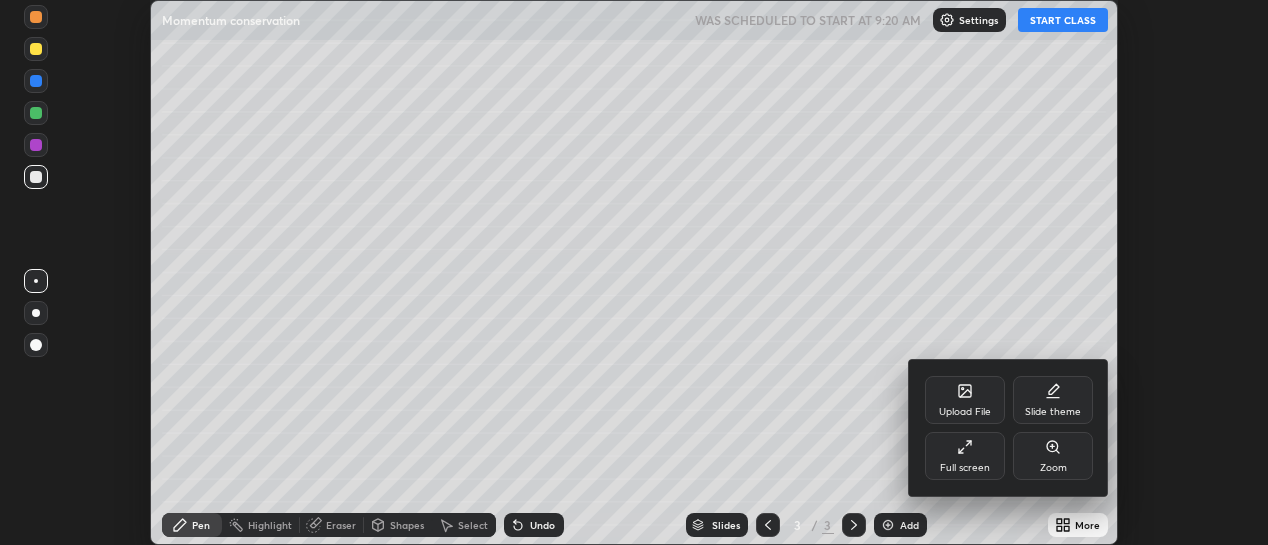 click on "Full screen" at bounding box center [965, 456] 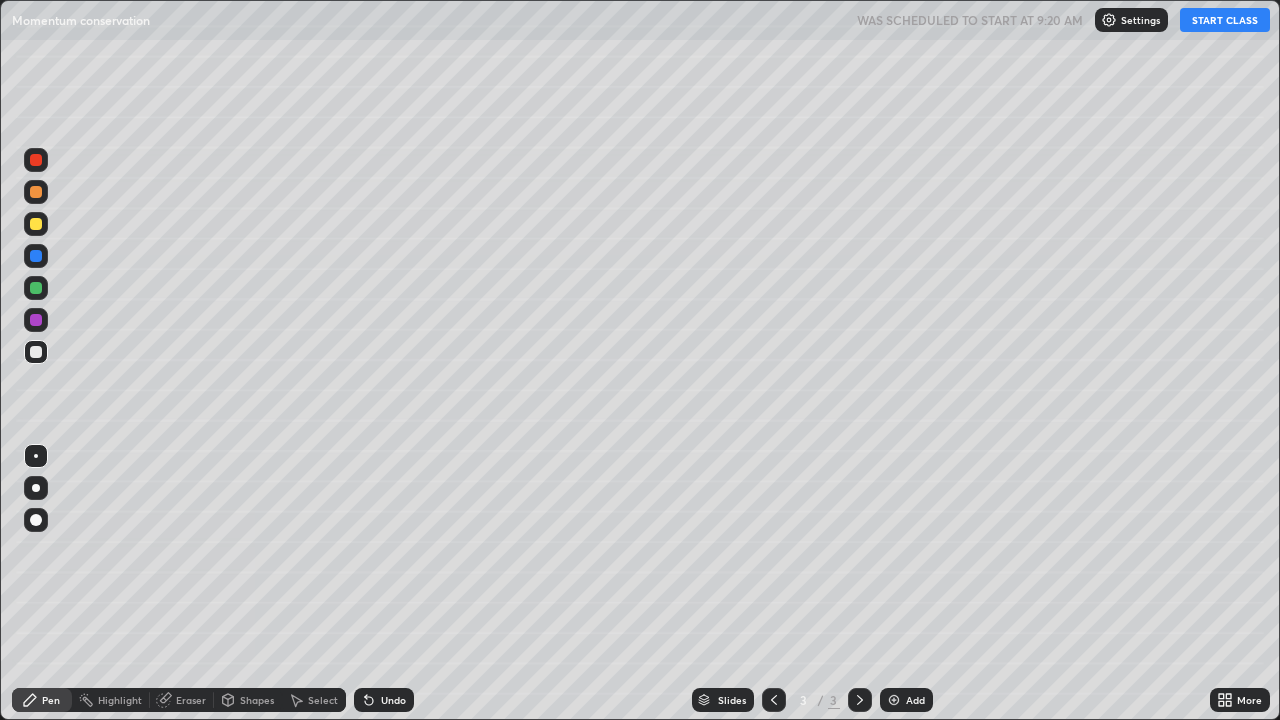 scroll, scrollTop: 99280, scrollLeft: 98720, axis: both 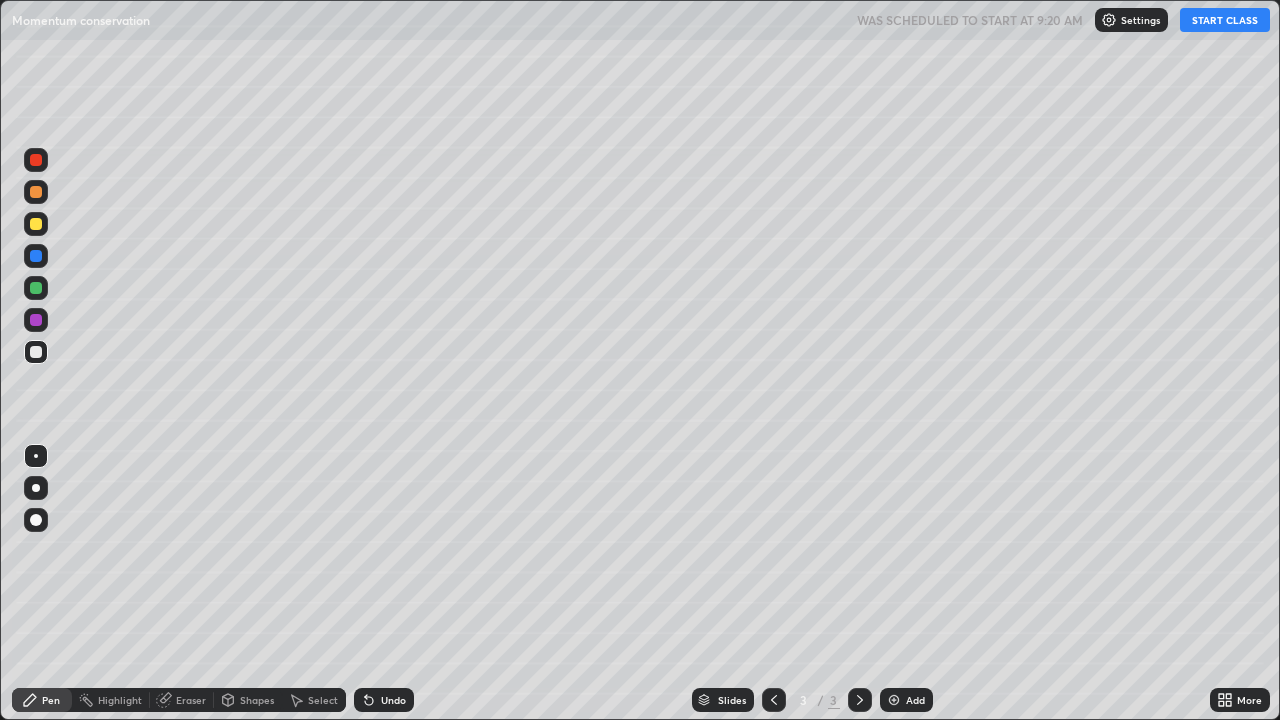 click on "START CLASS" at bounding box center (1225, 20) 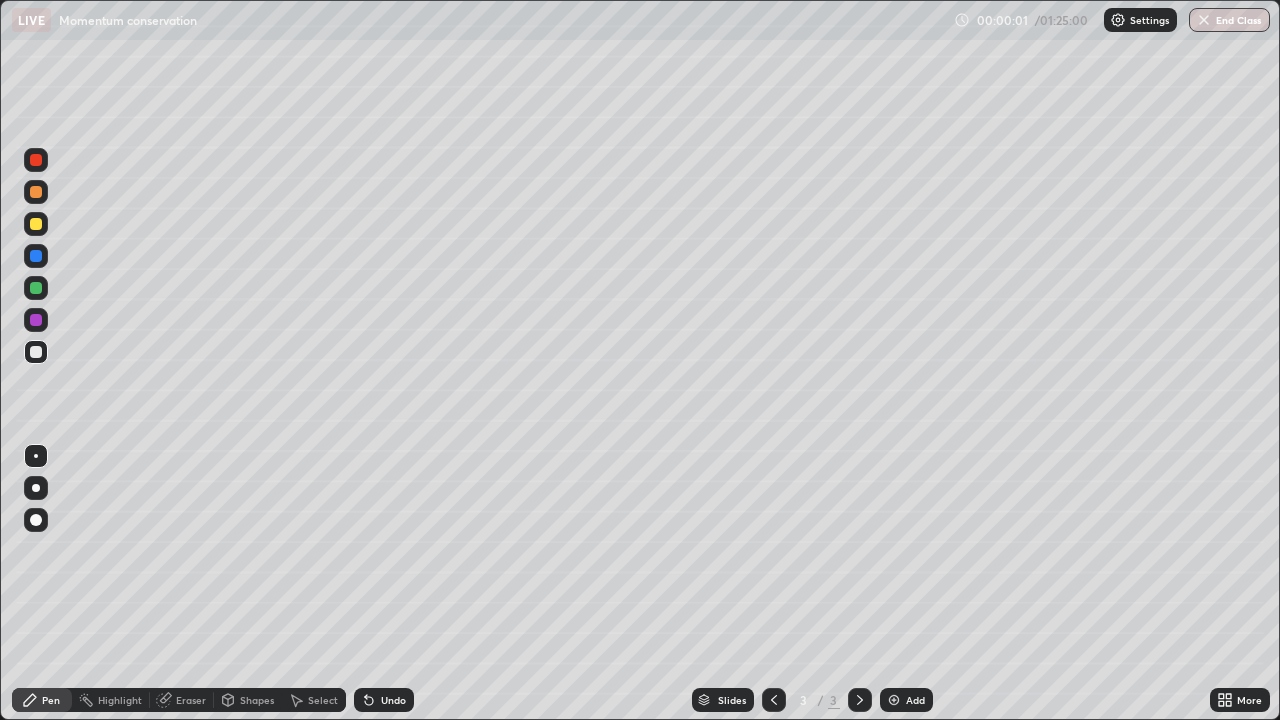 click on "Select" at bounding box center [323, 700] 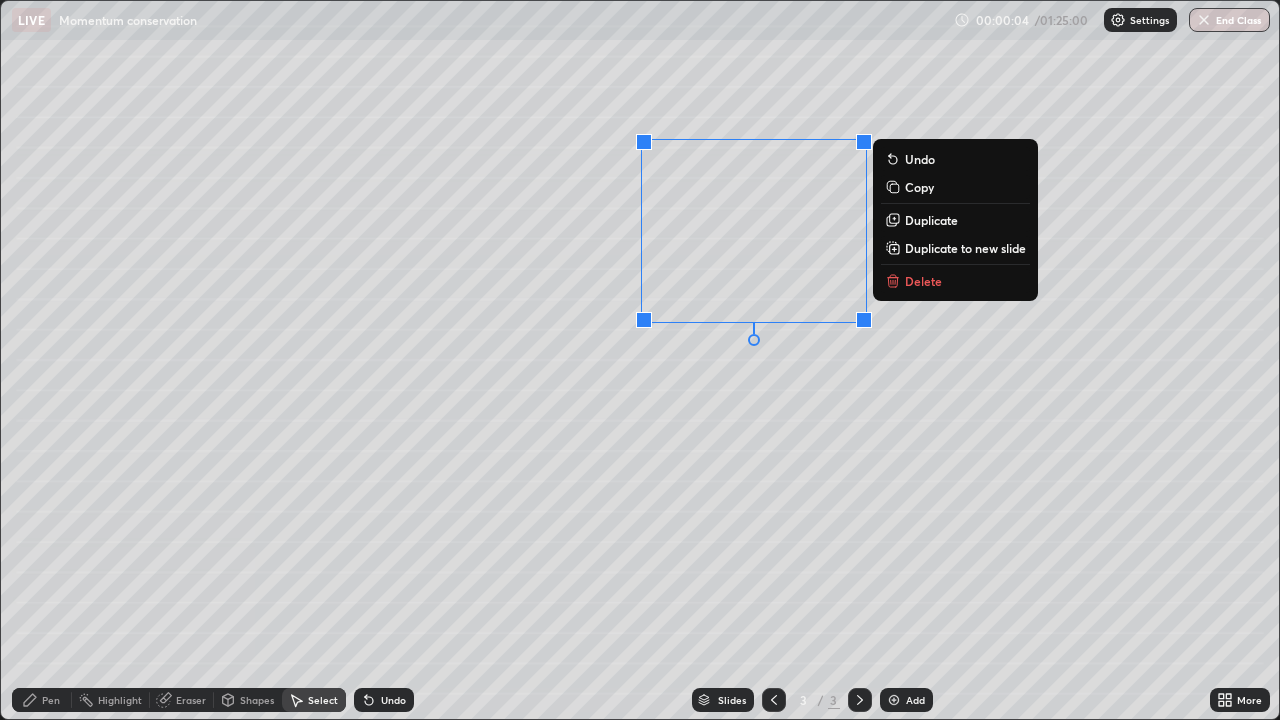 click on "Delete" at bounding box center (955, 281) 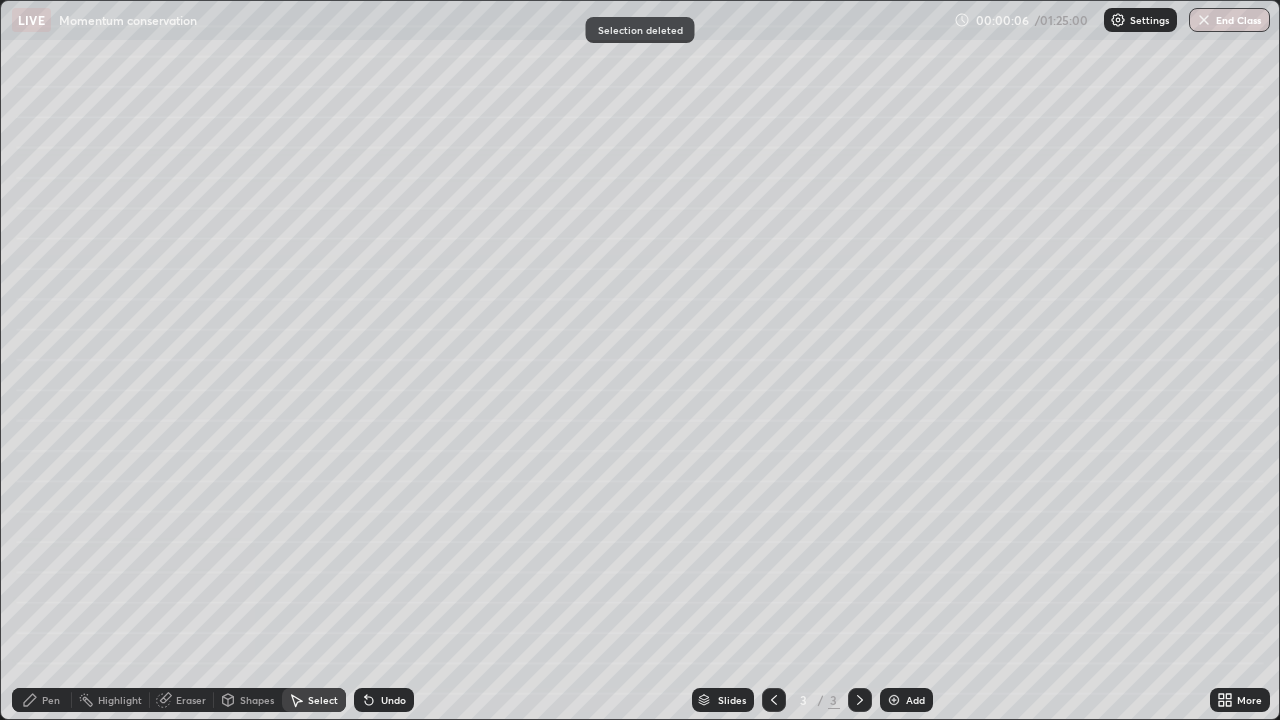 click on "Pen" at bounding box center [51, 700] 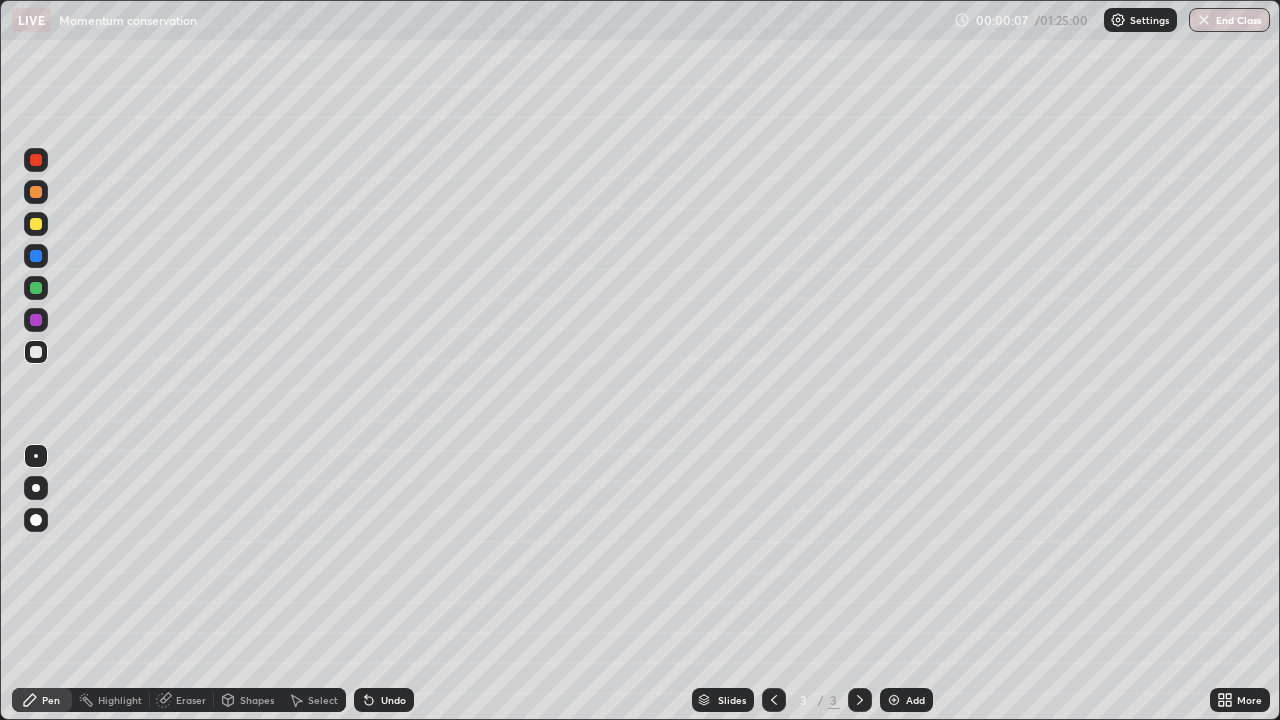 click at bounding box center [36, 488] 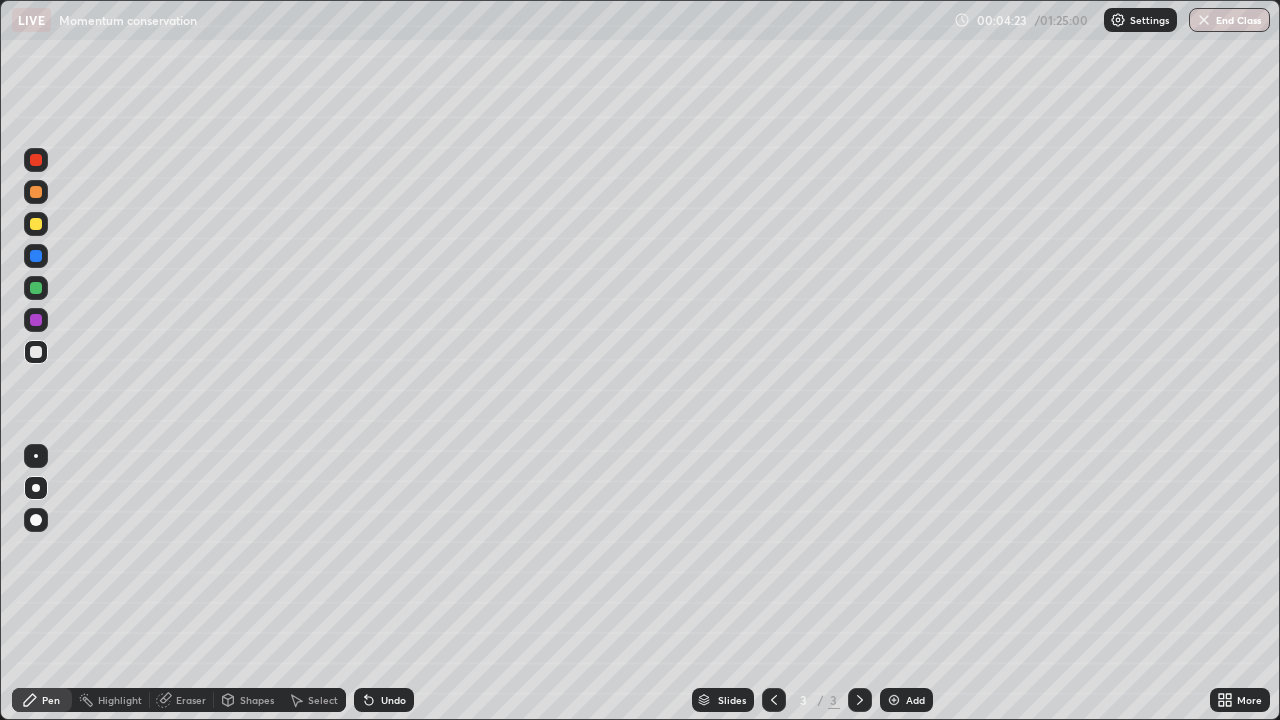 click at bounding box center [36, 456] 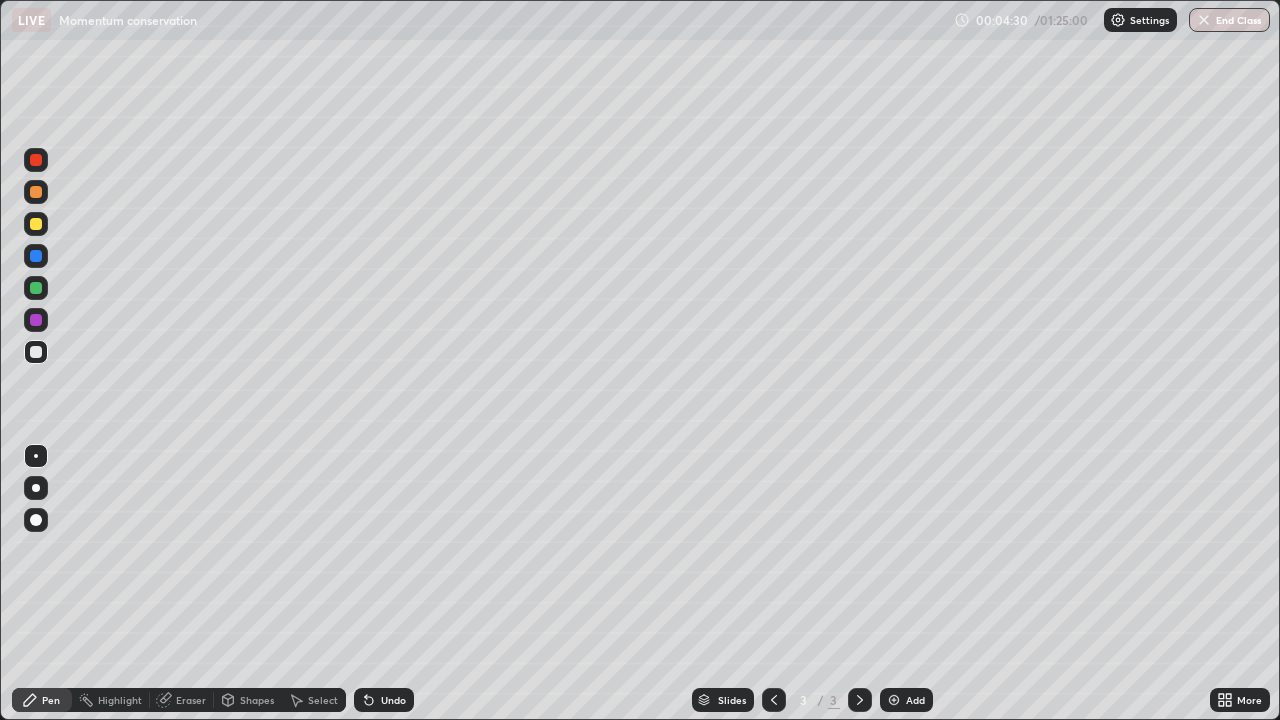 click at bounding box center (36, 288) 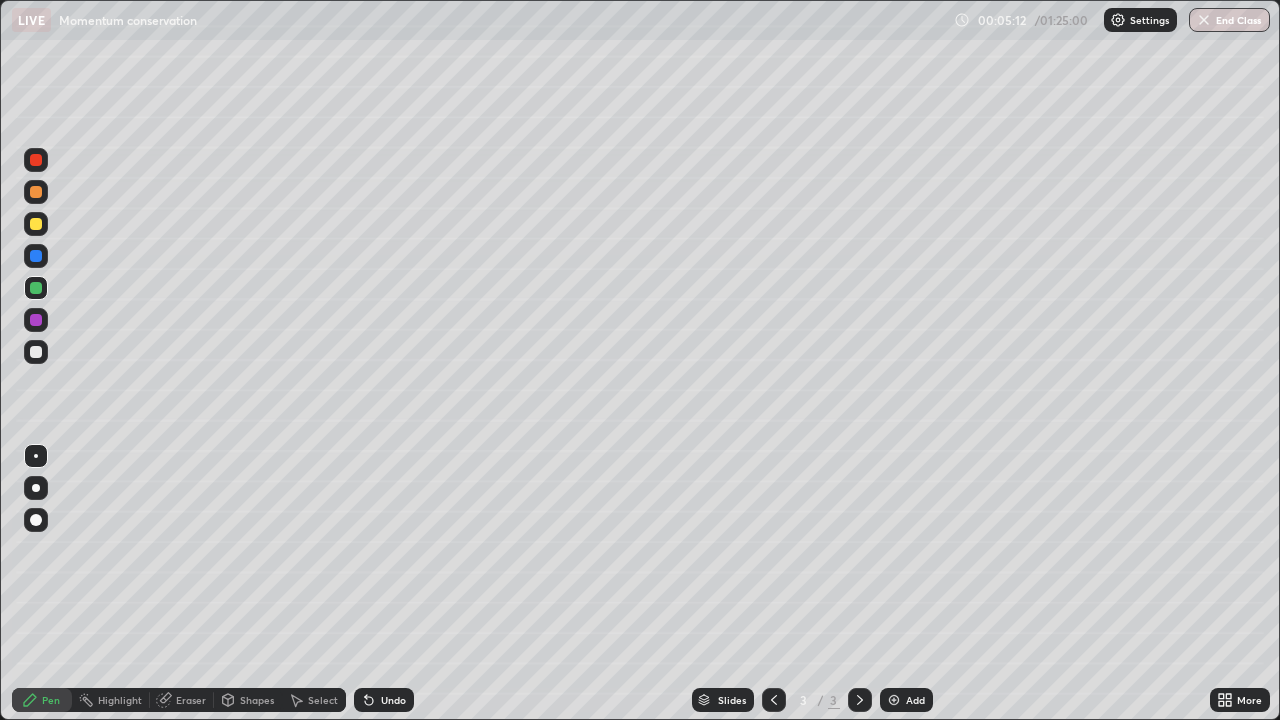 click at bounding box center [36, 488] 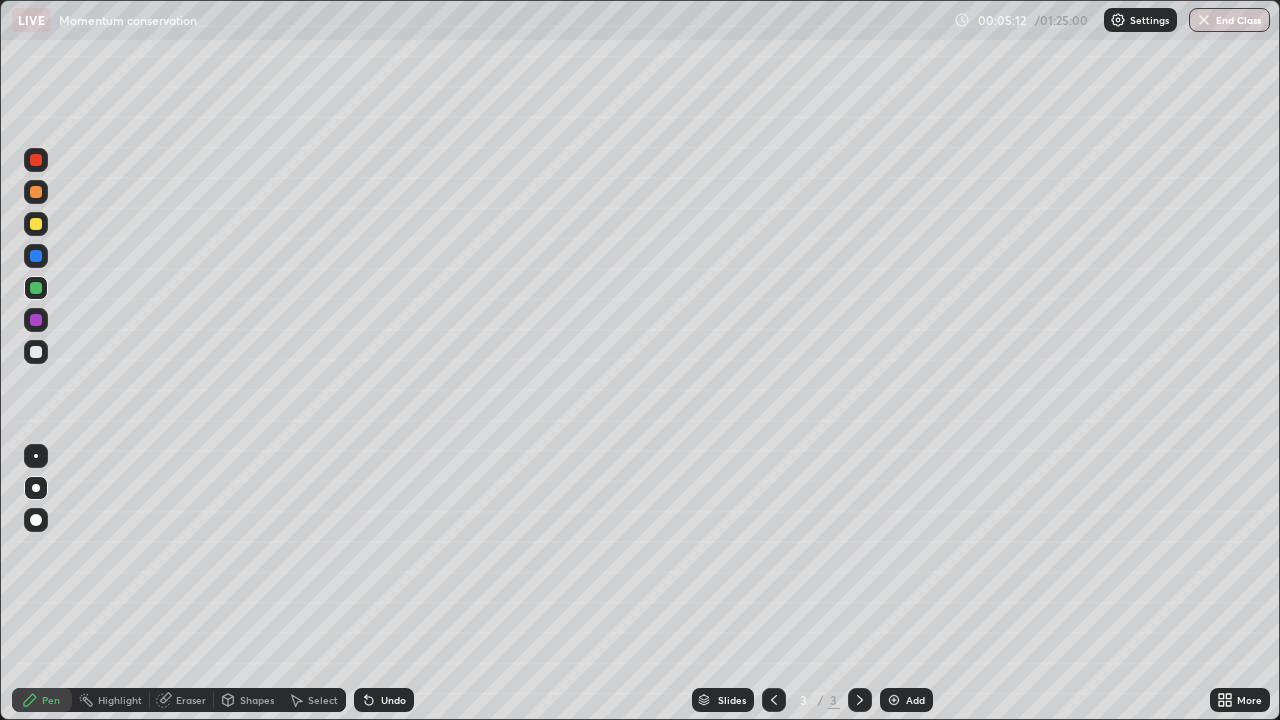 click at bounding box center [36, 352] 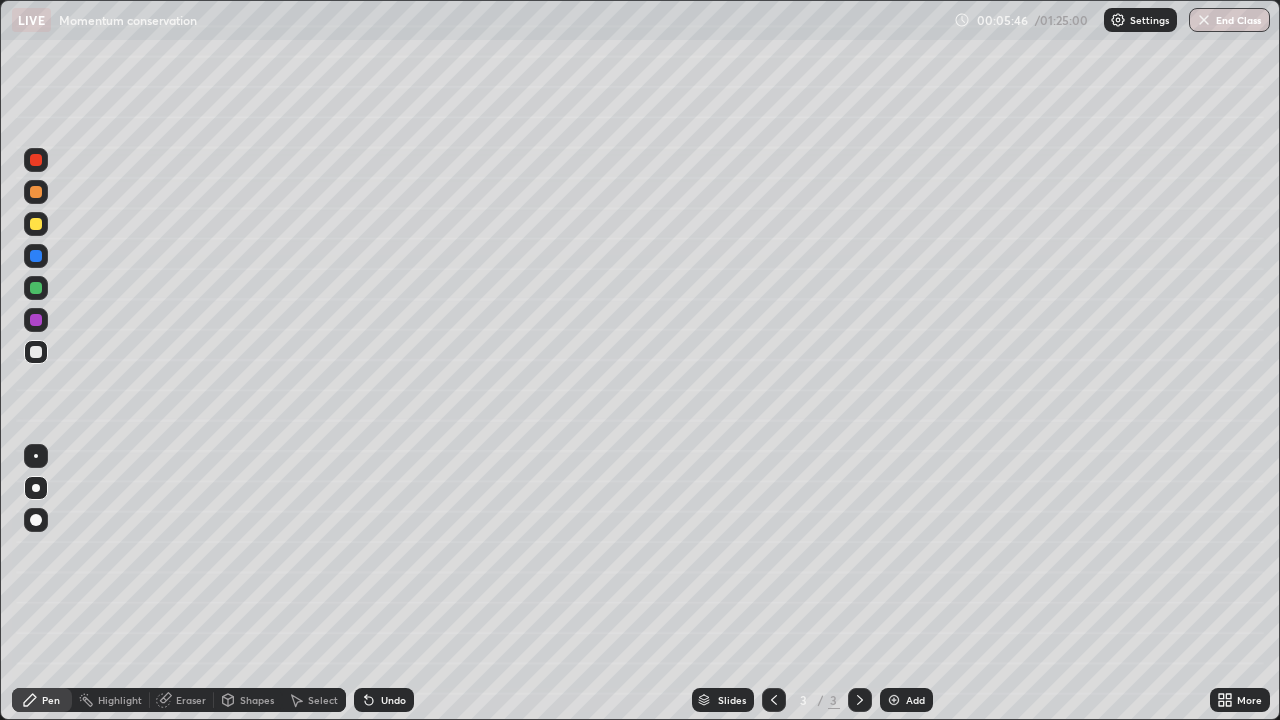 click at bounding box center [36, 456] 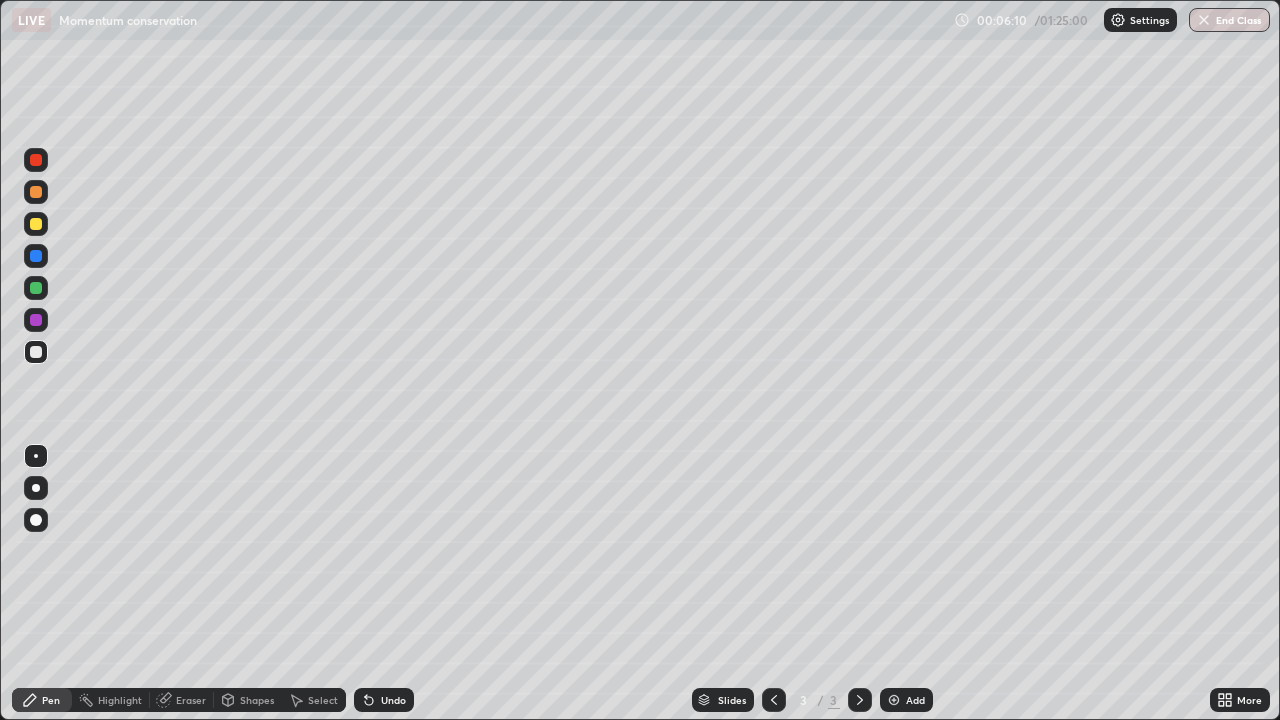 click at bounding box center (36, 488) 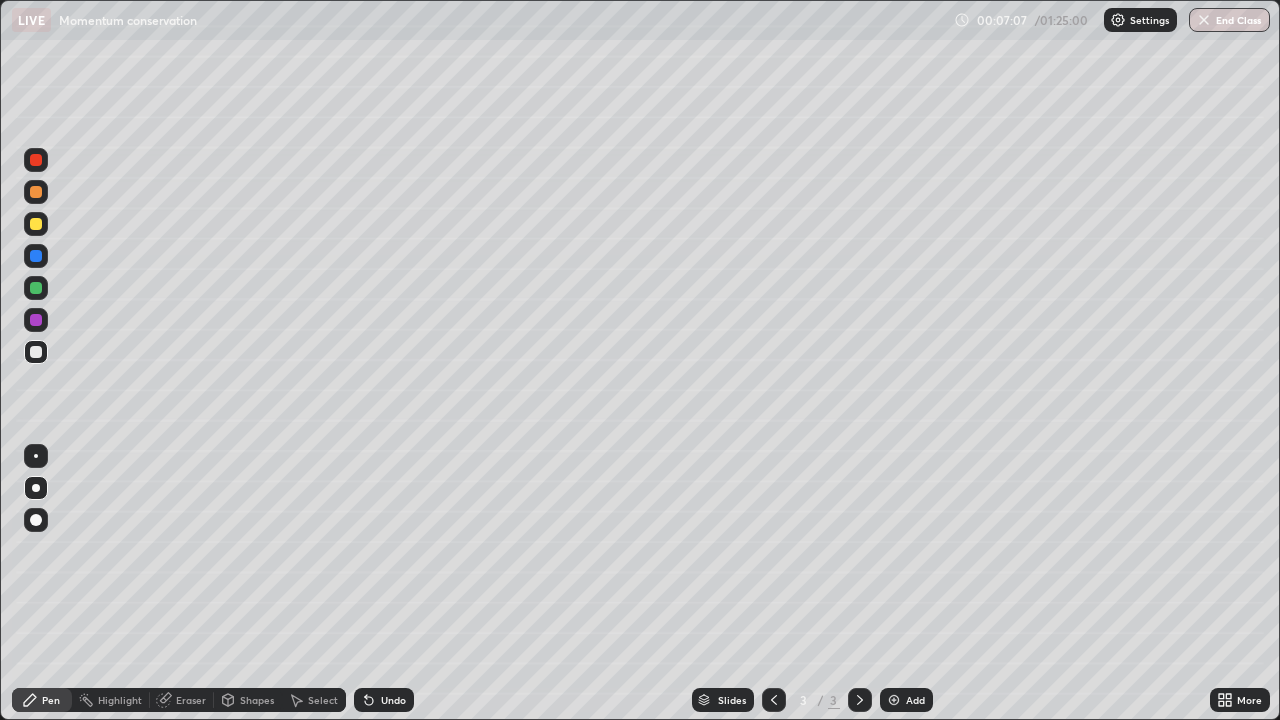 click at bounding box center (894, 700) 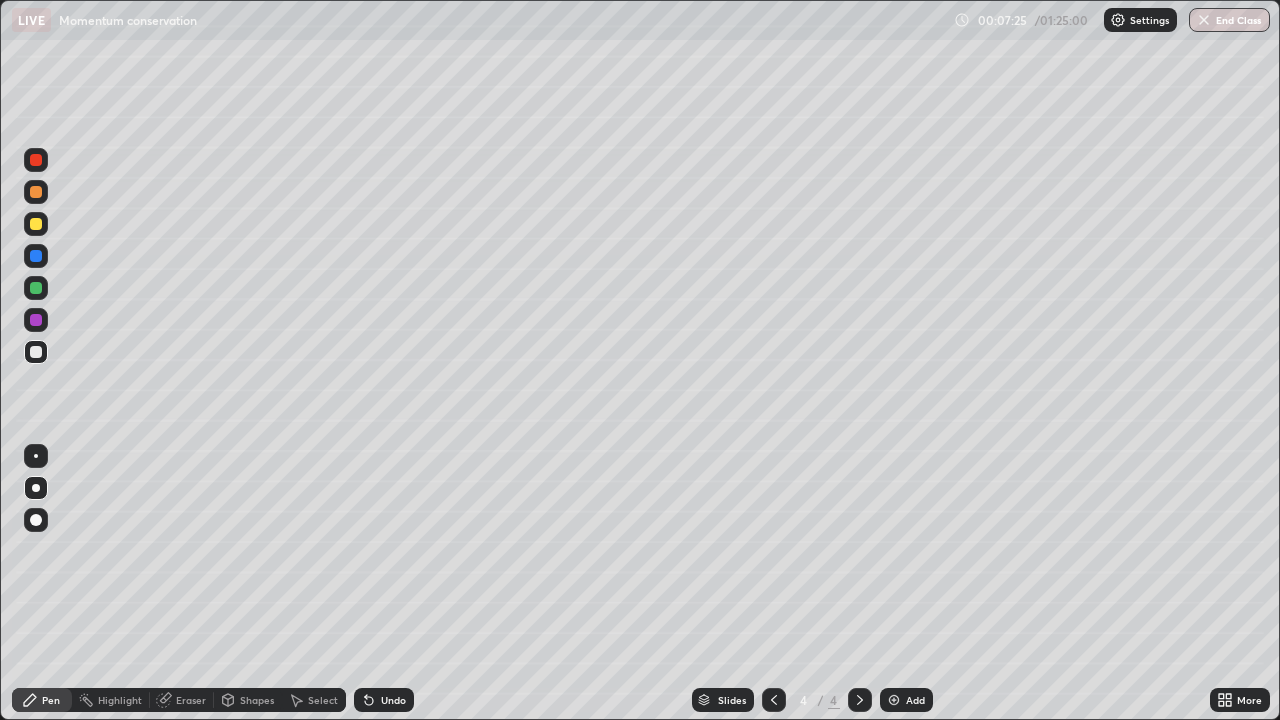 click at bounding box center (36, 456) 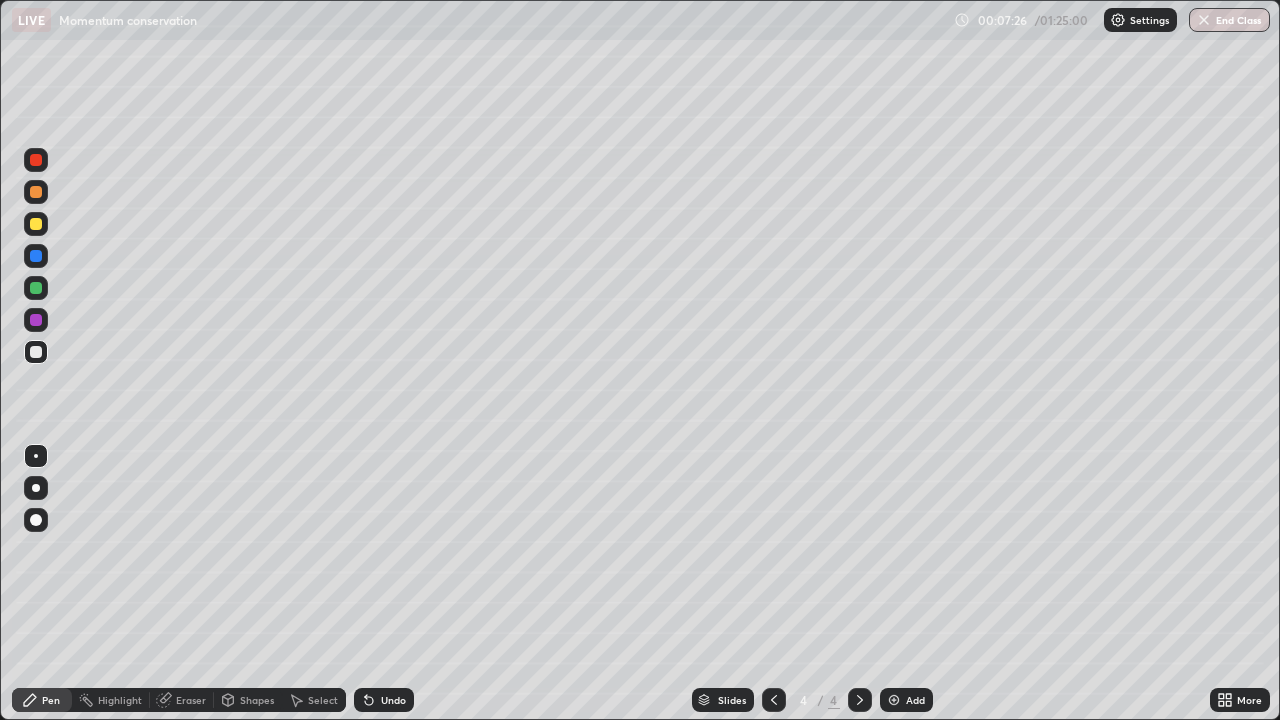 click at bounding box center (36, 224) 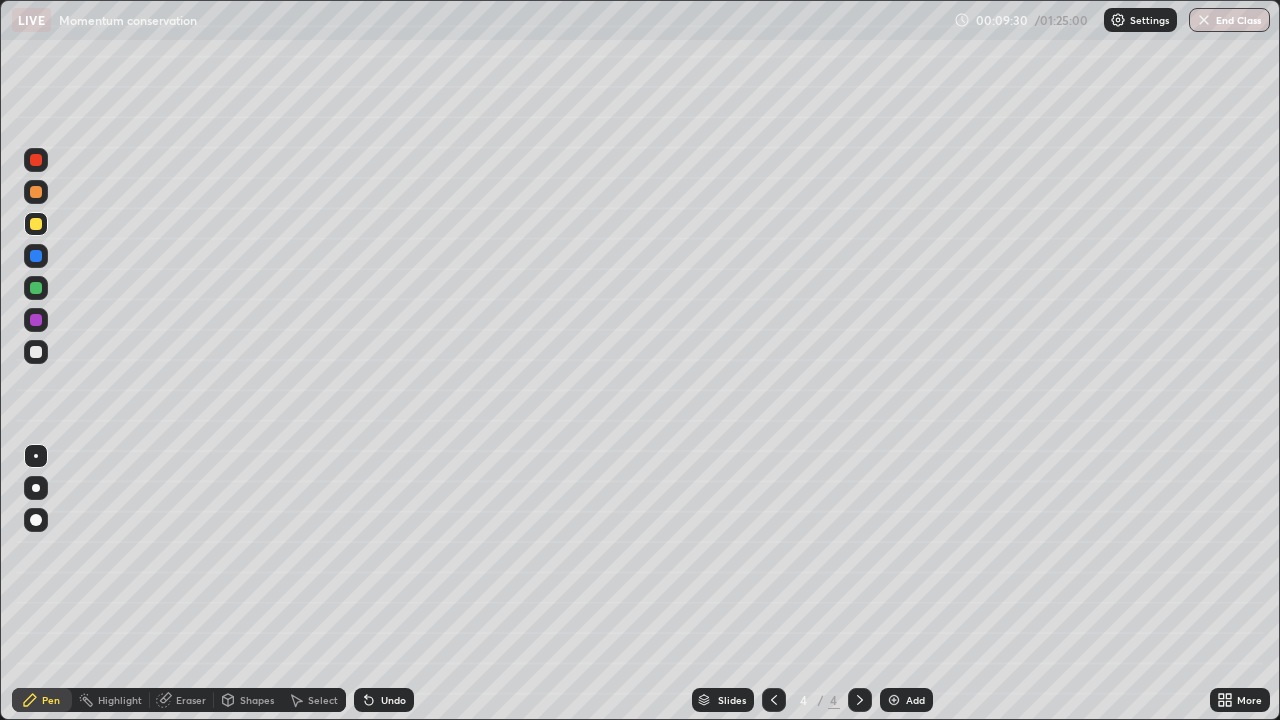 click at bounding box center (36, 352) 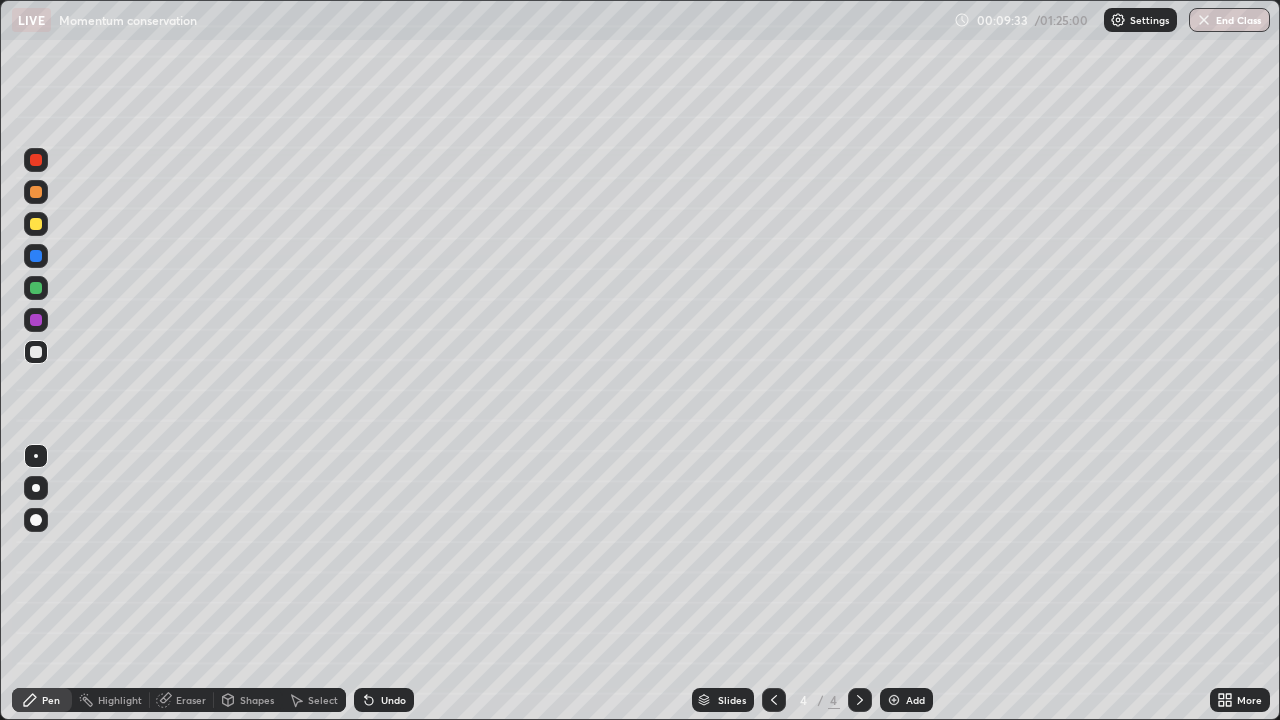 click at bounding box center [36, 288] 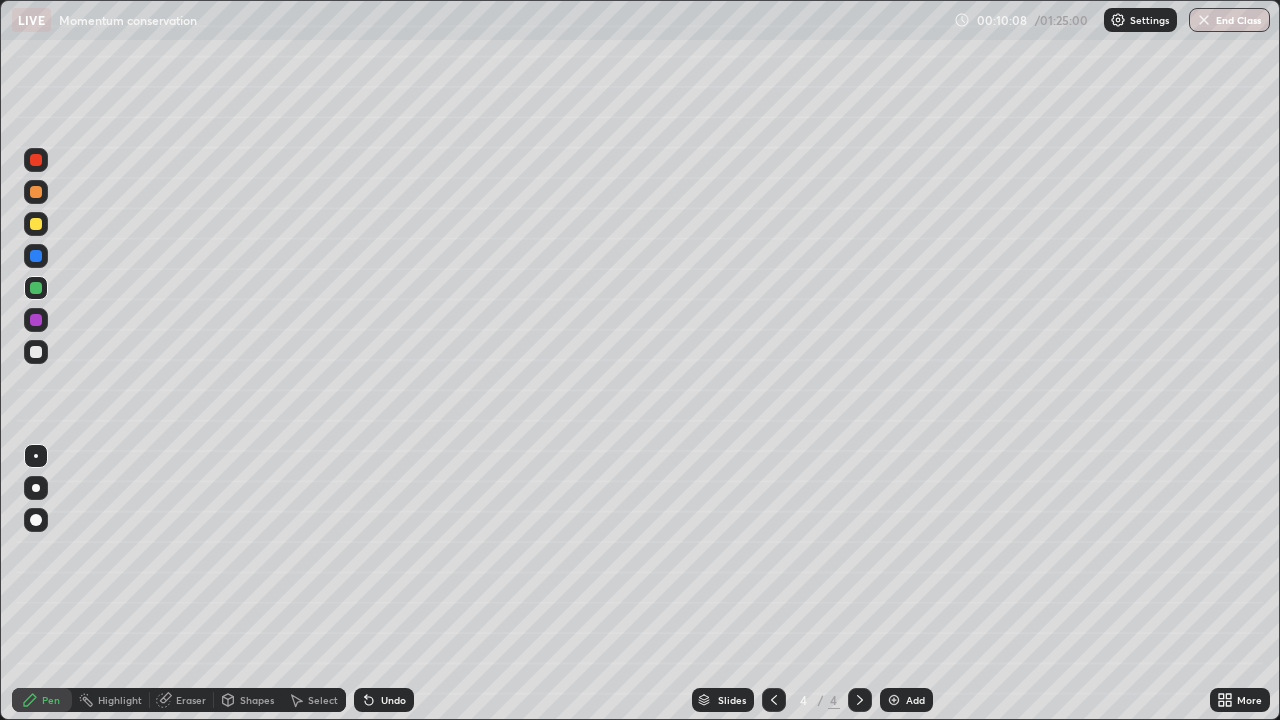 click at bounding box center (36, 352) 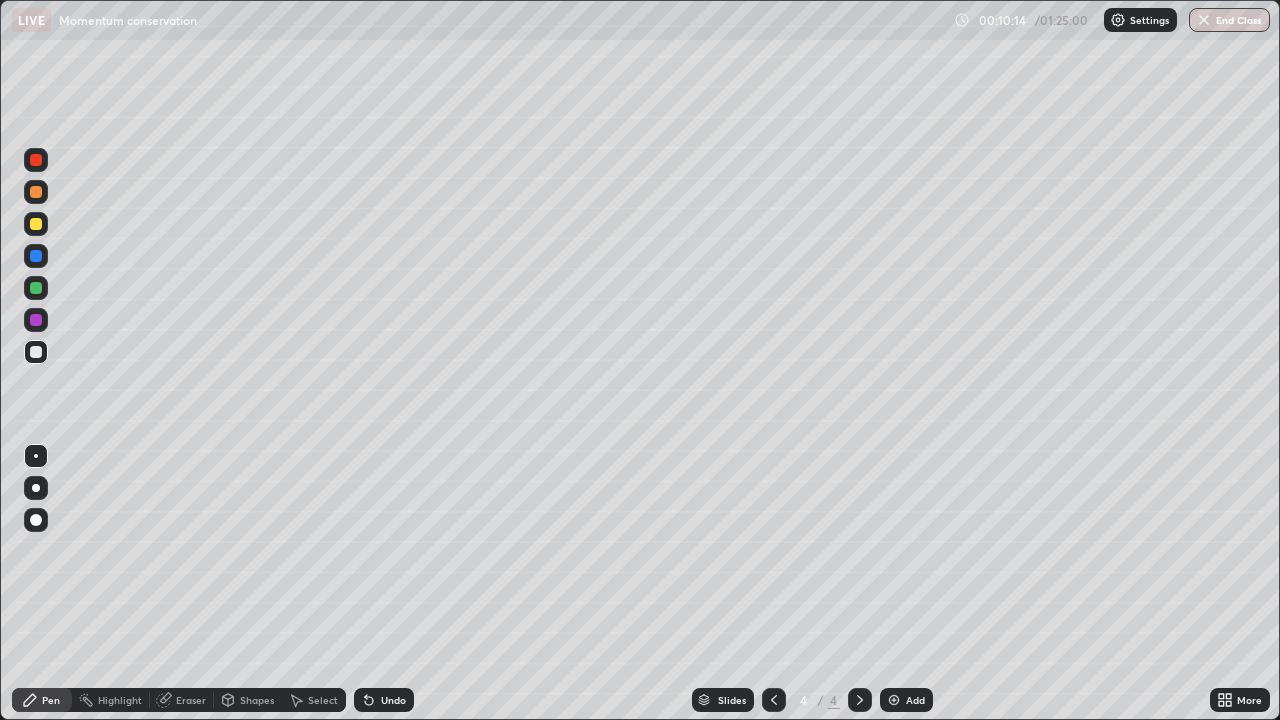 click on "Undo" at bounding box center [393, 700] 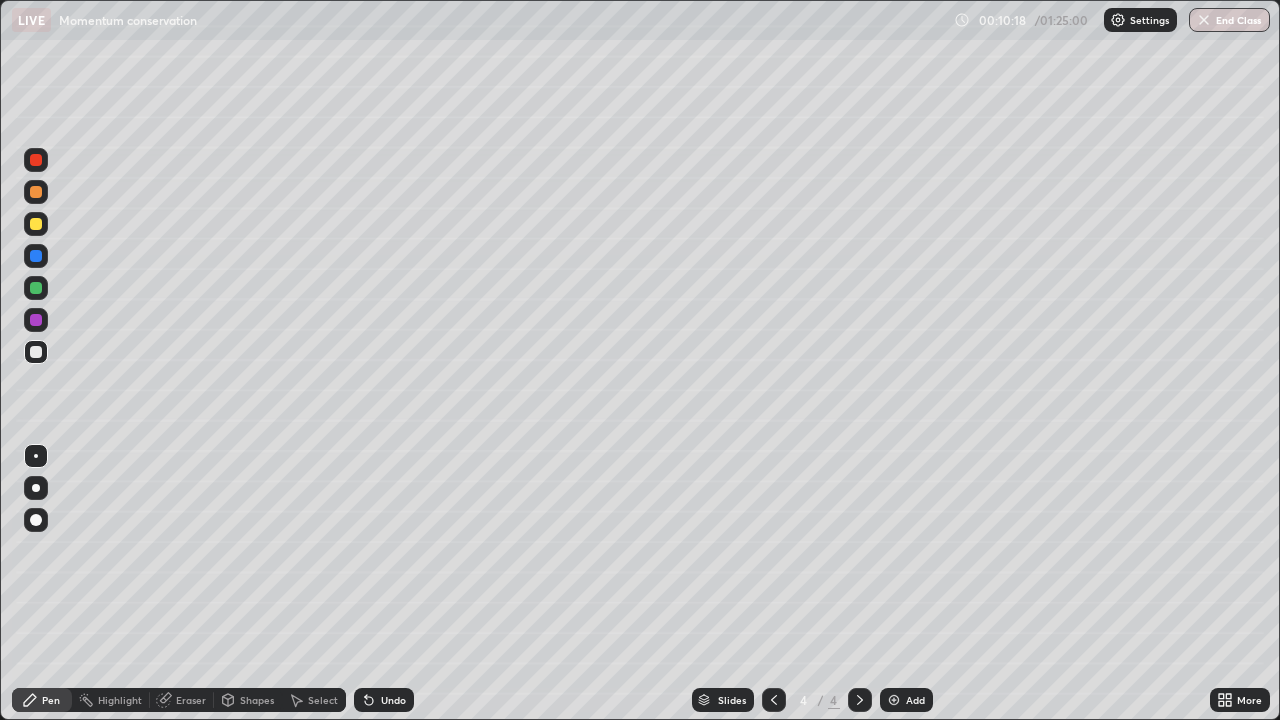 click at bounding box center [36, 224] 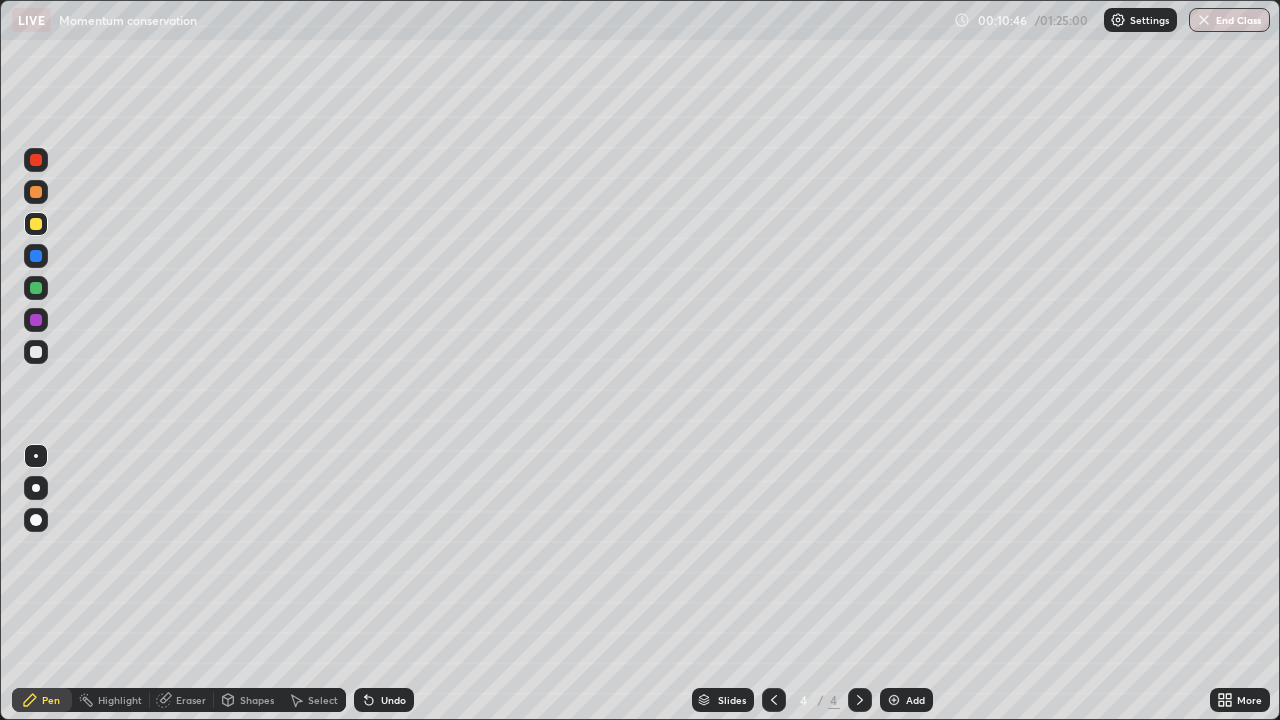 click at bounding box center (36, 288) 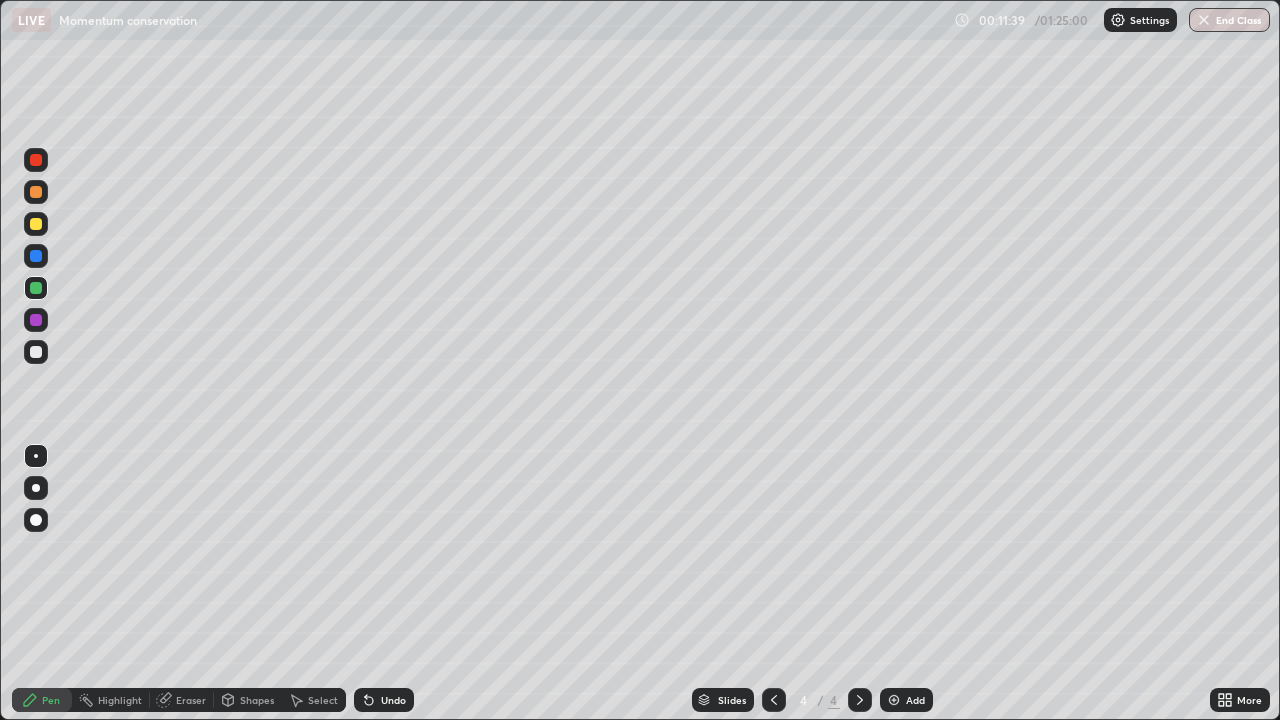 click at bounding box center (36, 352) 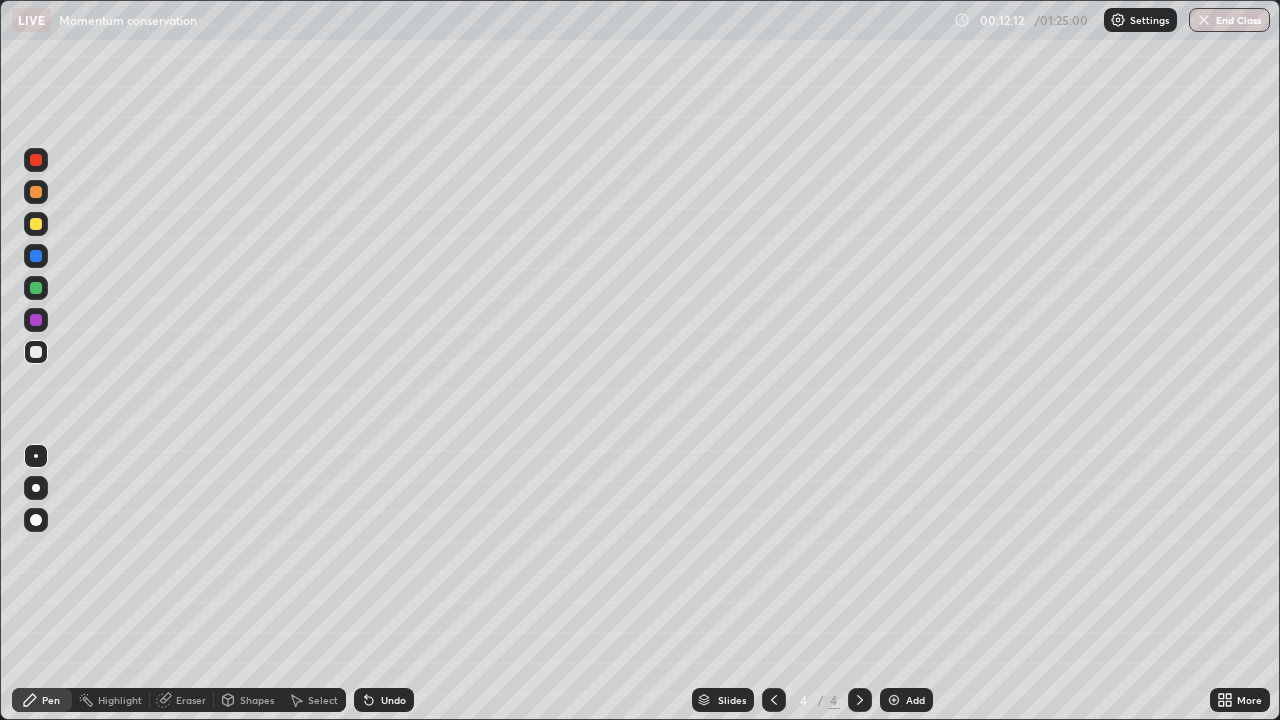 click at bounding box center [36, 352] 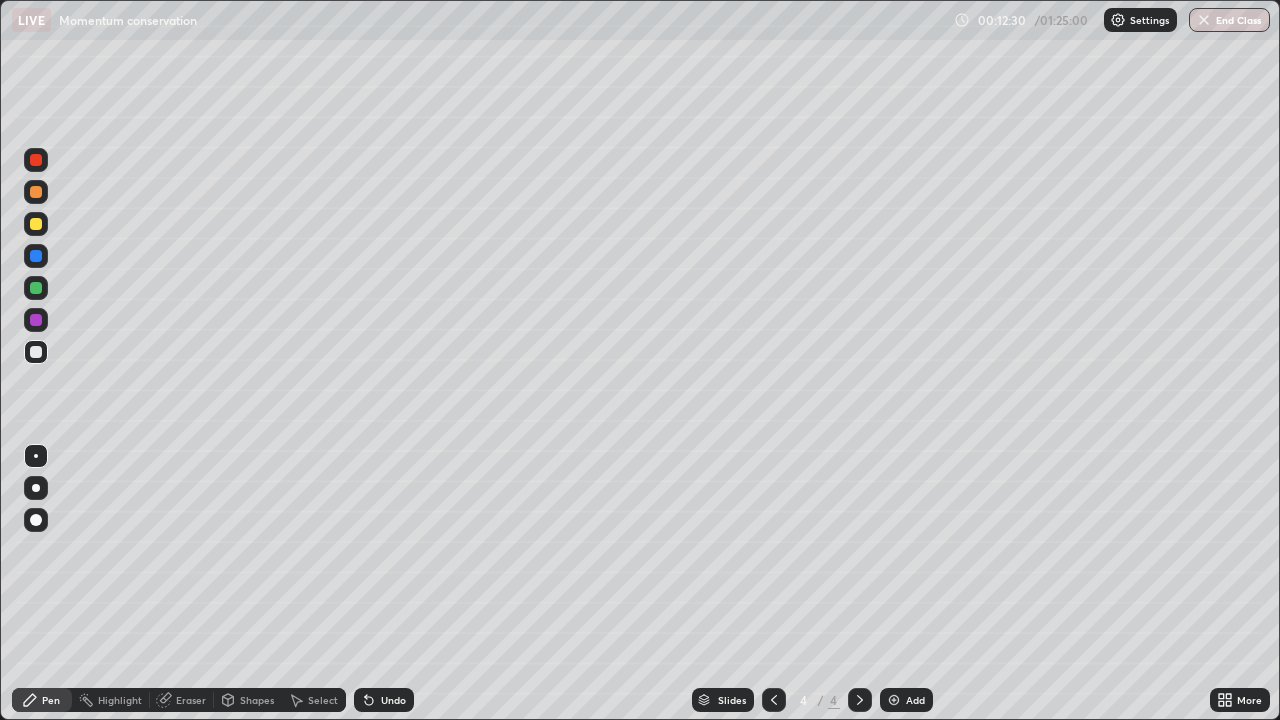 click at bounding box center [894, 700] 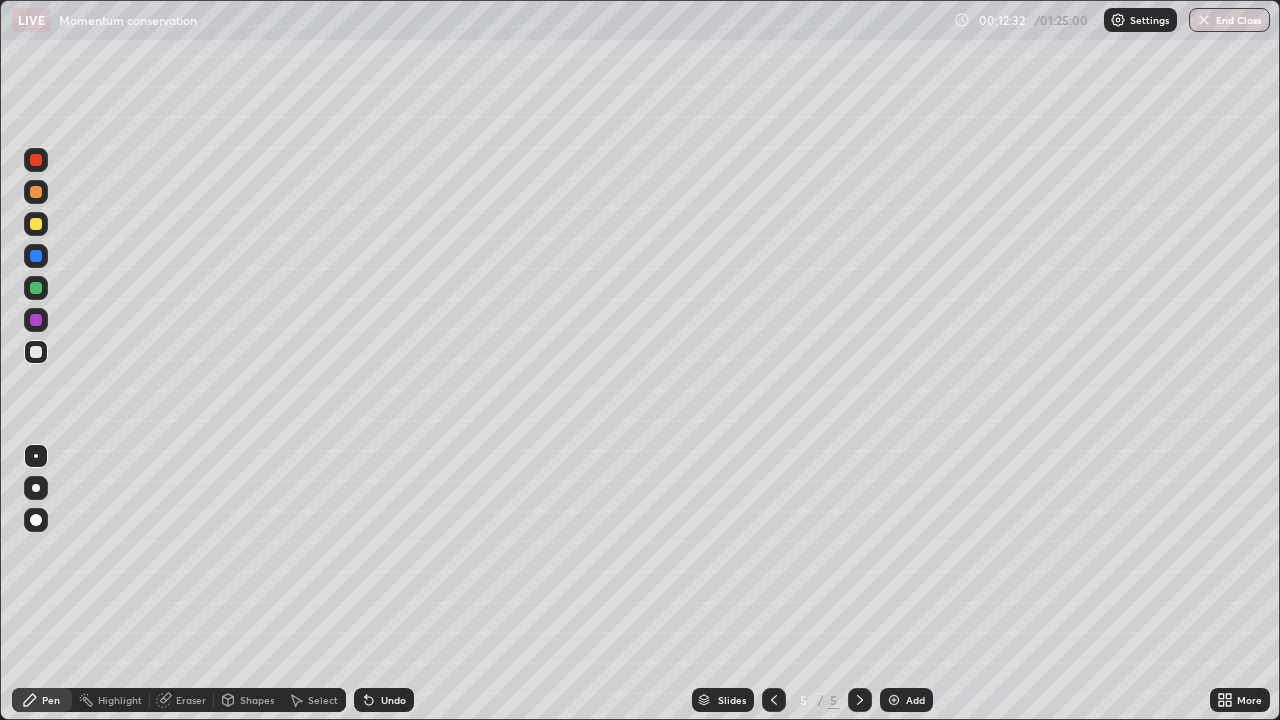 click at bounding box center (36, 488) 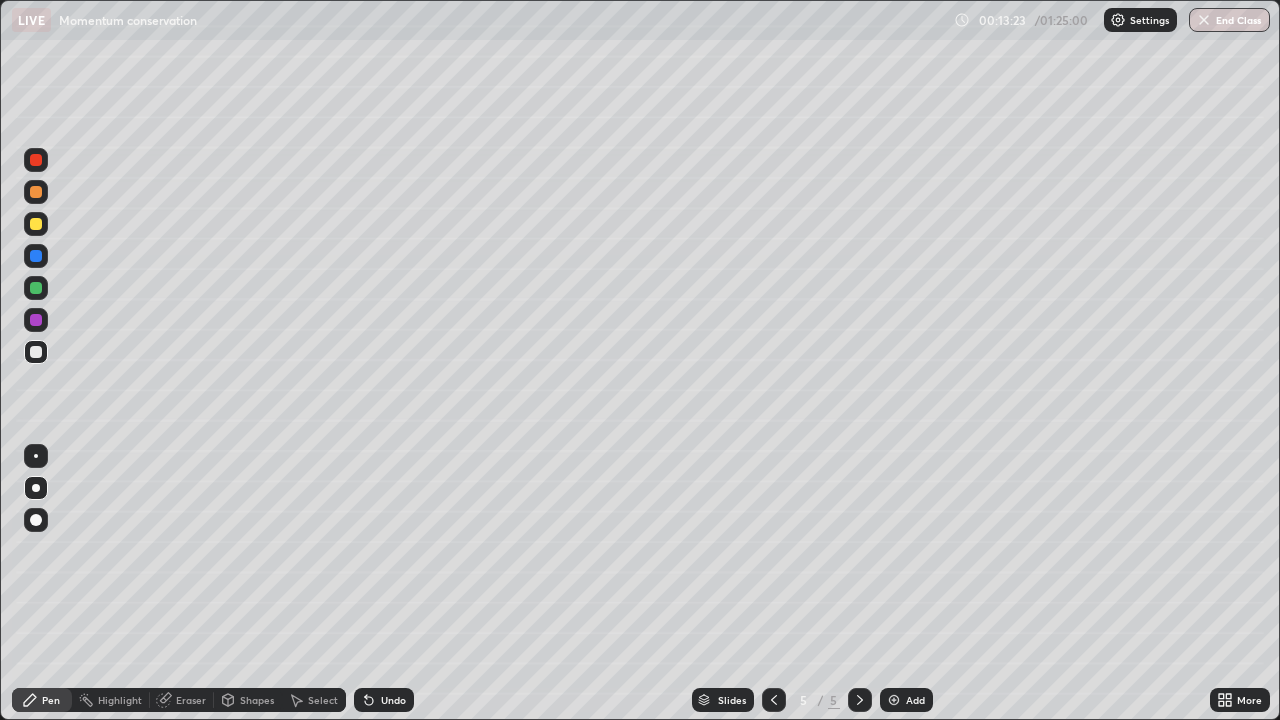 click at bounding box center [36, 456] 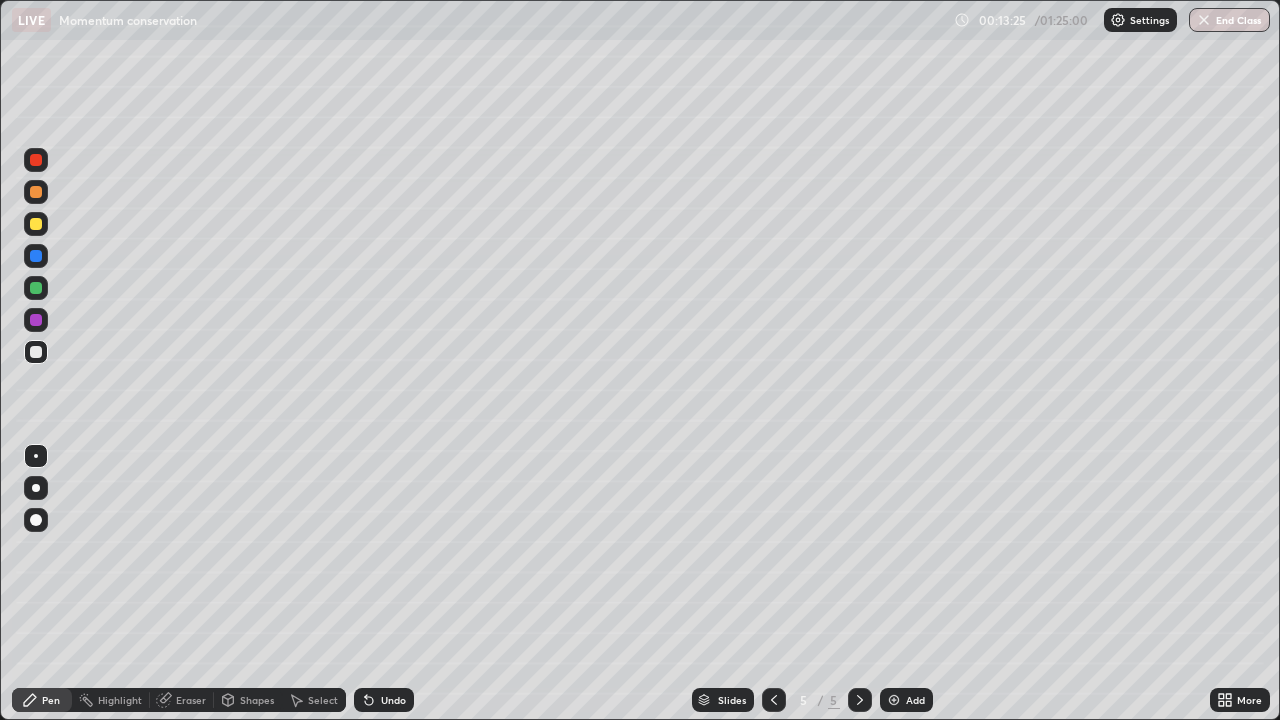 click at bounding box center (36, 288) 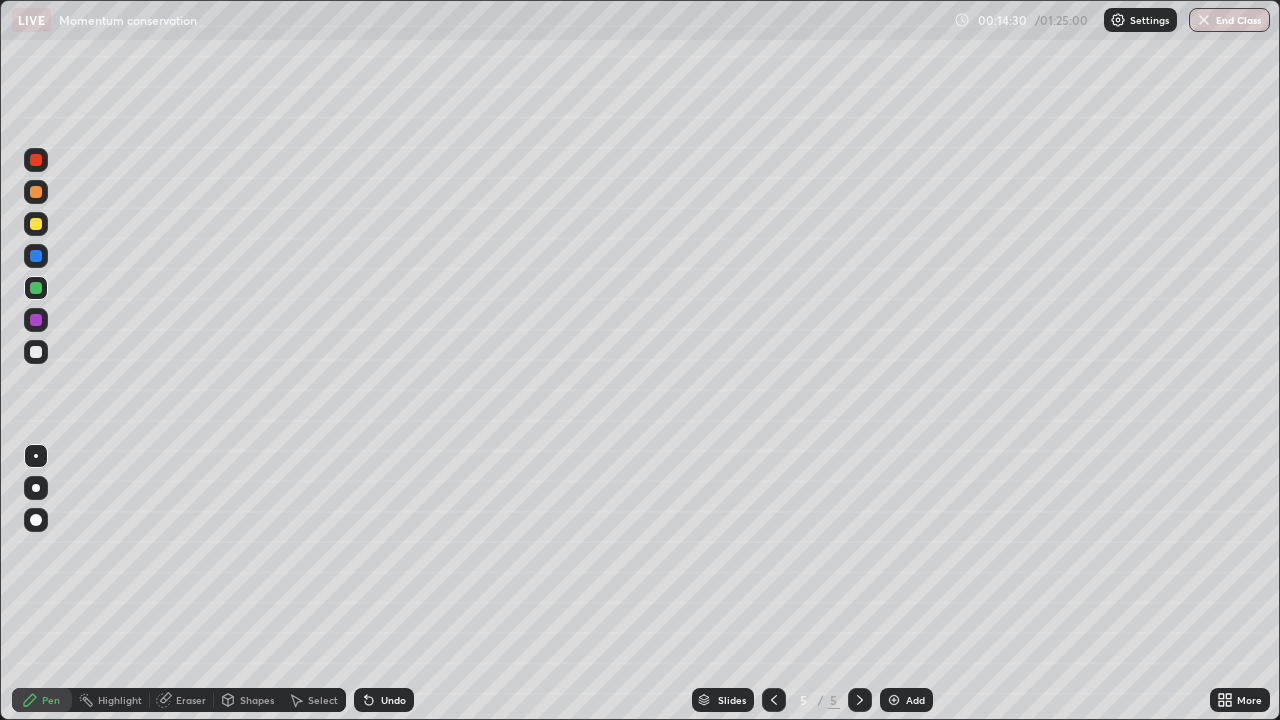 click at bounding box center [36, 224] 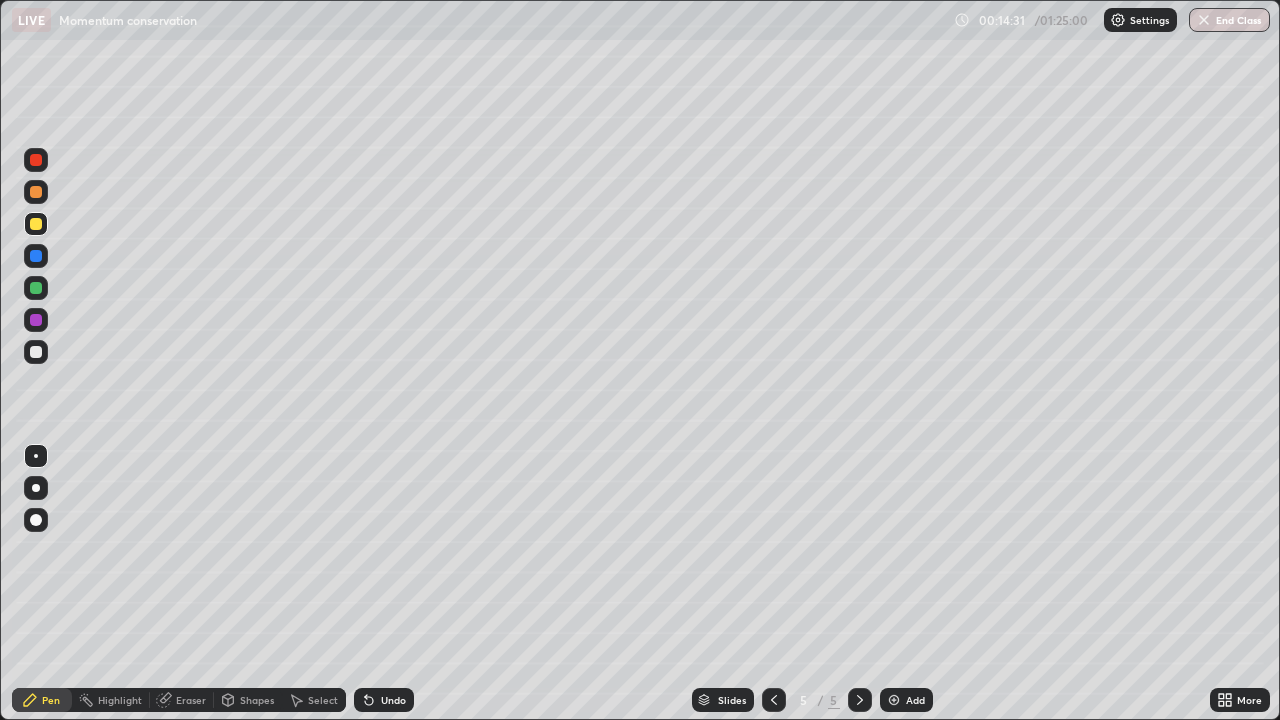 click at bounding box center [36, 488] 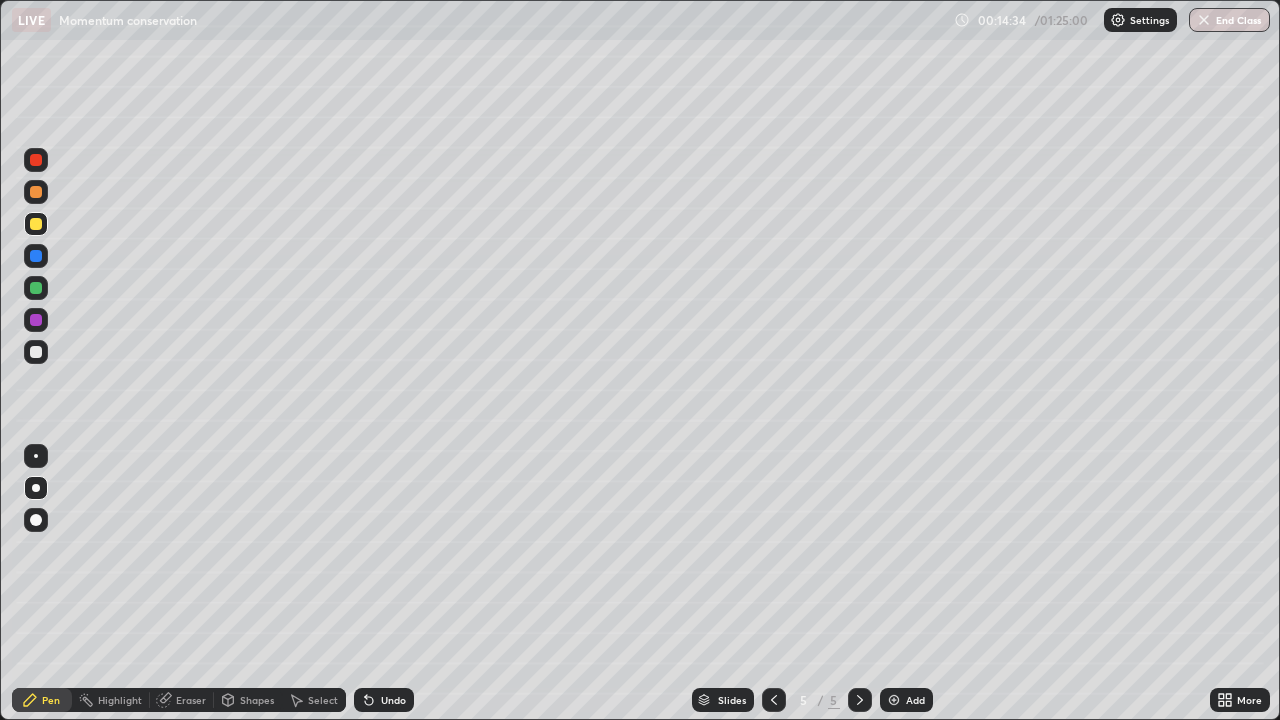 click at bounding box center (894, 700) 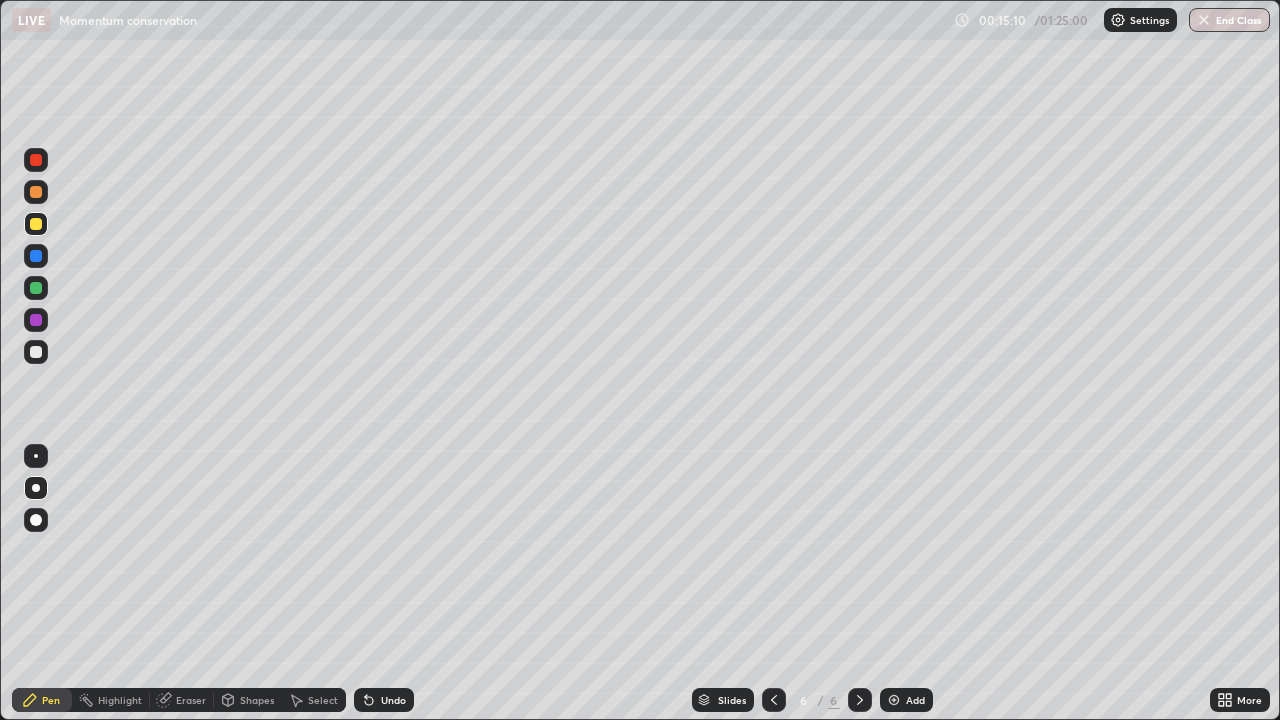 click at bounding box center (36, 352) 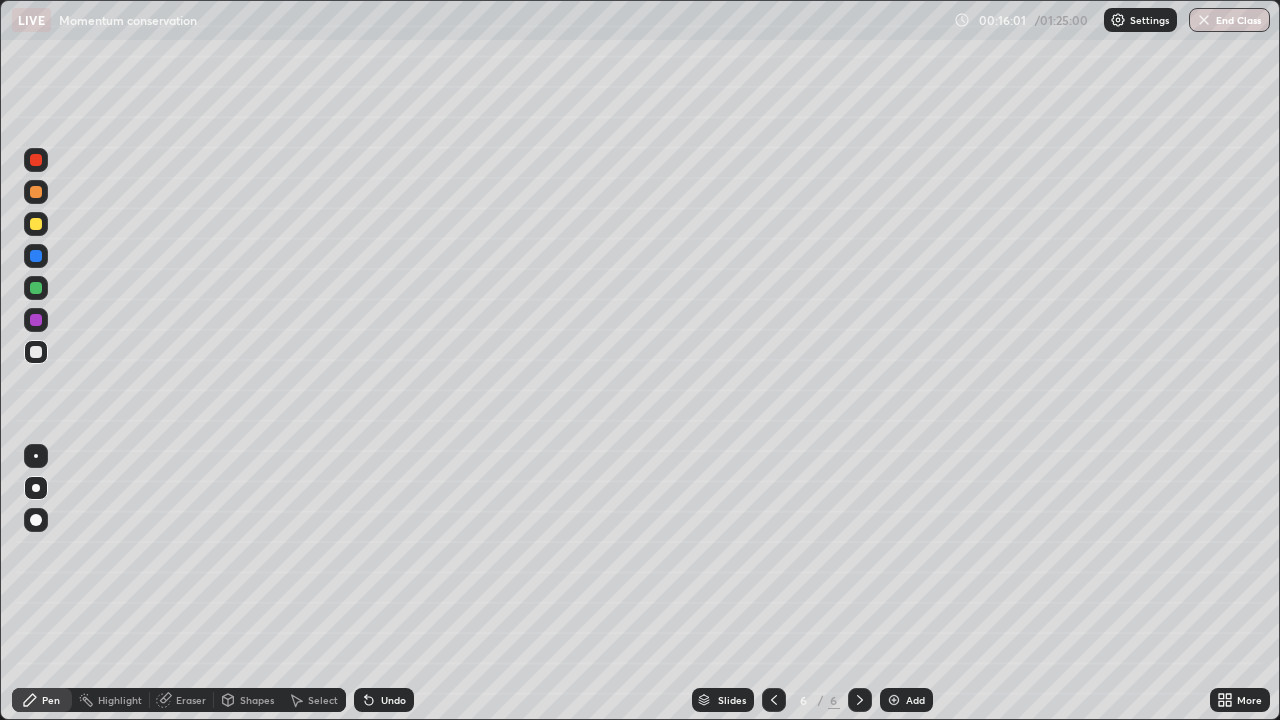 click at bounding box center [36, 288] 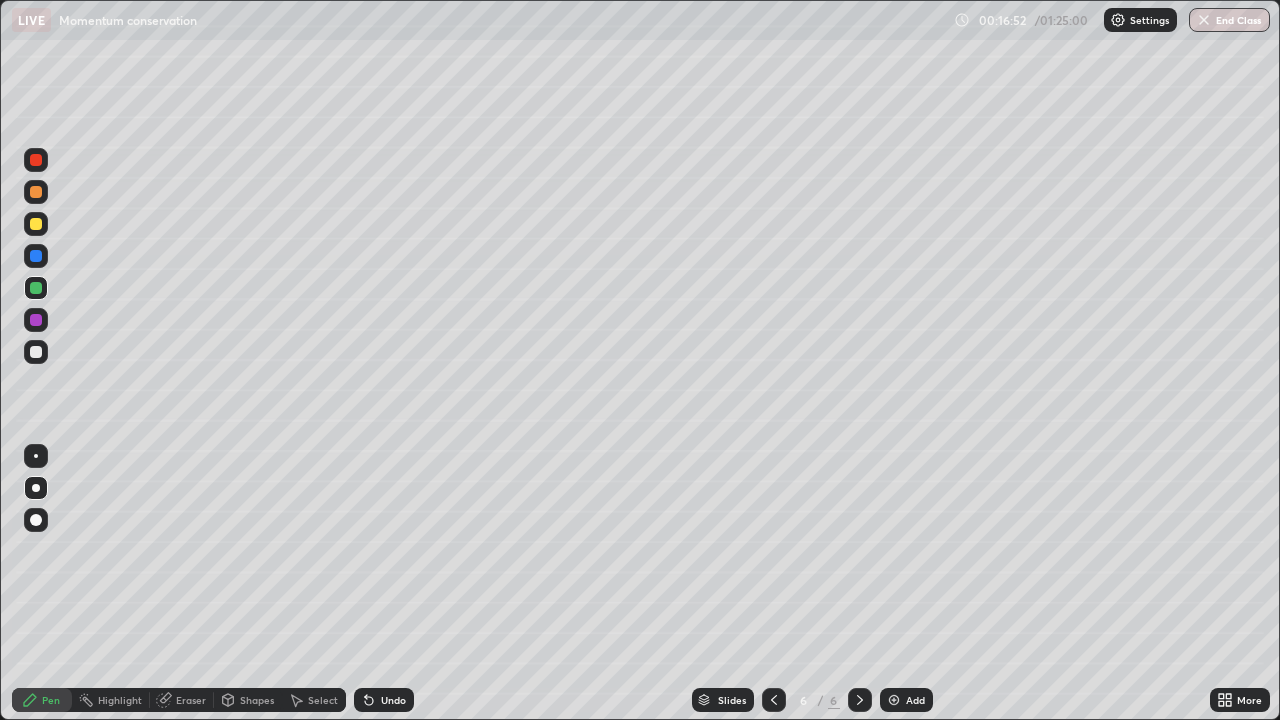 click at bounding box center (36, 352) 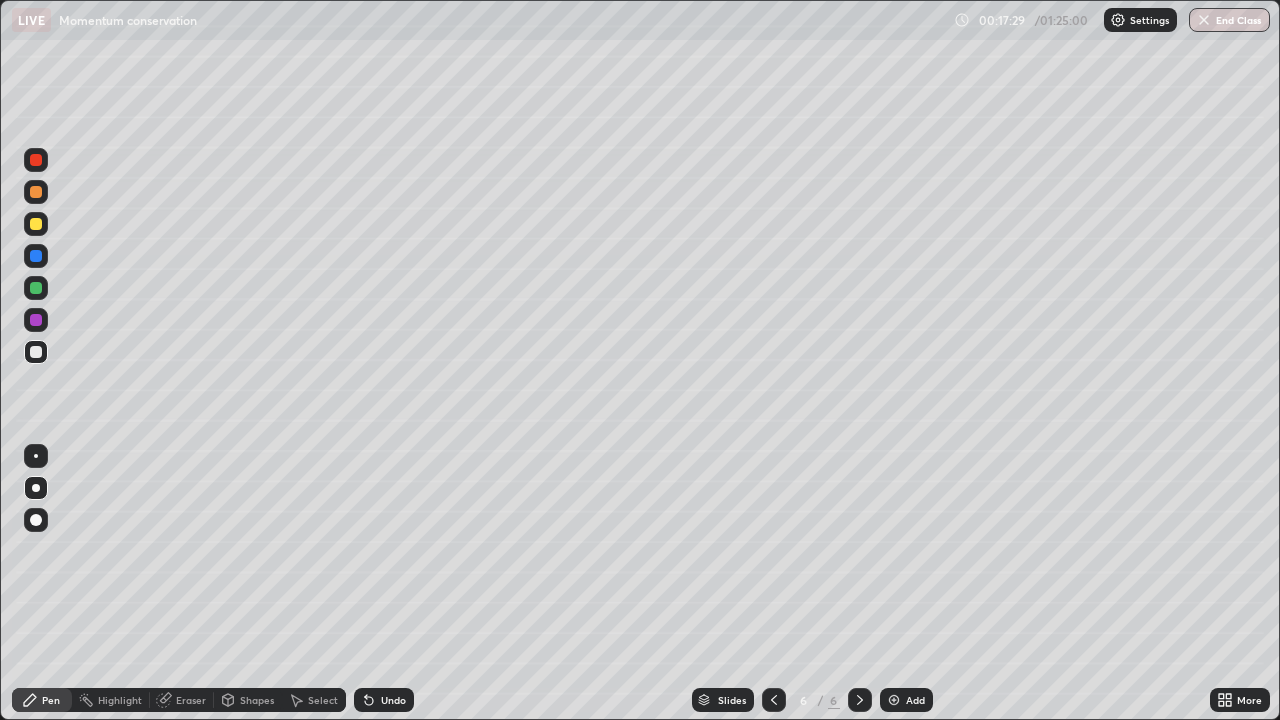 click 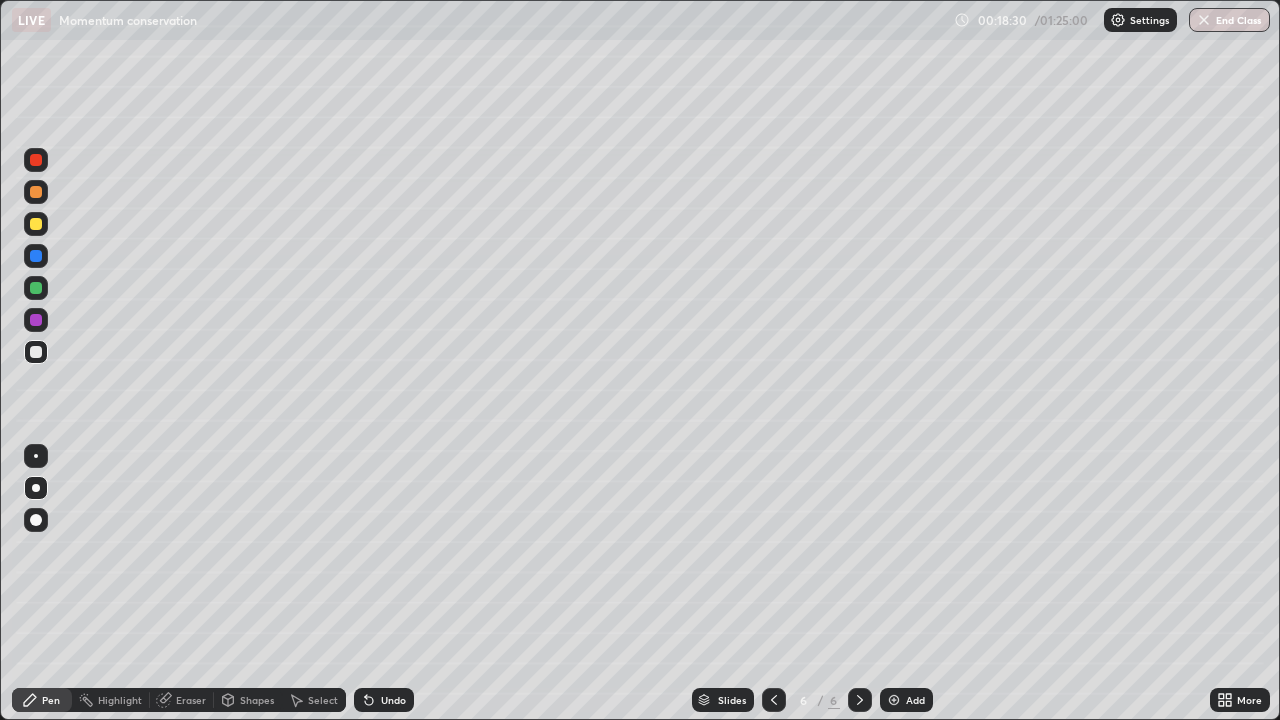 click 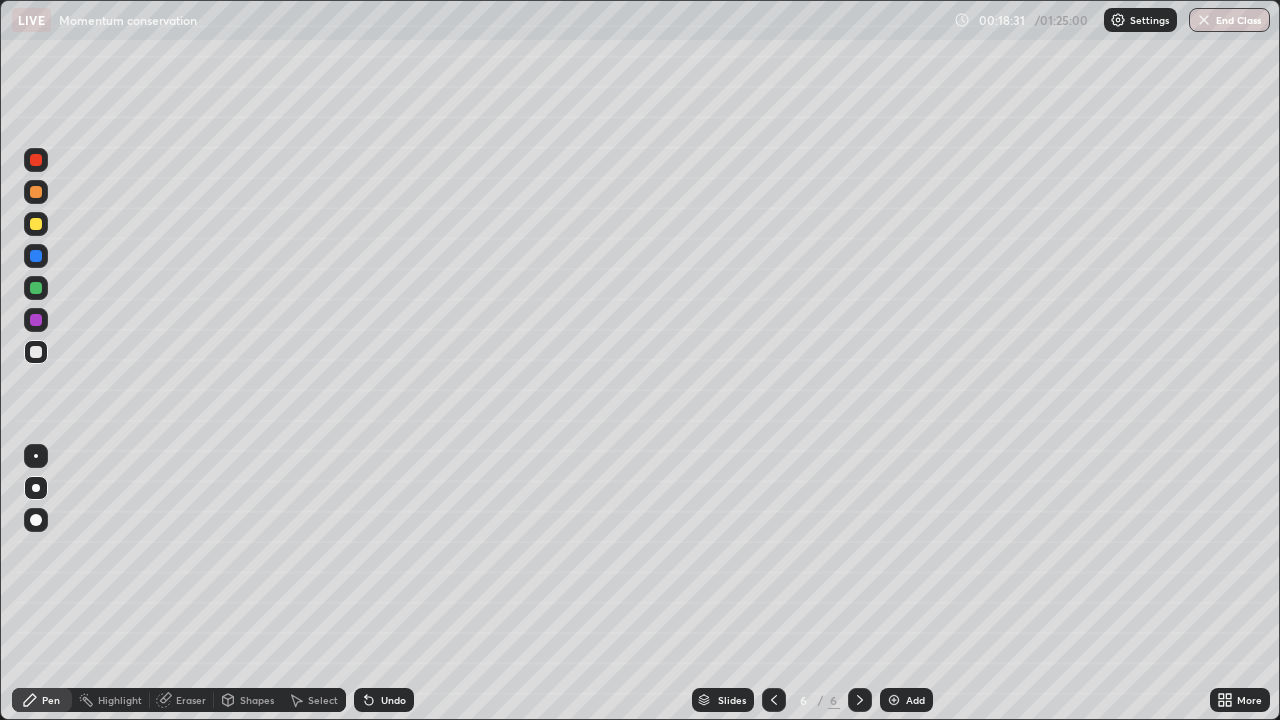 click on "Undo" at bounding box center [384, 700] 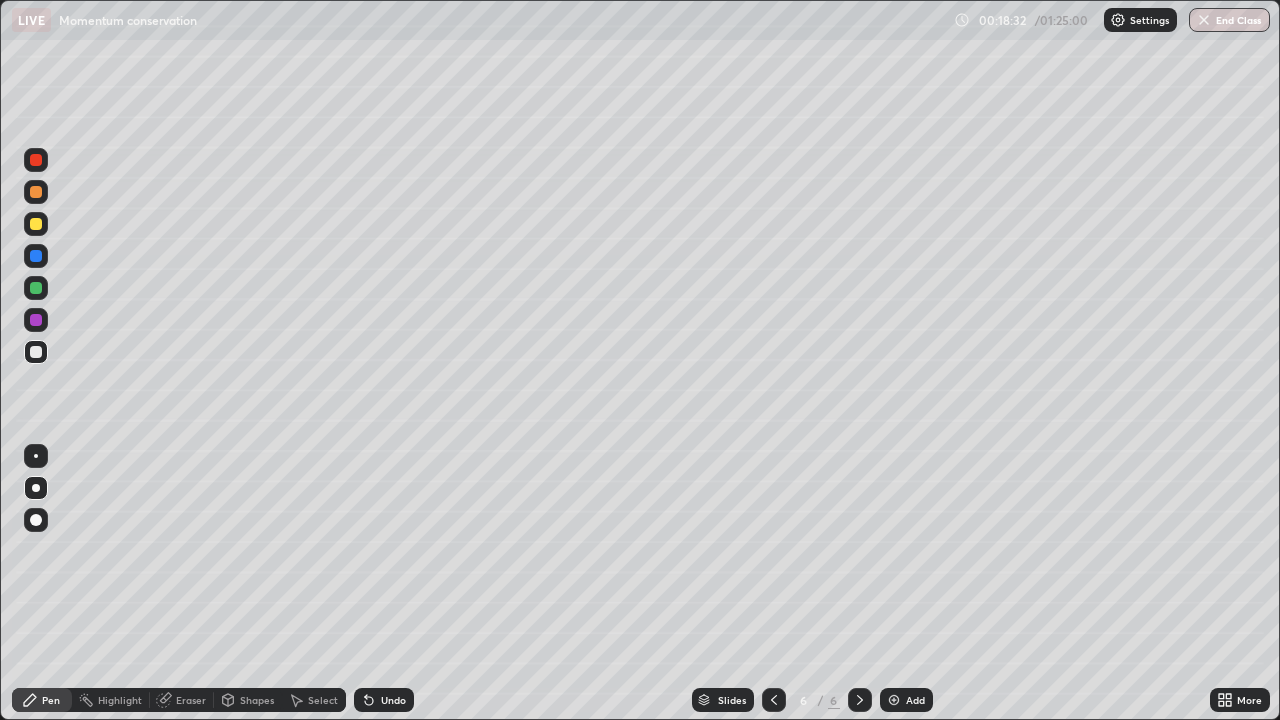 click on "Undo" at bounding box center [393, 700] 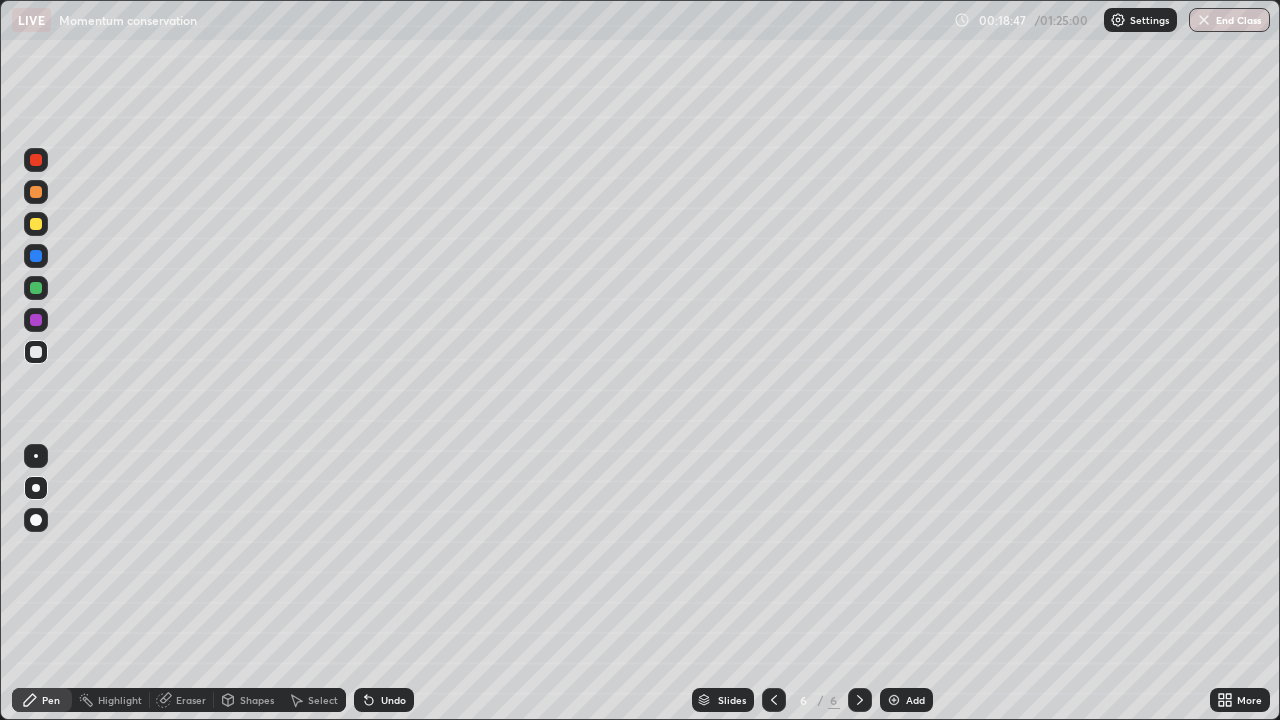 click on "Undo" at bounding box center (384, 700) 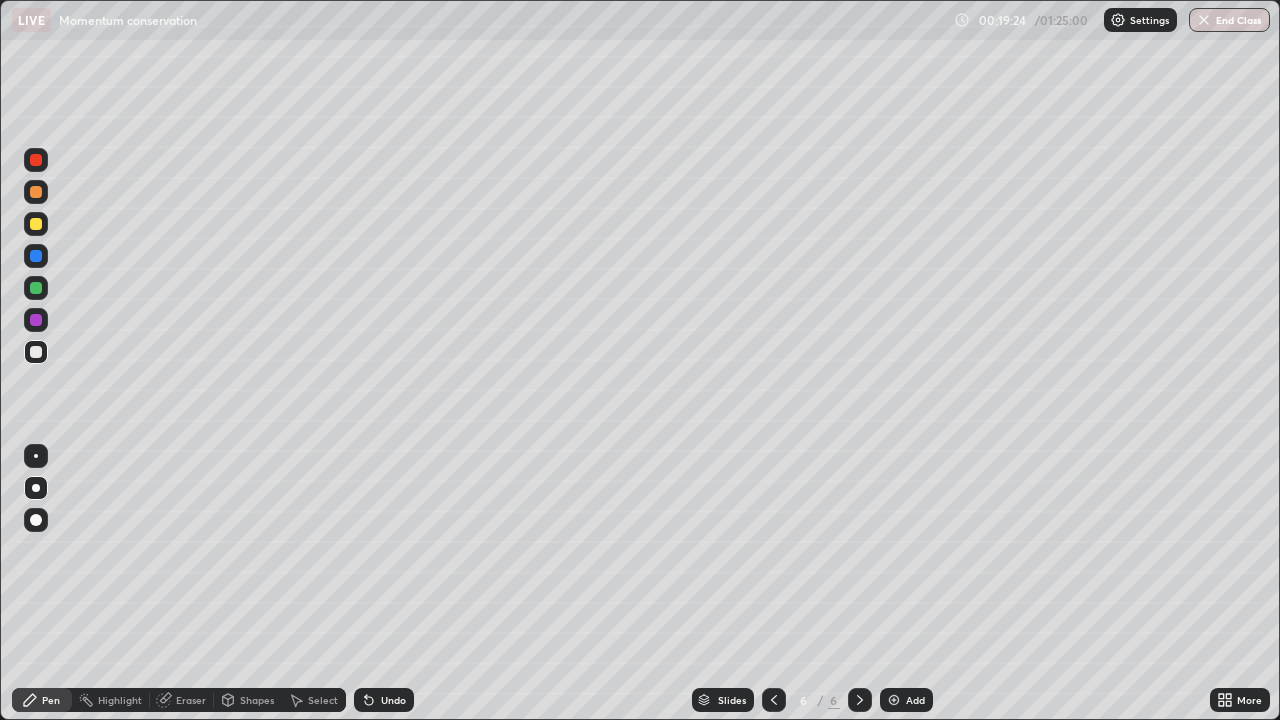 click at bounding box center (36, 160) 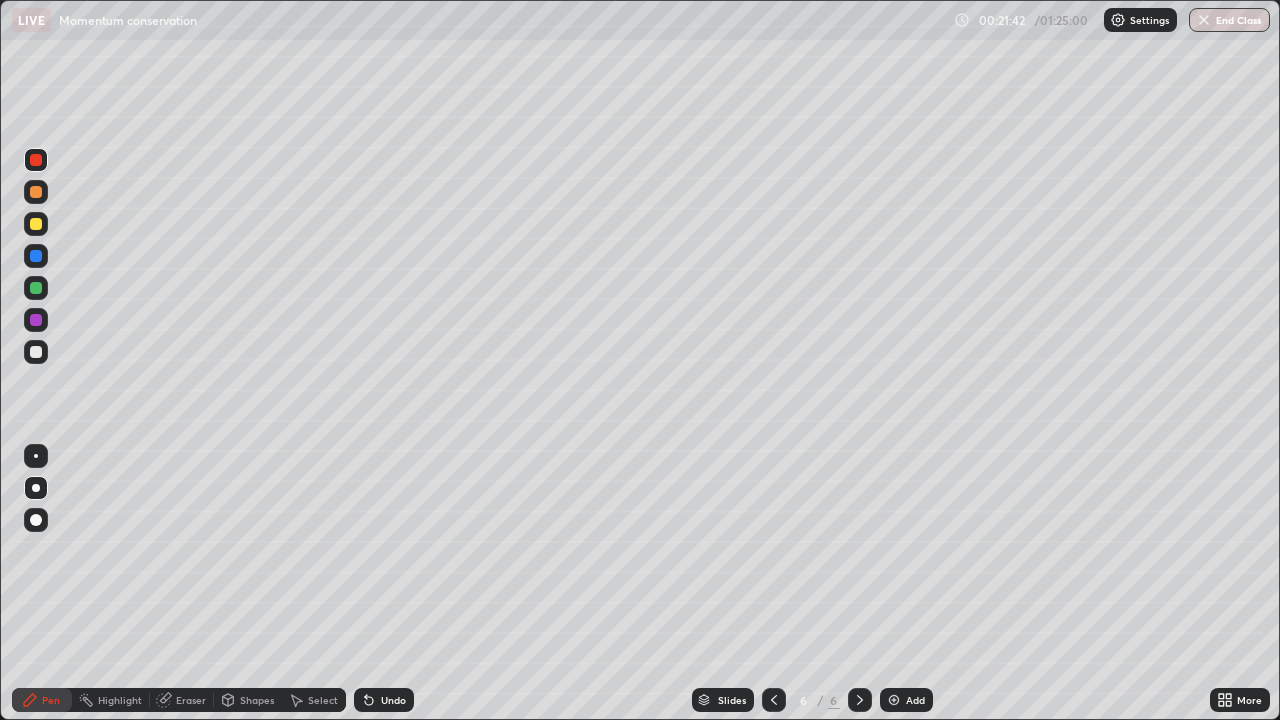 click on "Undo" at bounding box center [384, 700] 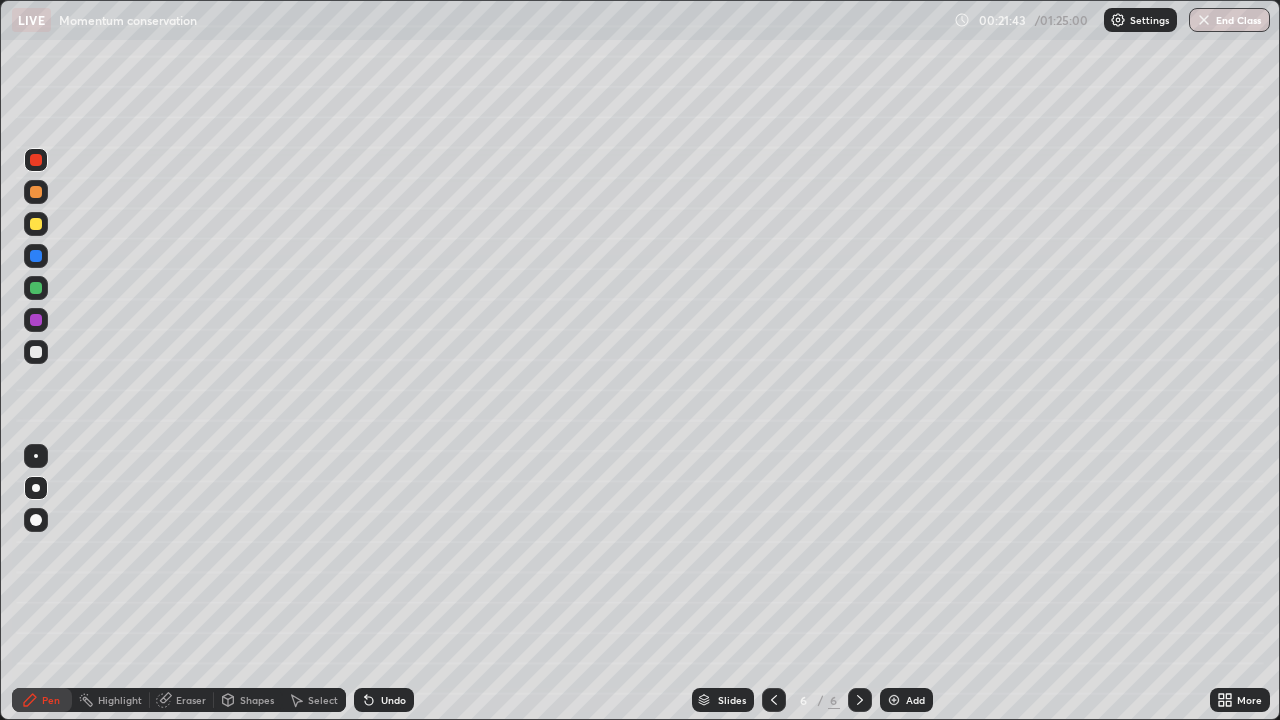click on "Undo" at bounding box center [384, 700] 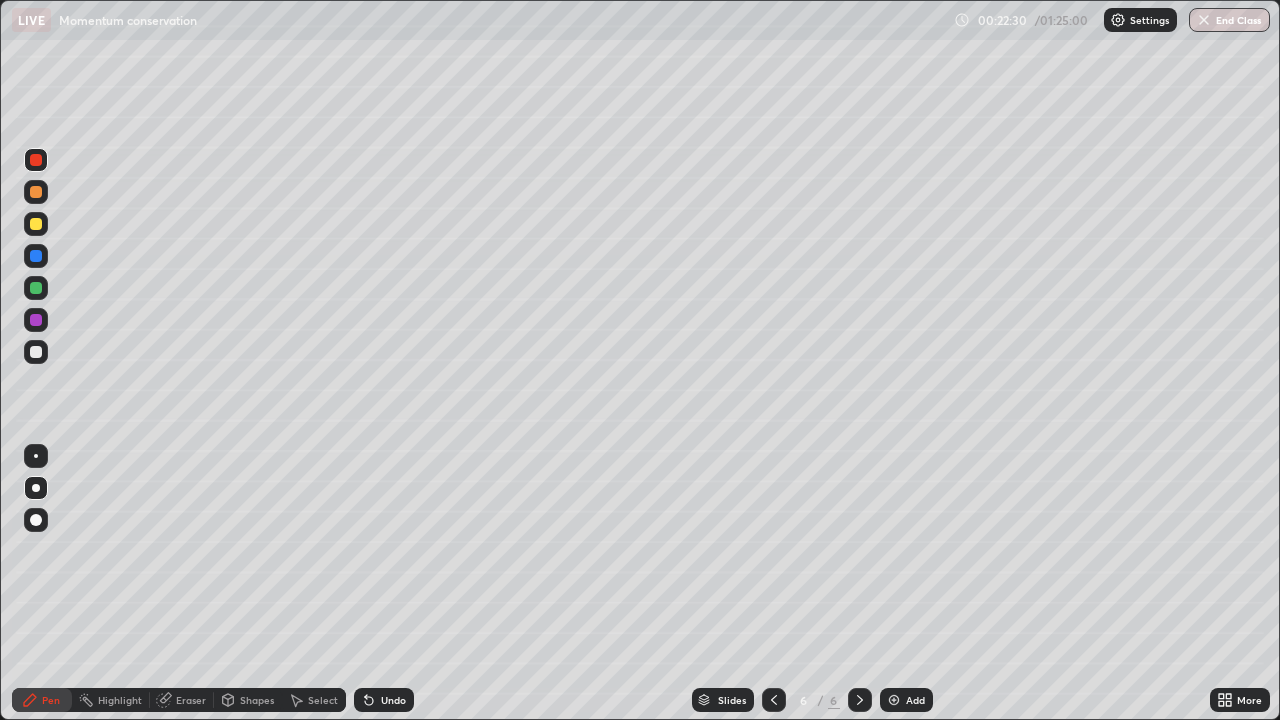 click on "Select" at bounding box center (323, 700) 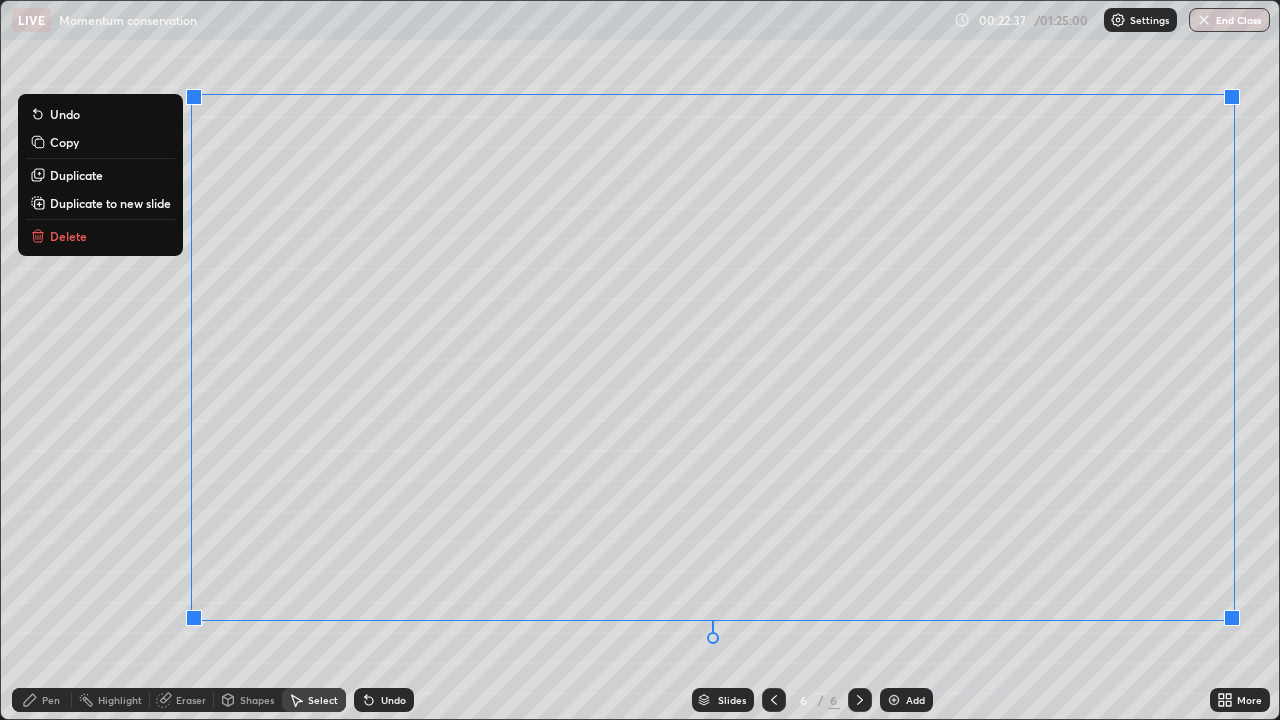 click on "Duplicate to new slide" at bounding box center [110, 203] 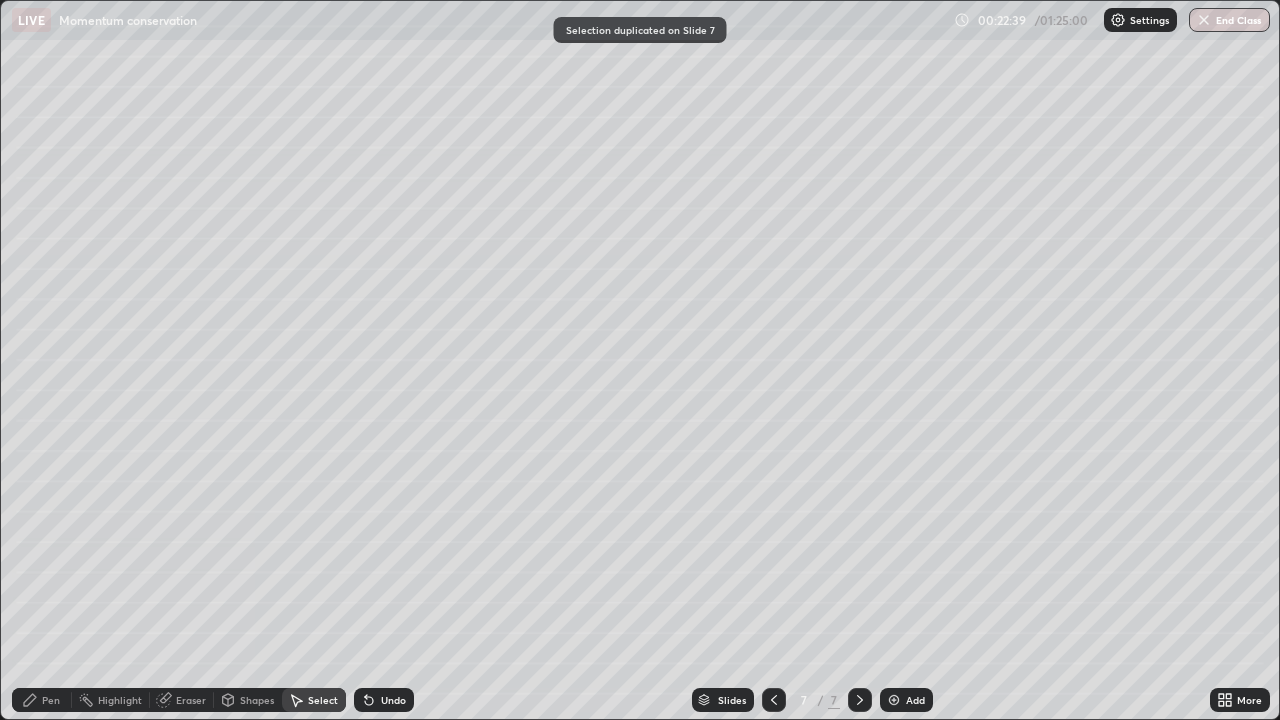 click on "Pen" at bounding box center (51, 700) 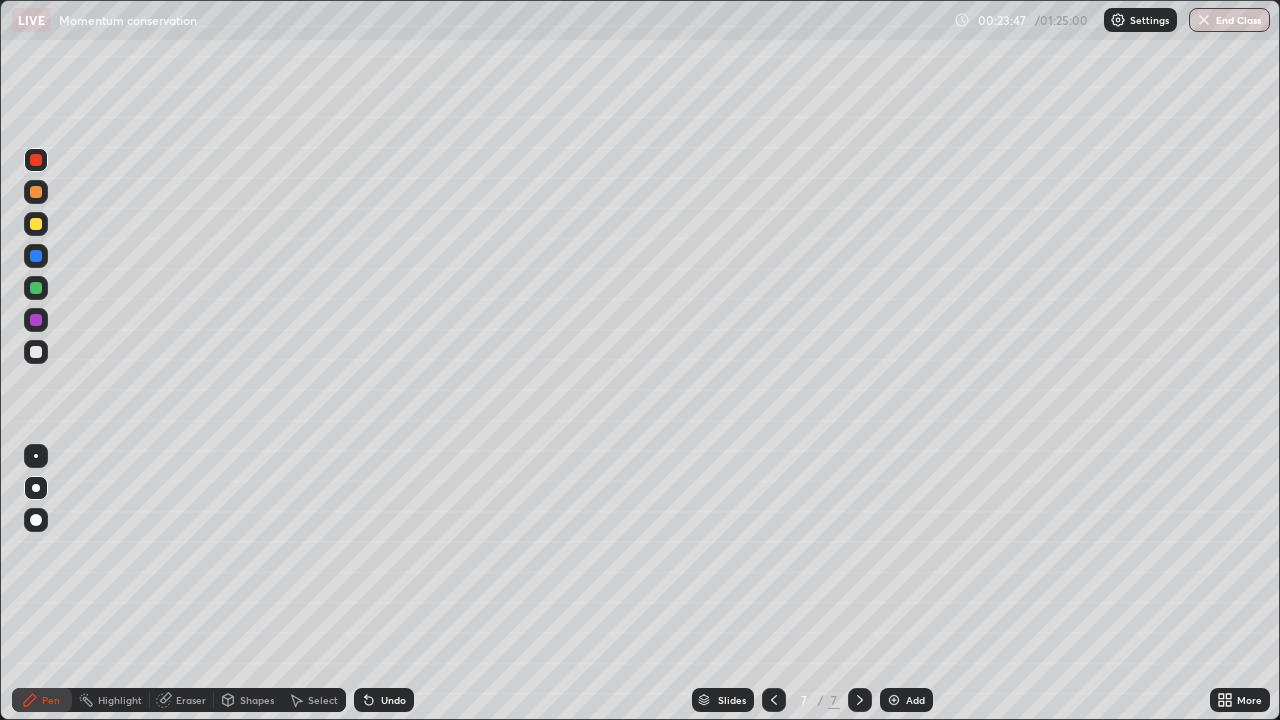 click at bounding box center (36, 352) 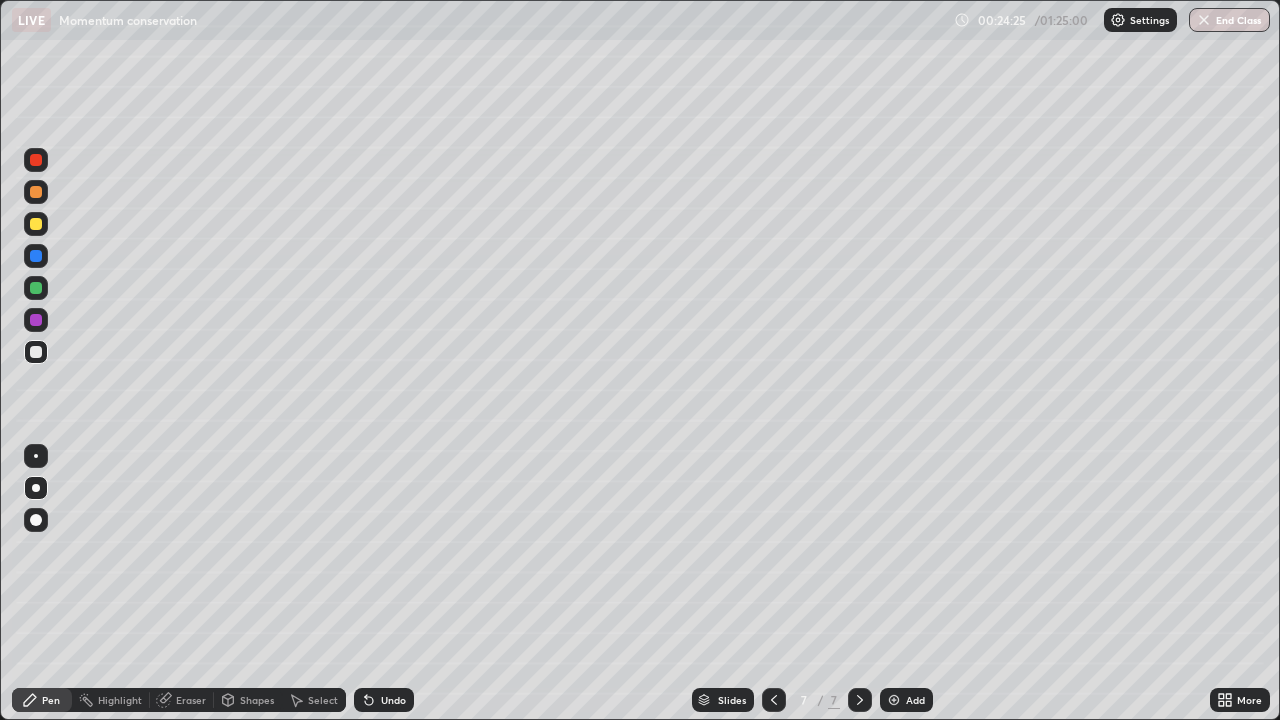 click at bounding box center (36, 160) 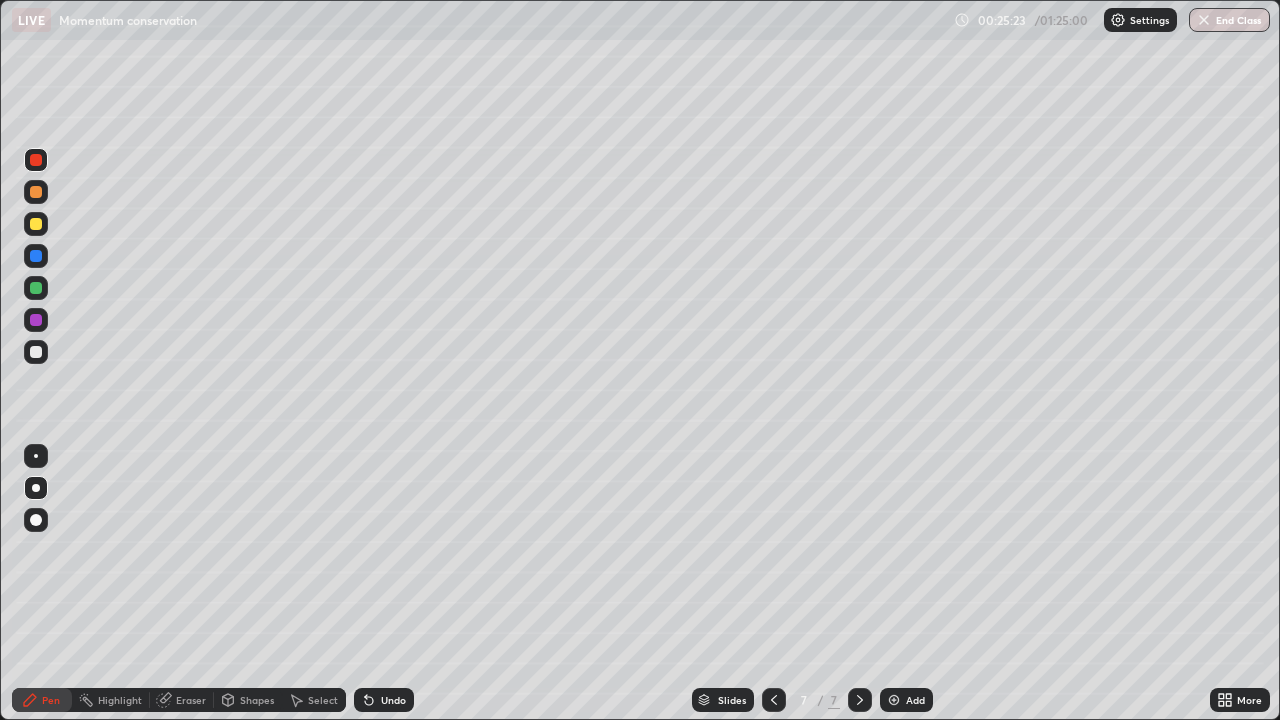 click at bounding box center [36, 352] 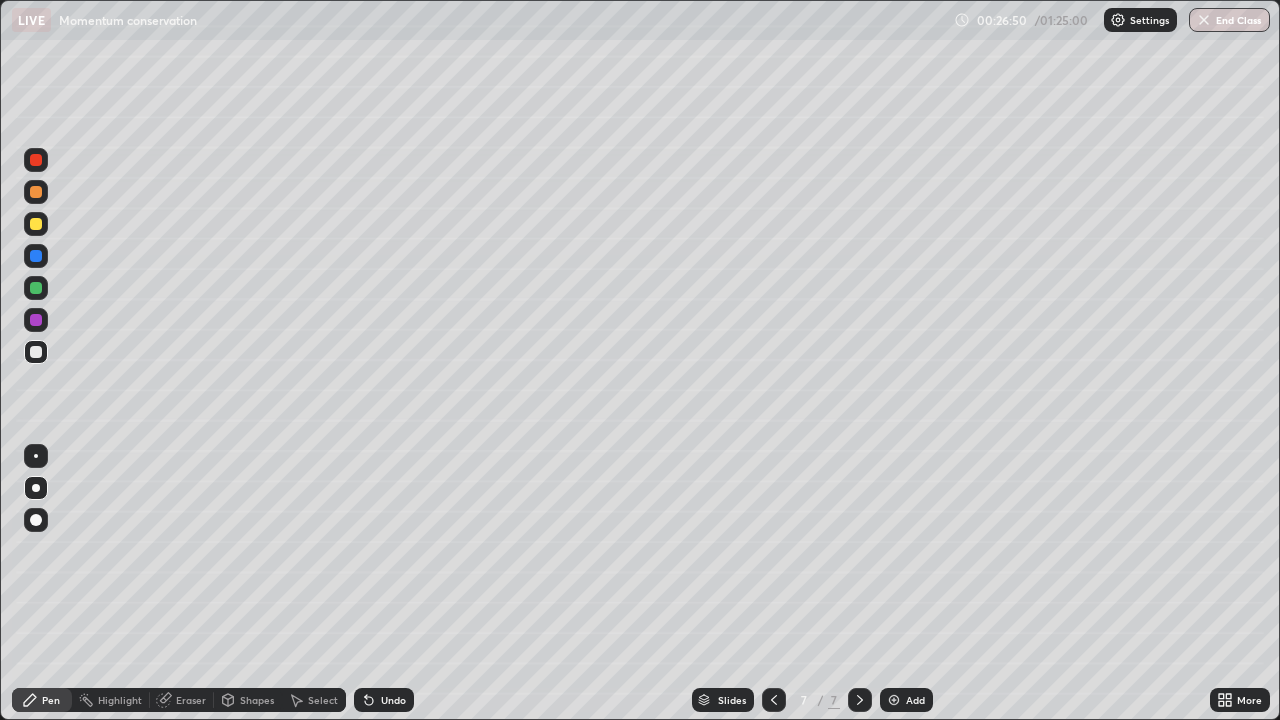click at bounding box center (894, 700) 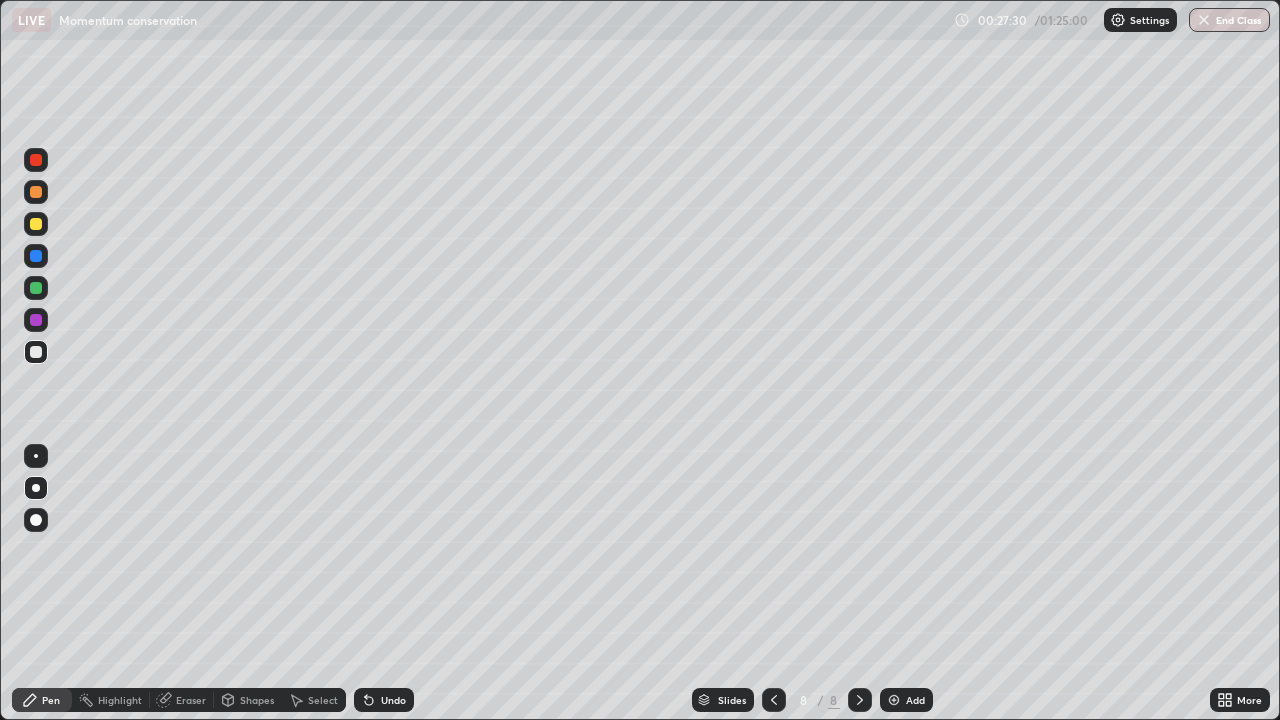 click at bounding box center (894, 700) 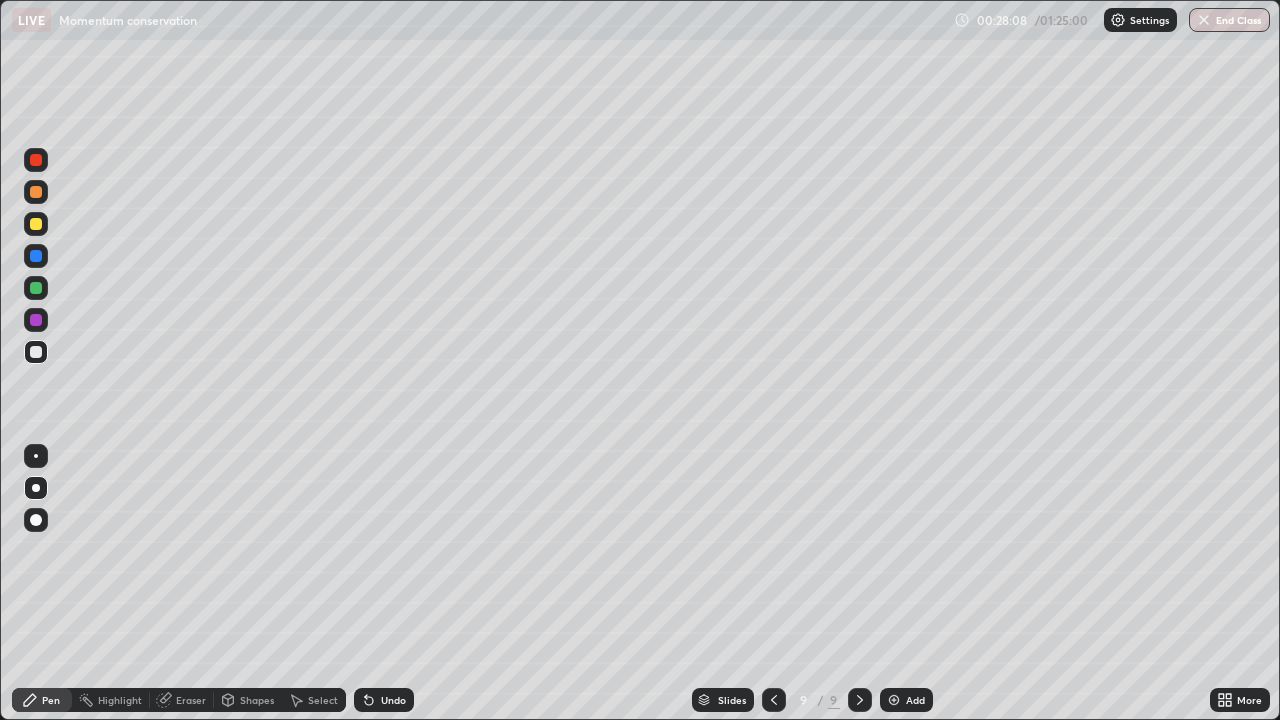 click on "Shapes" at bounding box center [257, 700] 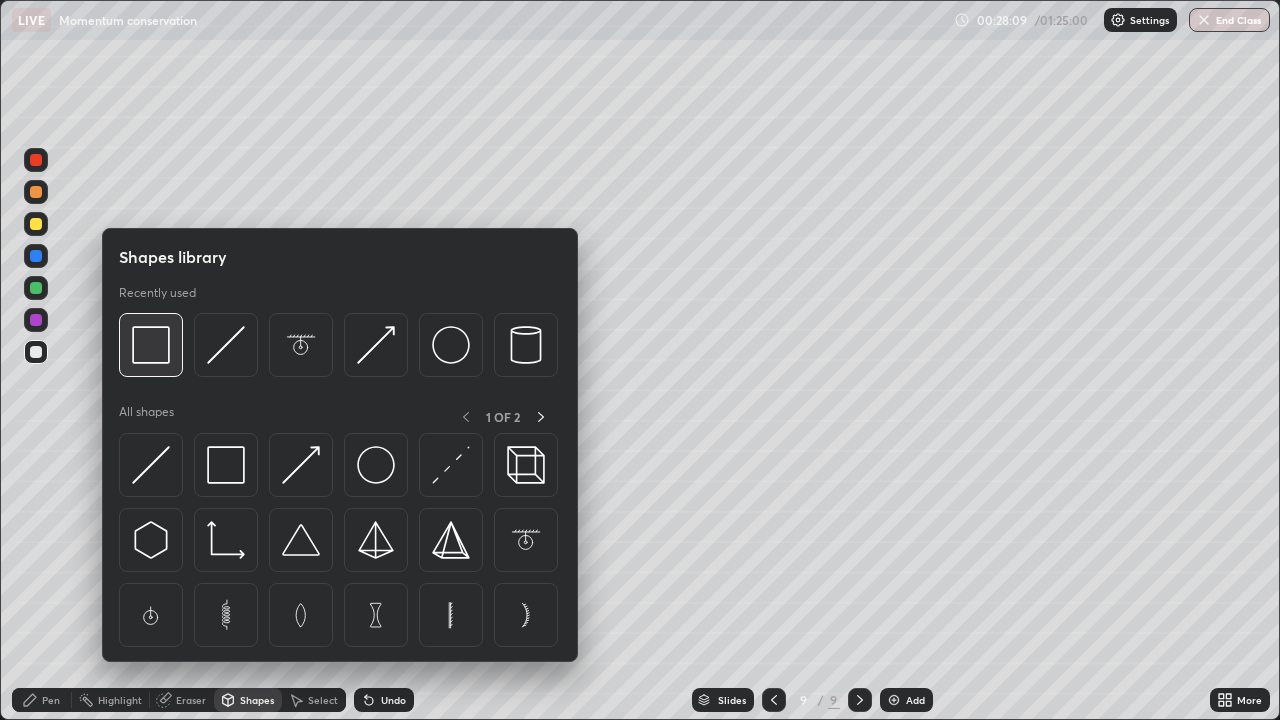 click at bounding box center [151, 345] 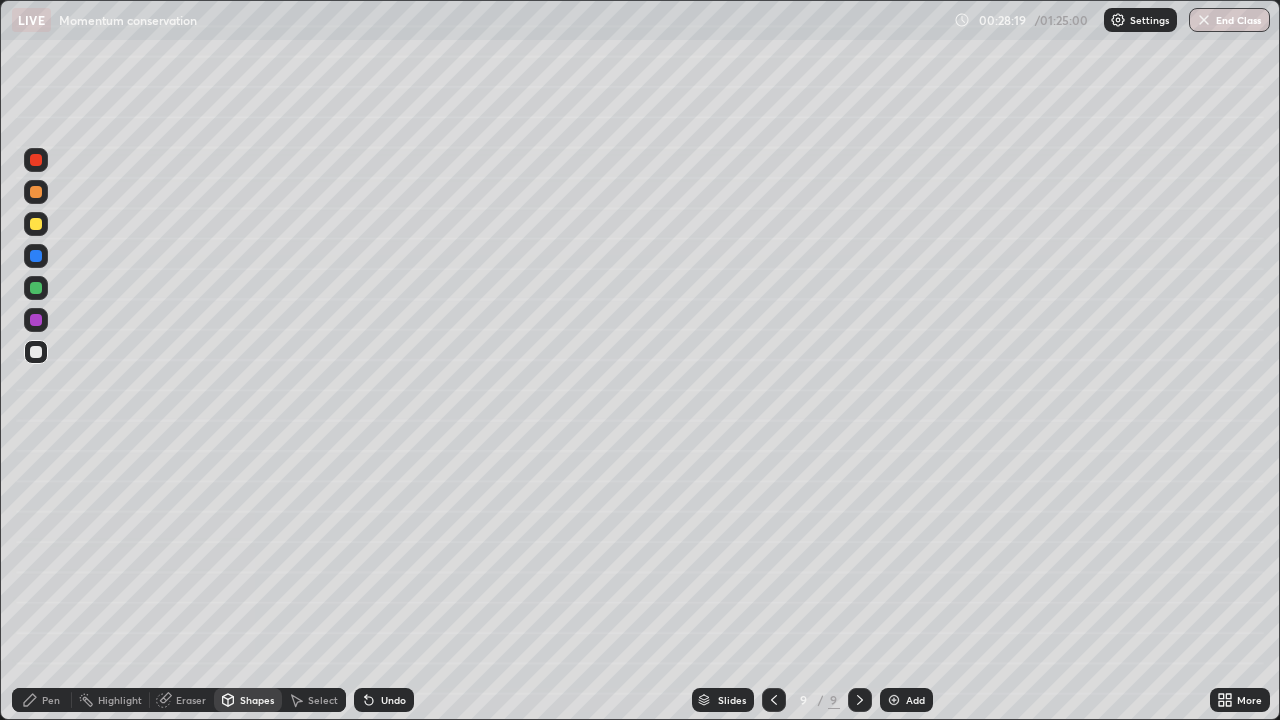 click 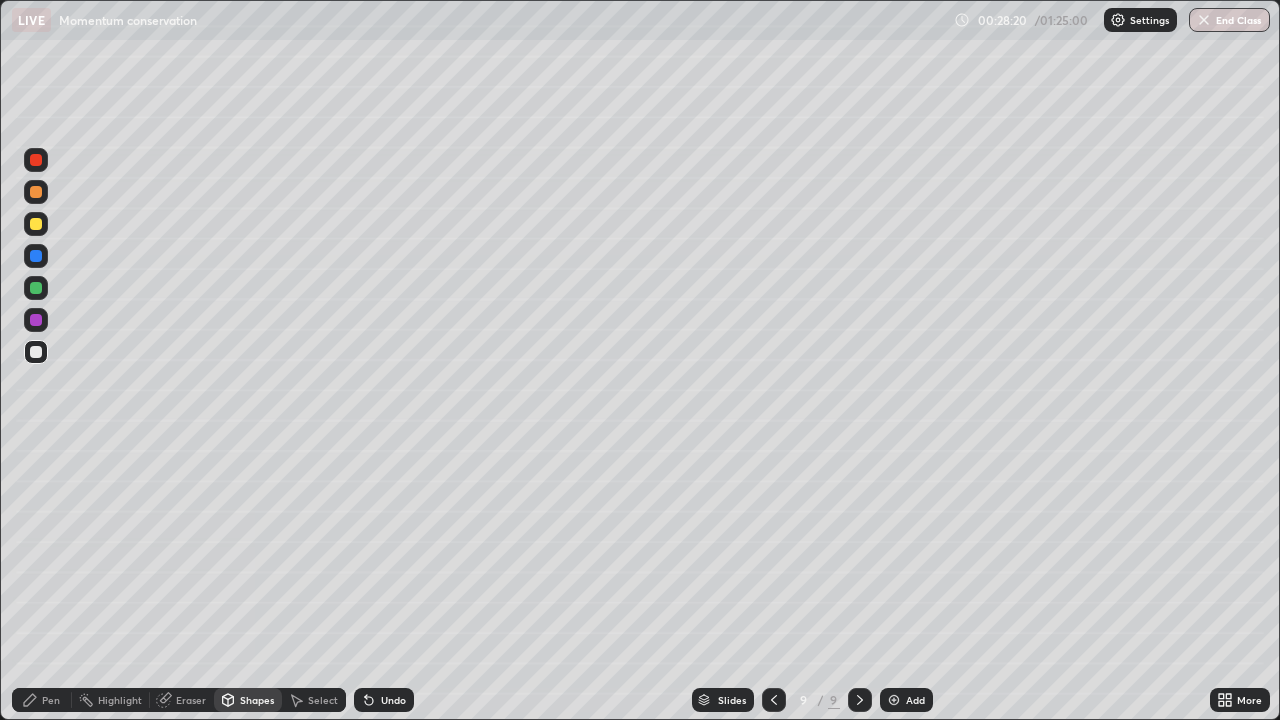 click 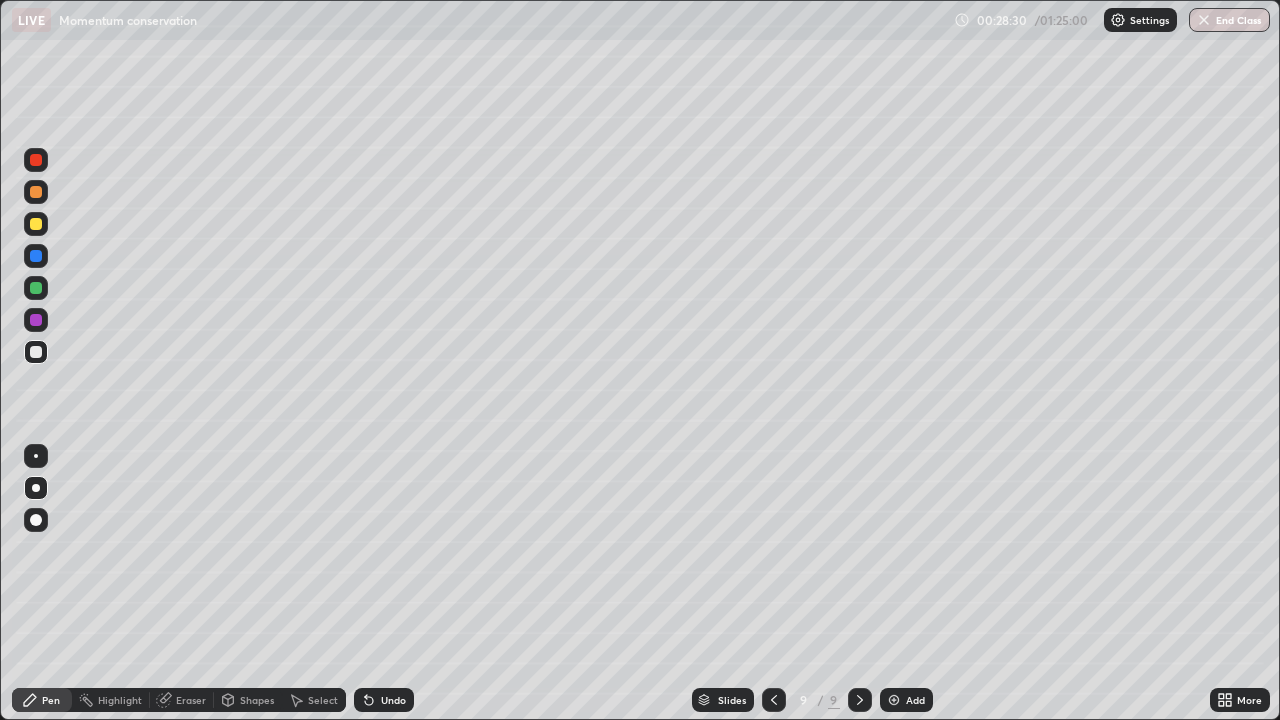 click 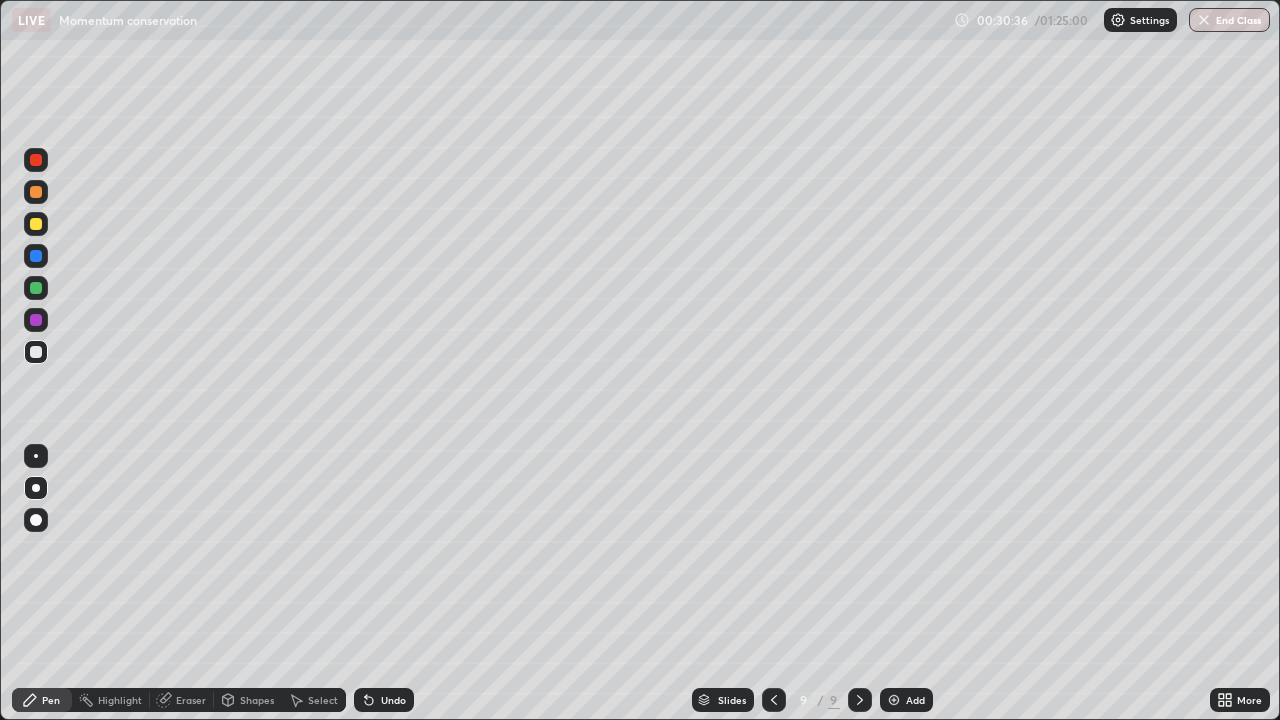 click at bounding box center (36, 224) 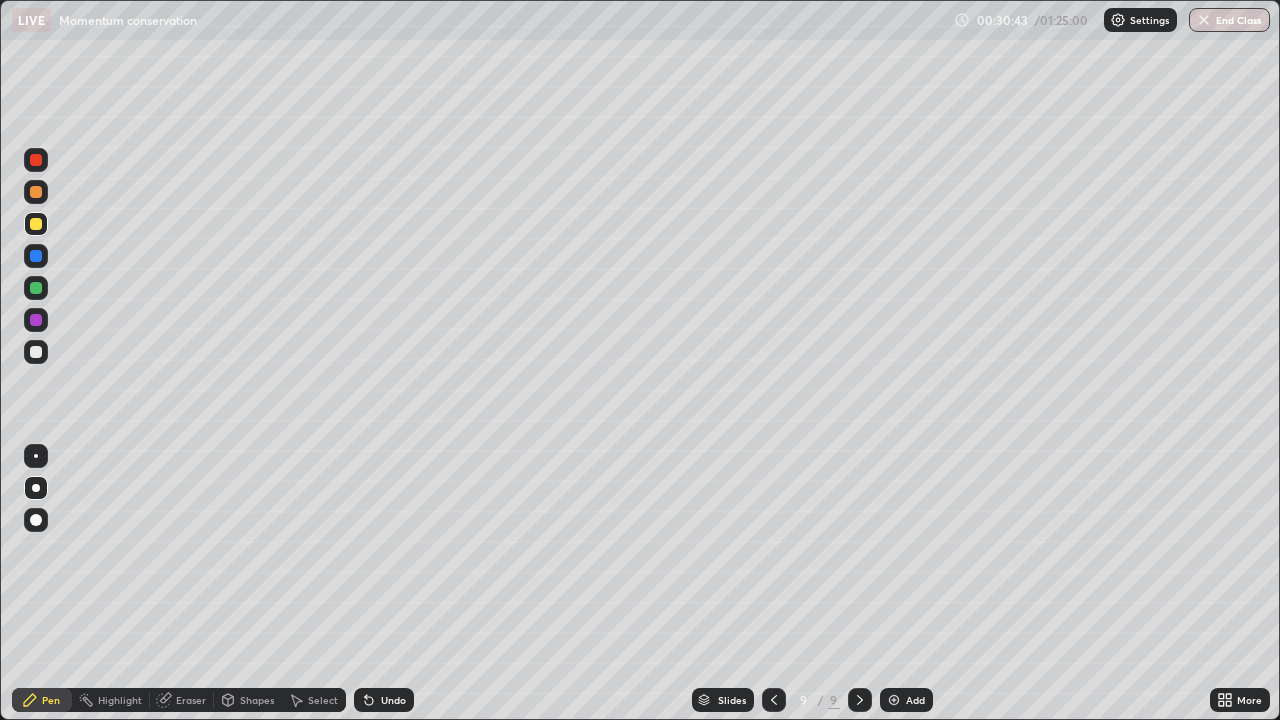 click at bounding box center [36, 352] 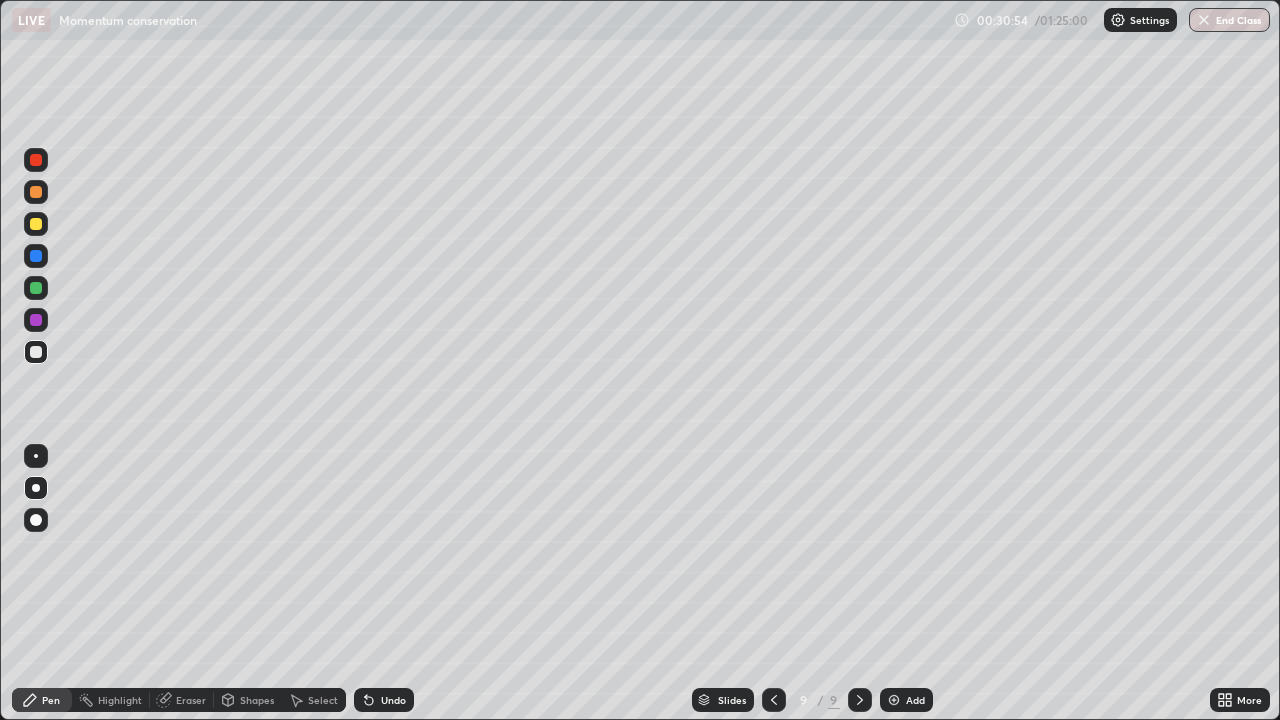 click at bounding box center (36, 224) 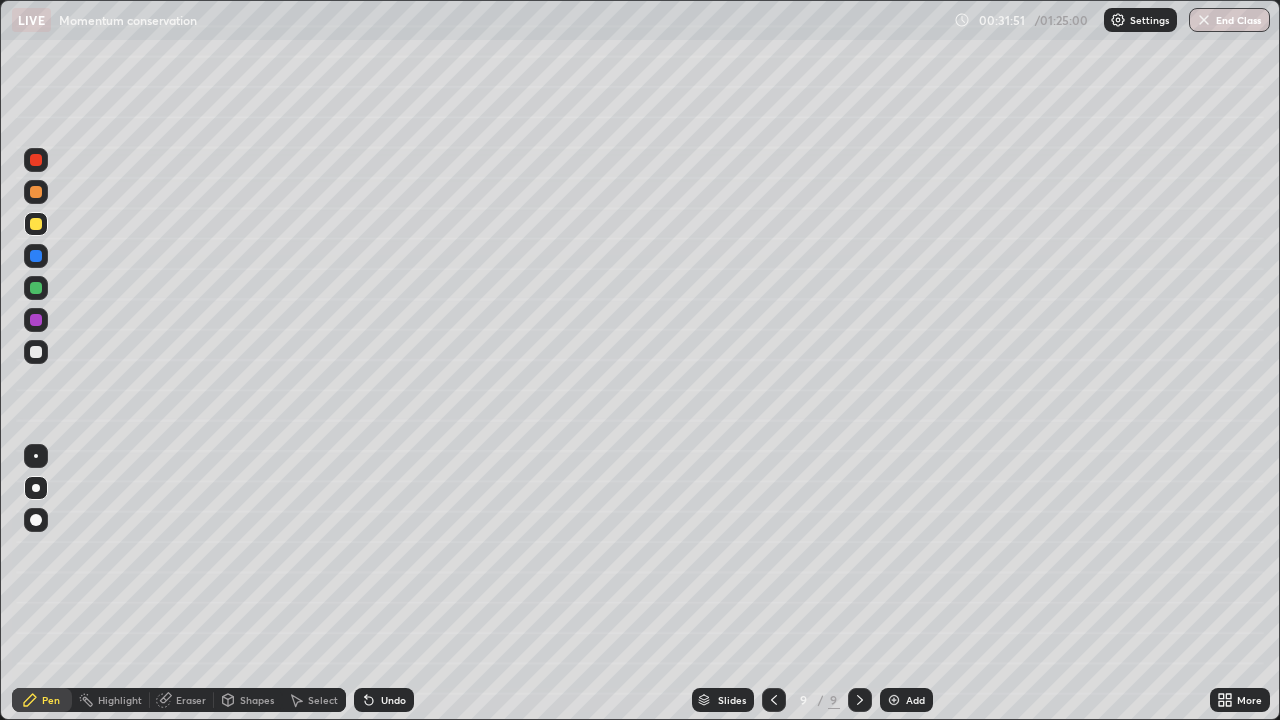 click at bounding box center (36, 352) 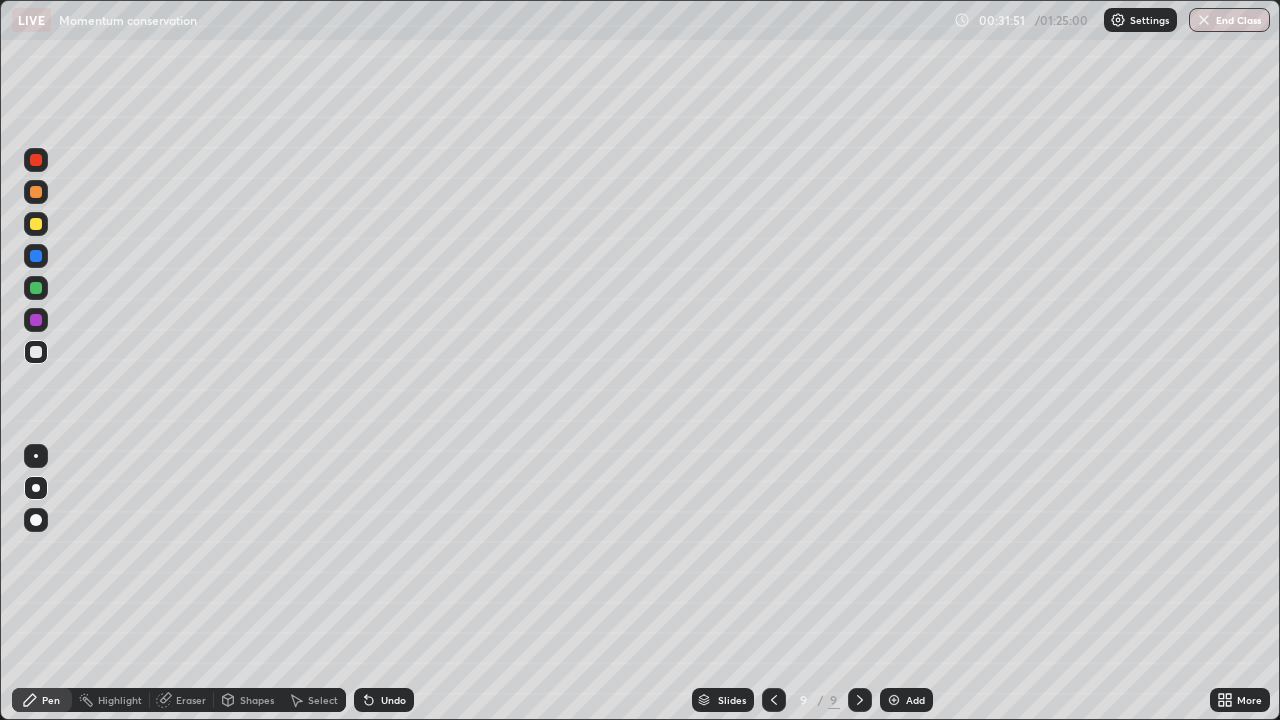 click at bounding box center [36, 456] 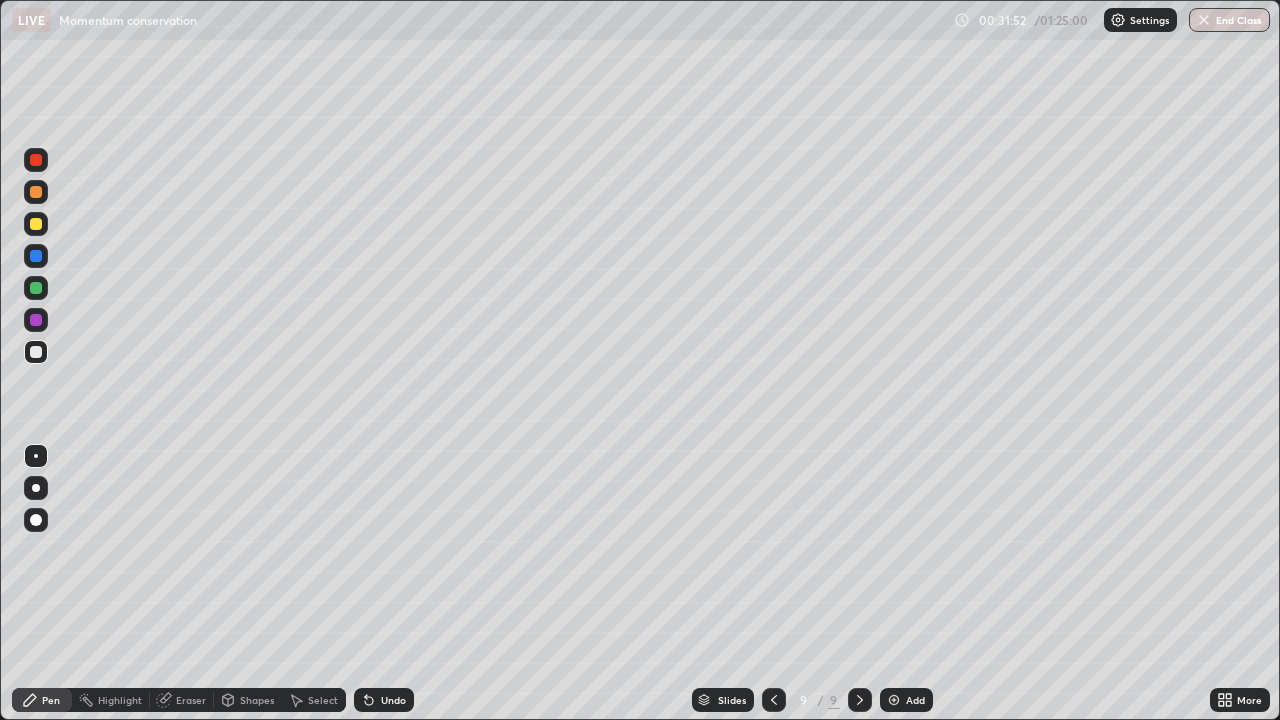 click at bounding box center [36, 224] 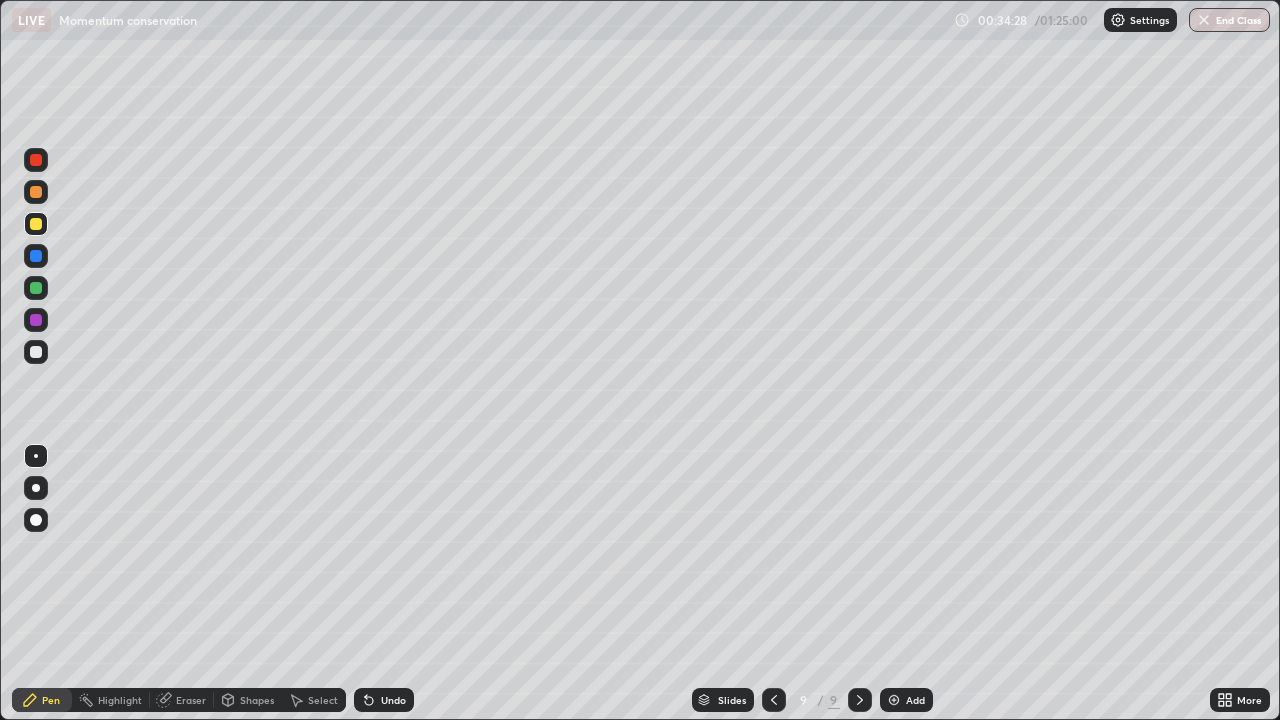 click at bounding box center [36, 160] 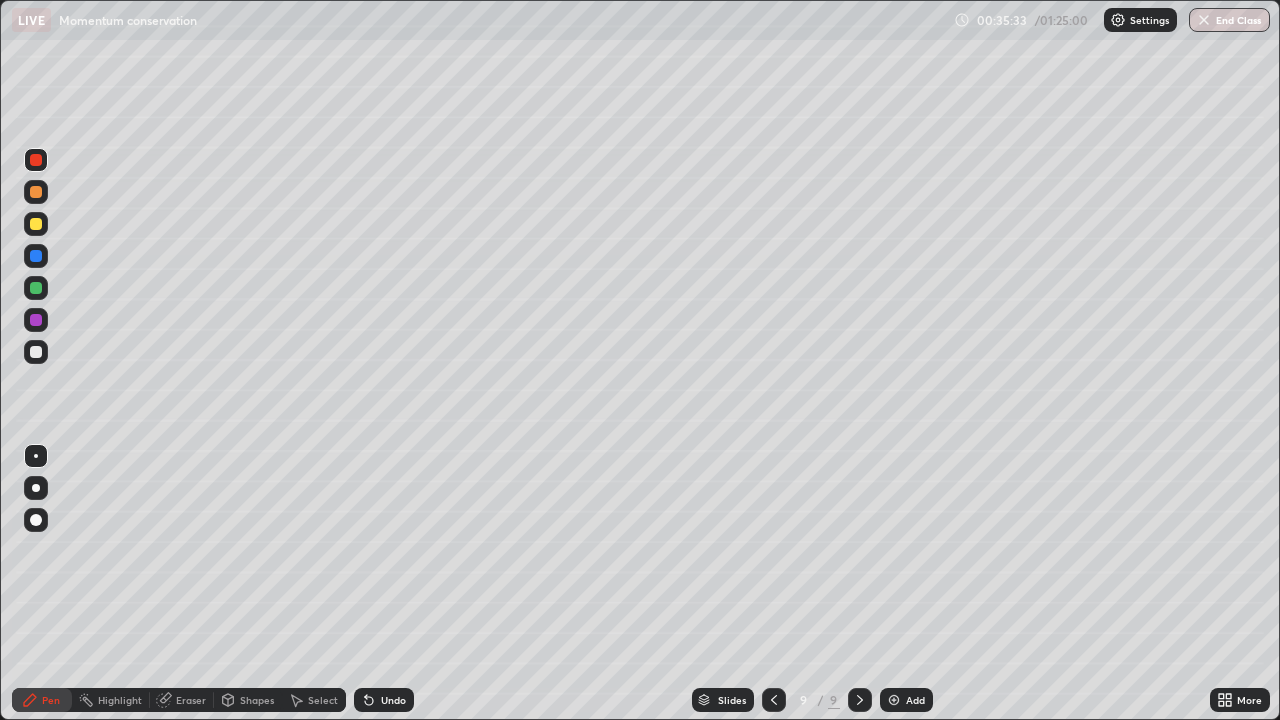 click 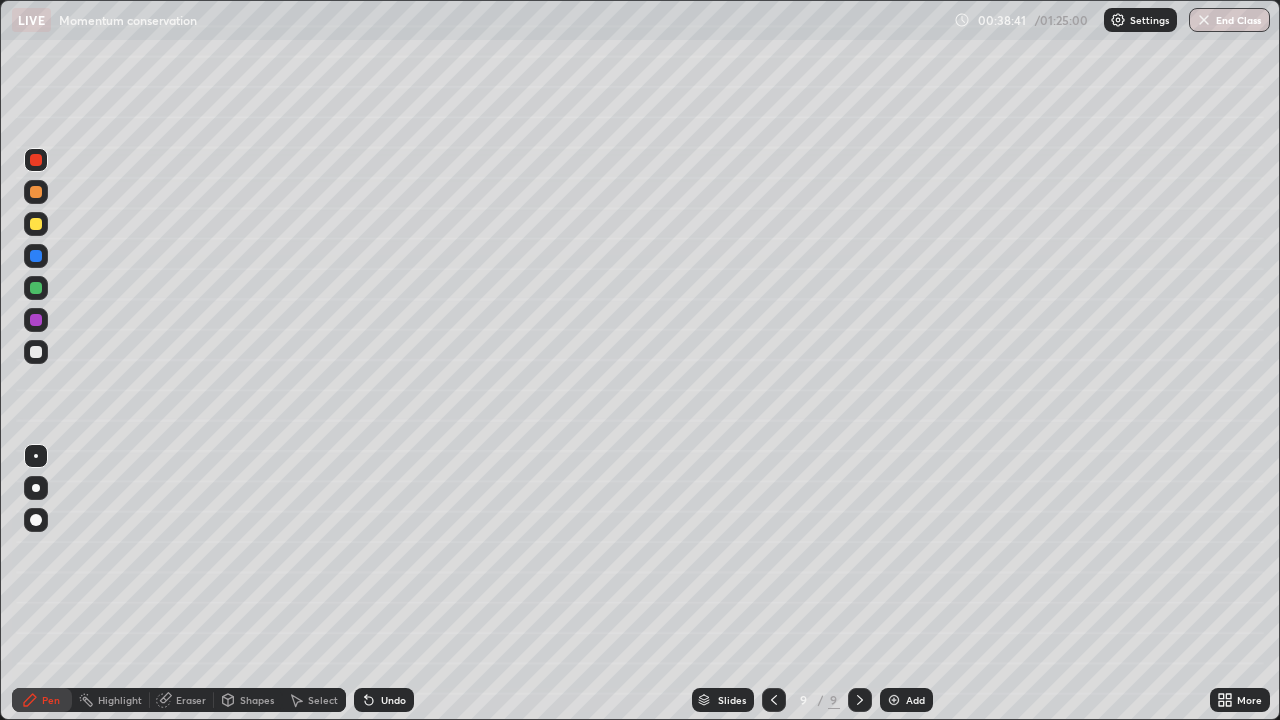 click at bounding box center [36, 352] 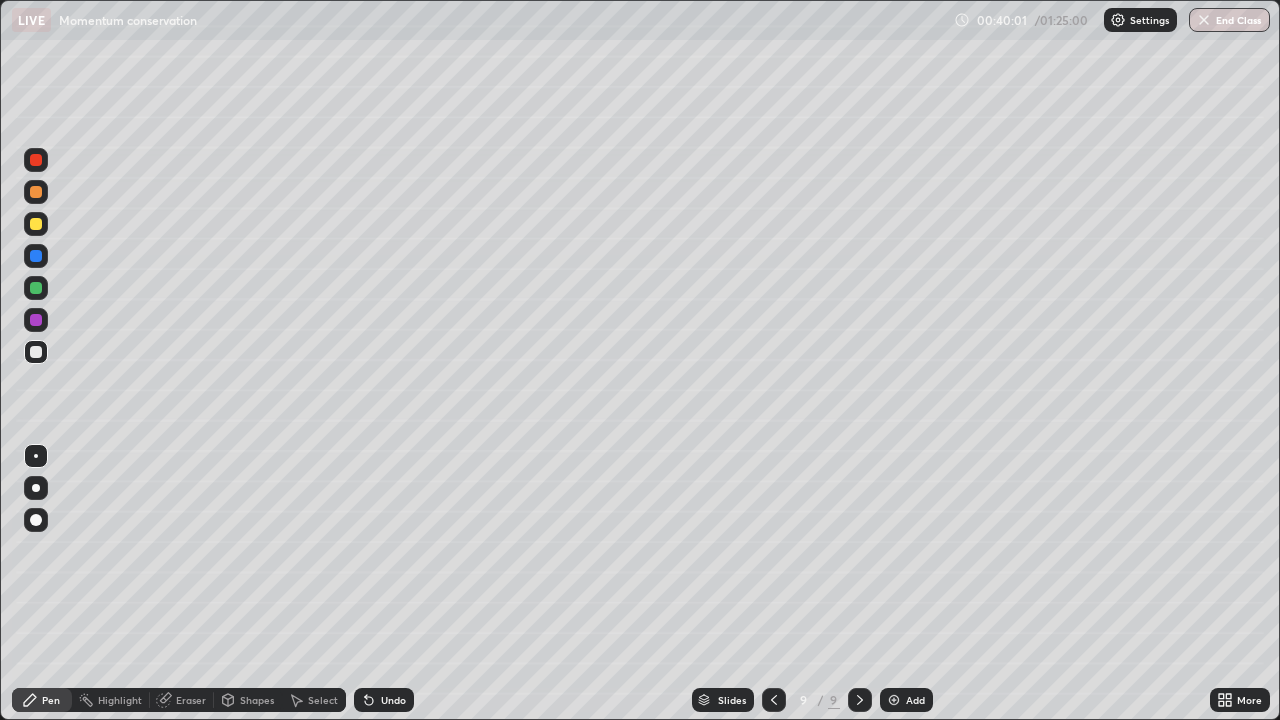 click at bounding box center (36, 488) 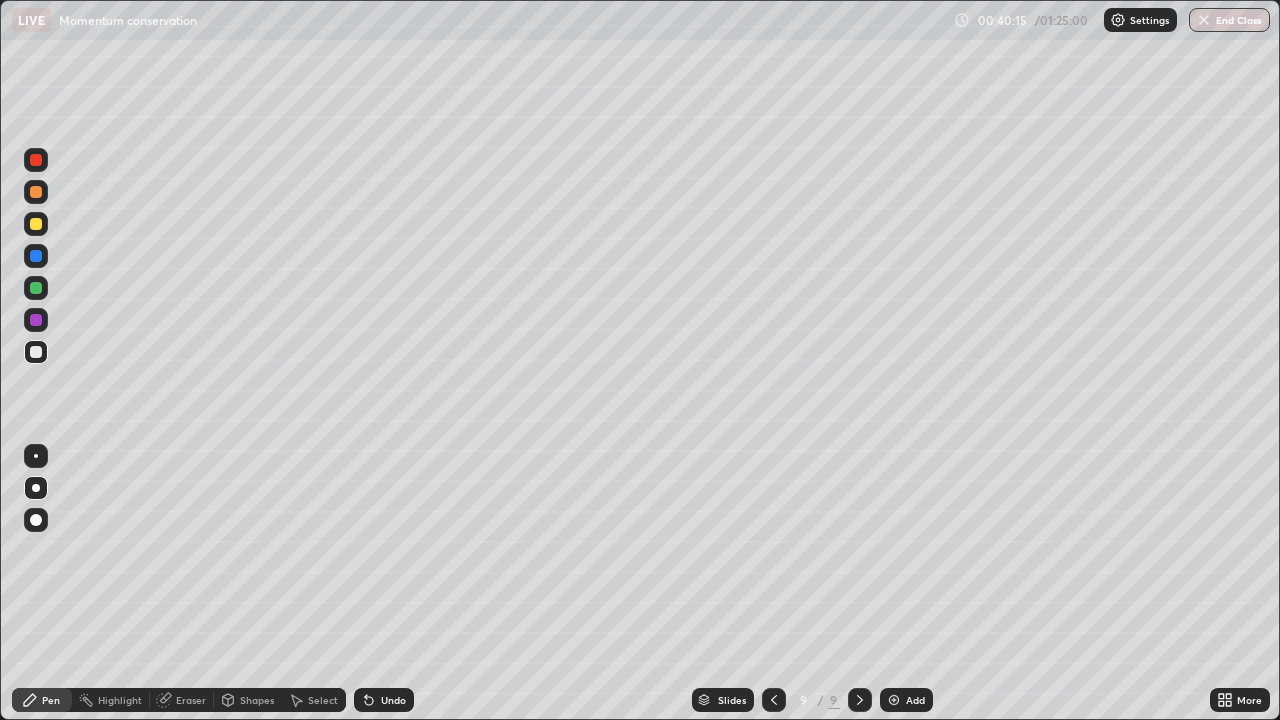 click on "Add" at bounding box center [906, 700] 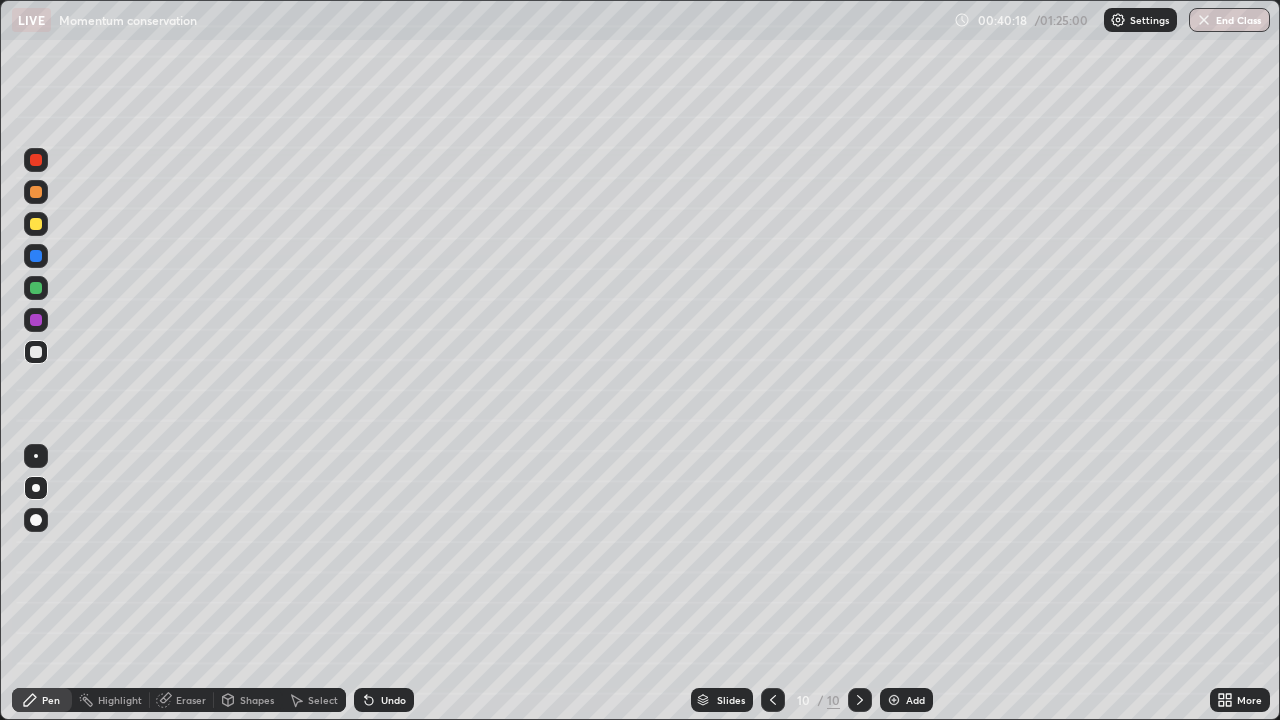 click on "Shapes" at bounding box center [257, 700] 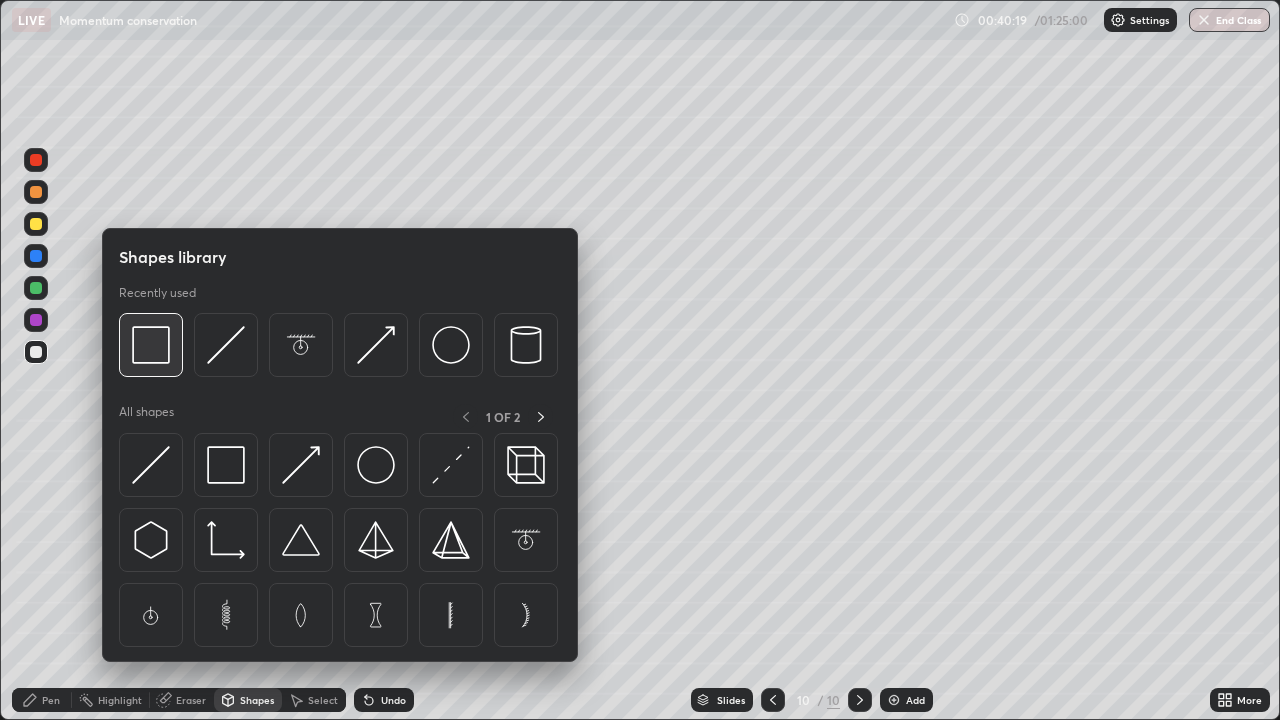 click at bounding box center (151, 345) 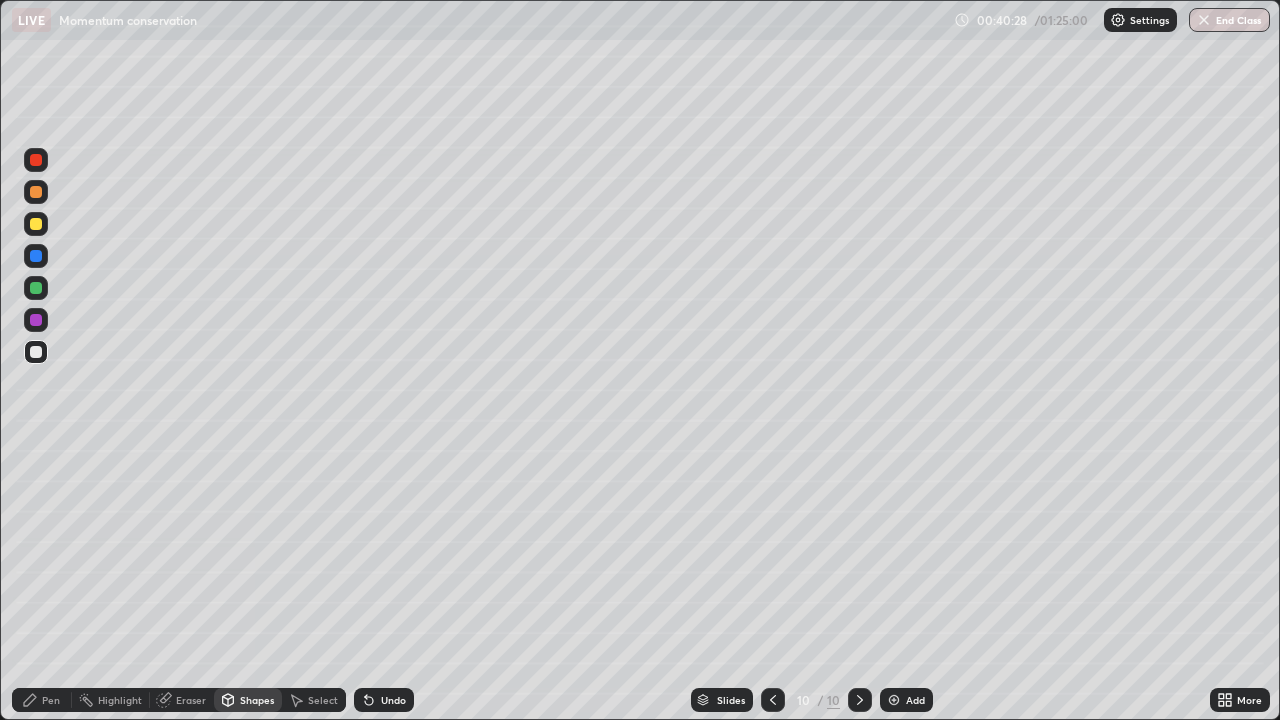 click on "Pen" at bounding box center [51, 700] 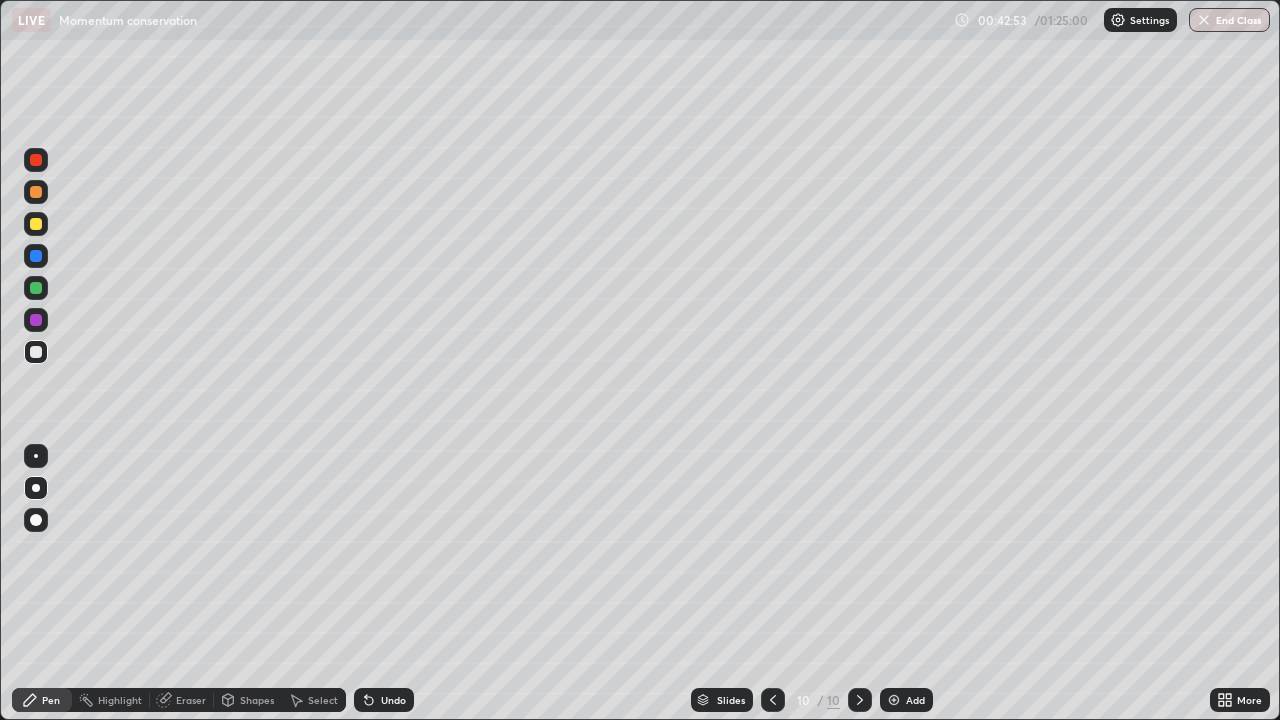 click at bounding box center [36, 224] 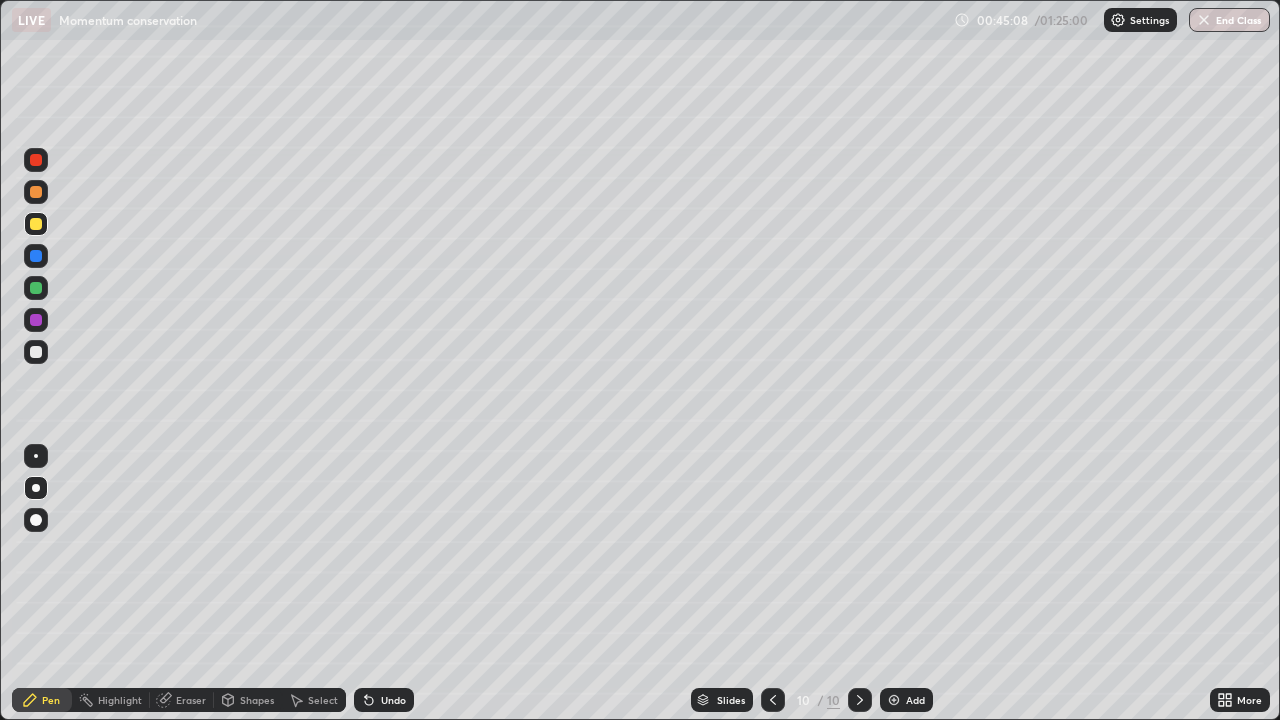 click on "Undo" at bounding box center (393, 700) 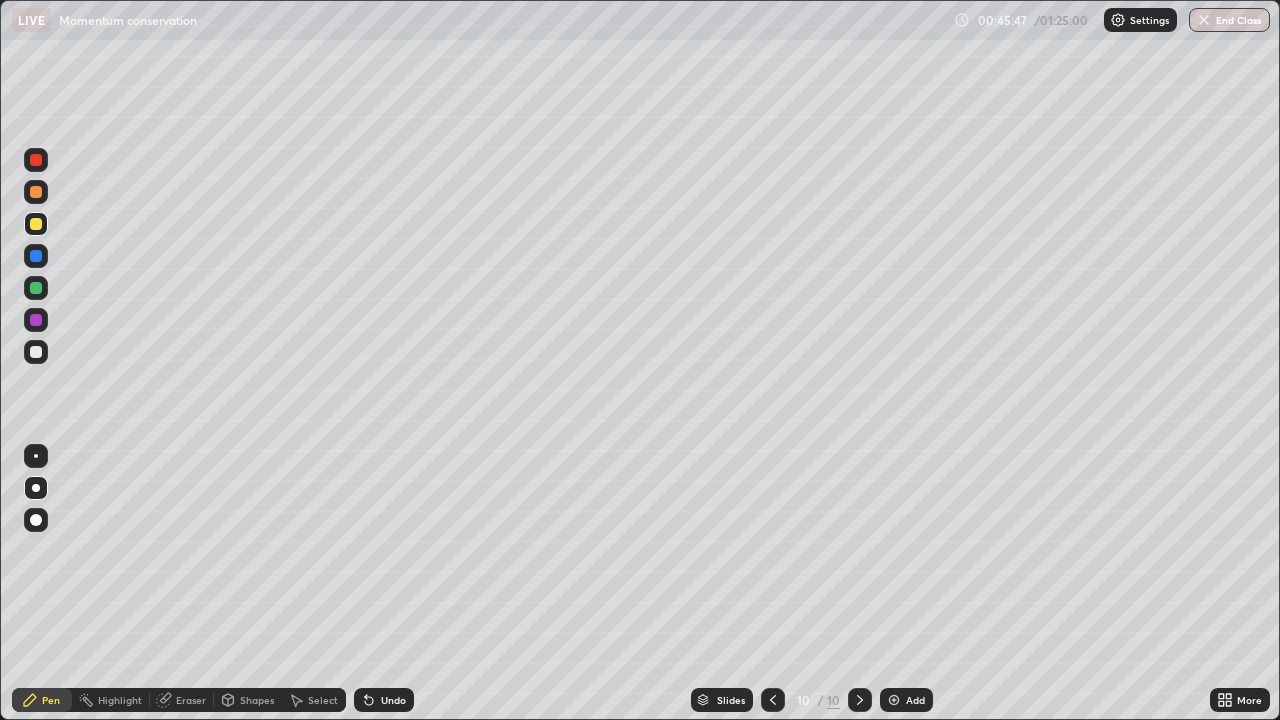 click at bounding box center [36, 352] 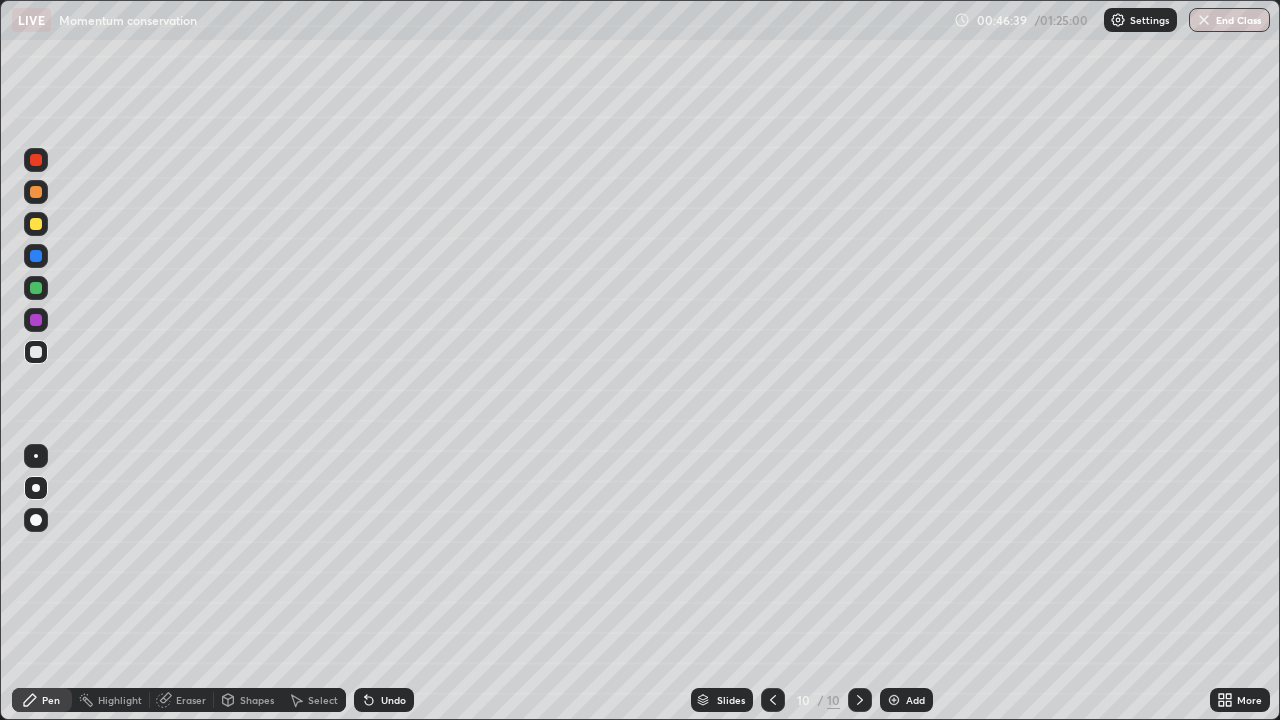 click 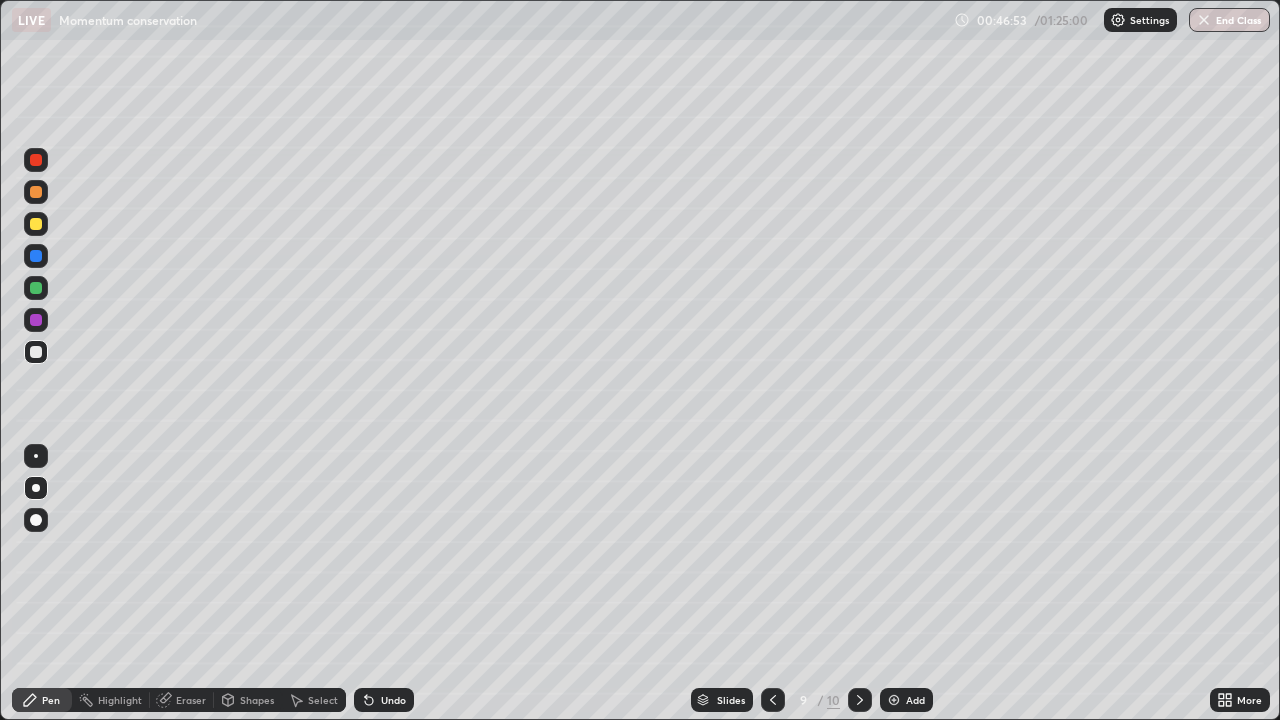click 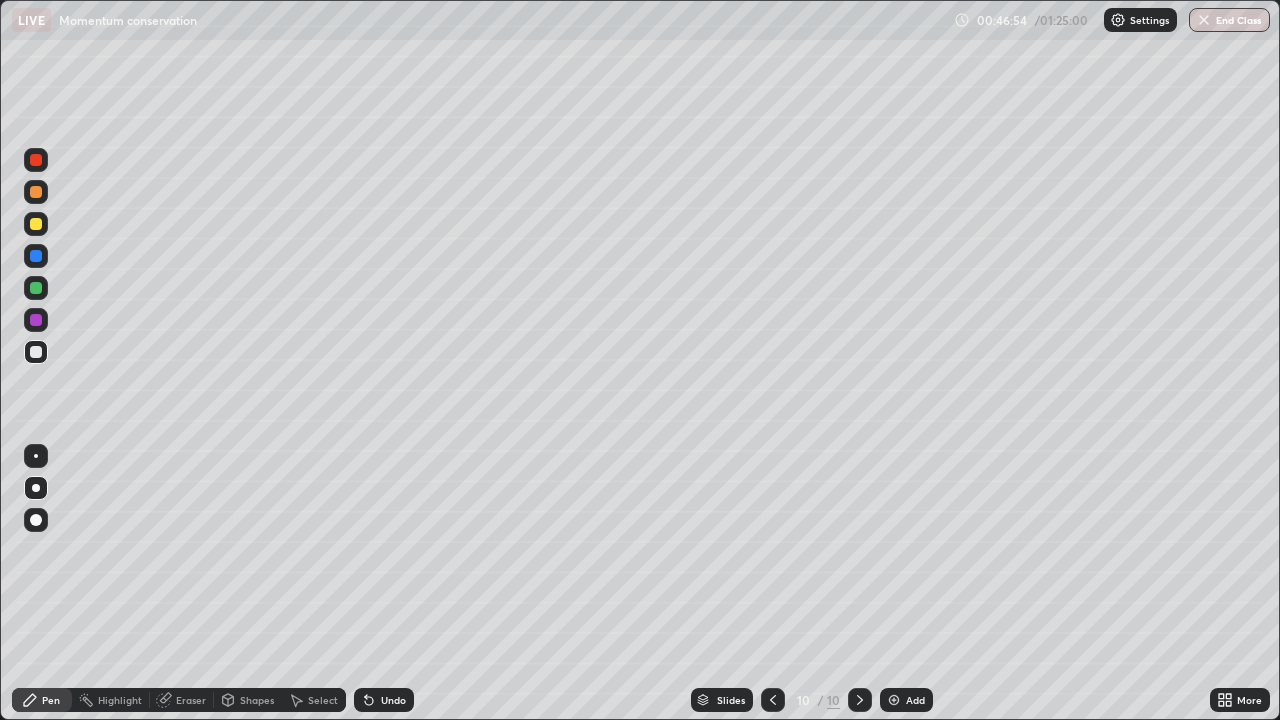click at bounding box center [894, 700] 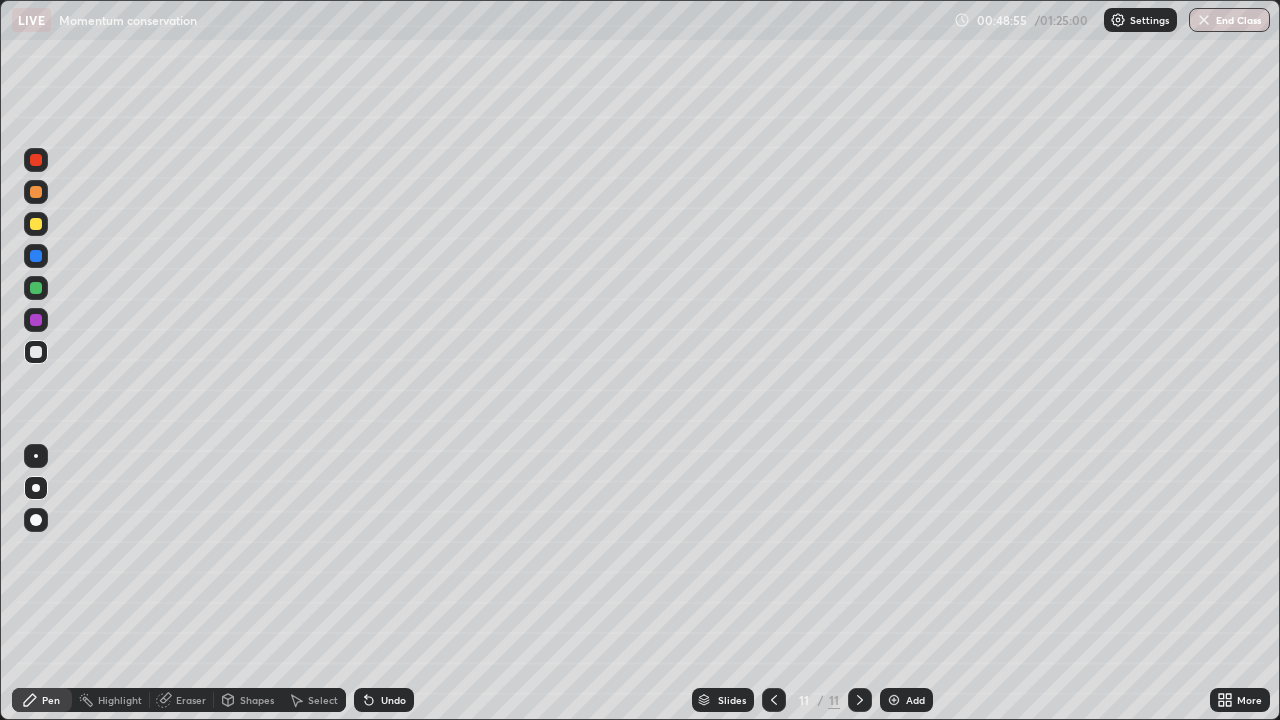 click at bounding box center (774, 700) 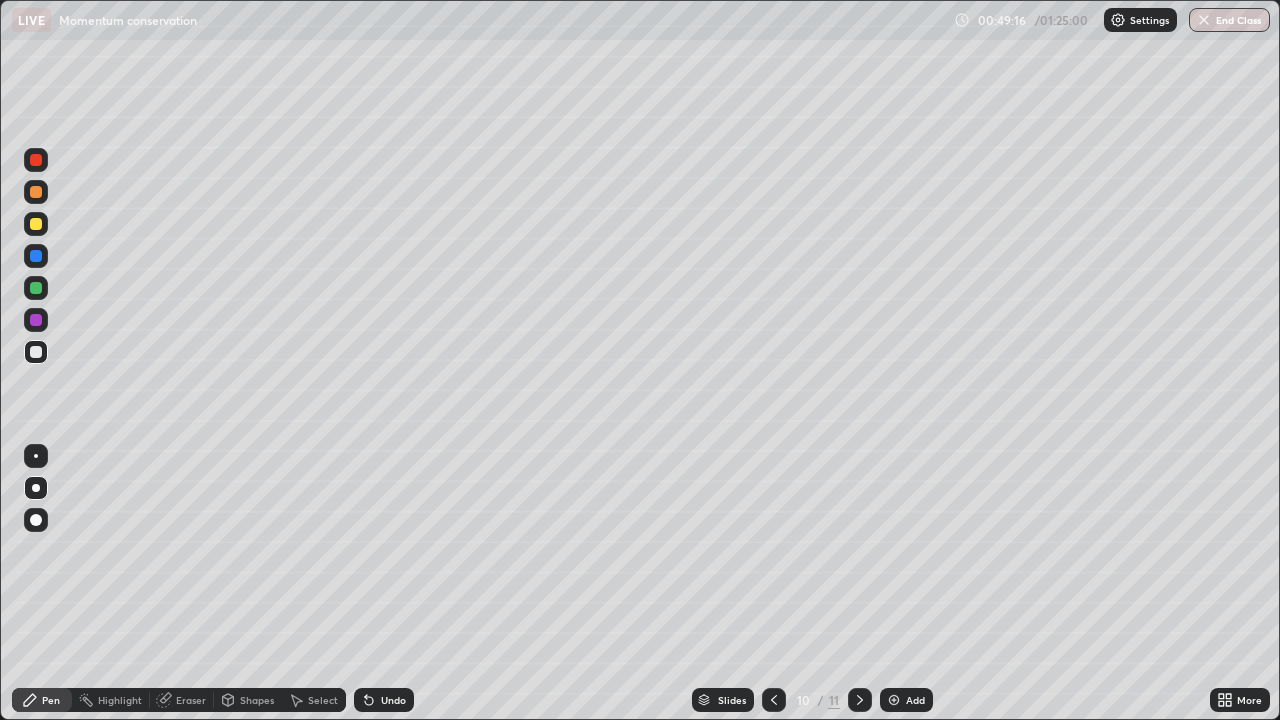 click 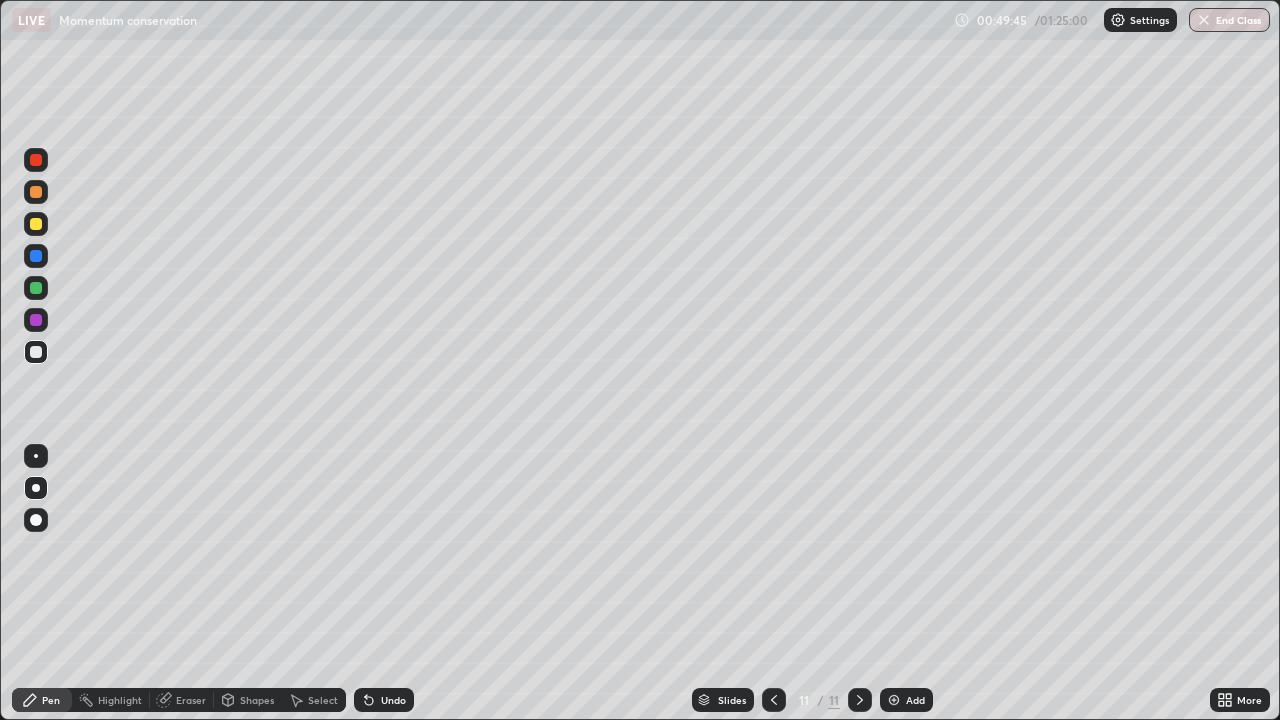 click at bounding box center (894, 700) 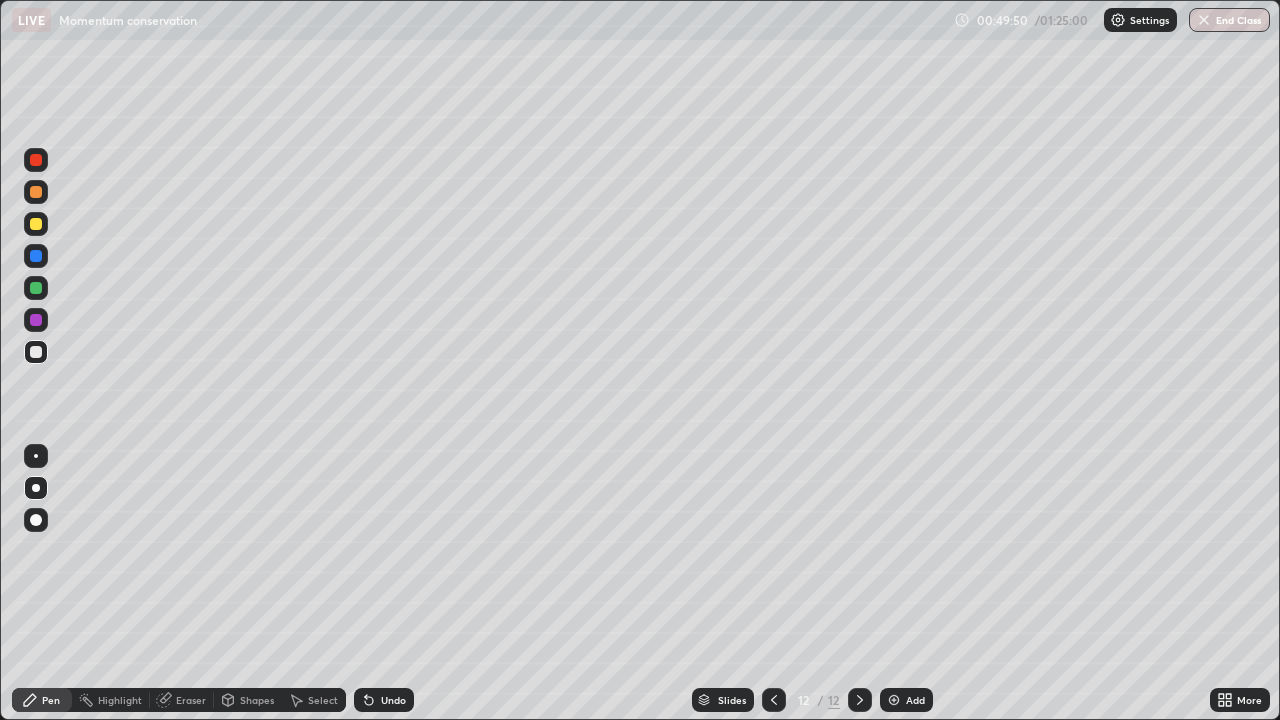click on "Shapes" at bounding box center (257, 700) 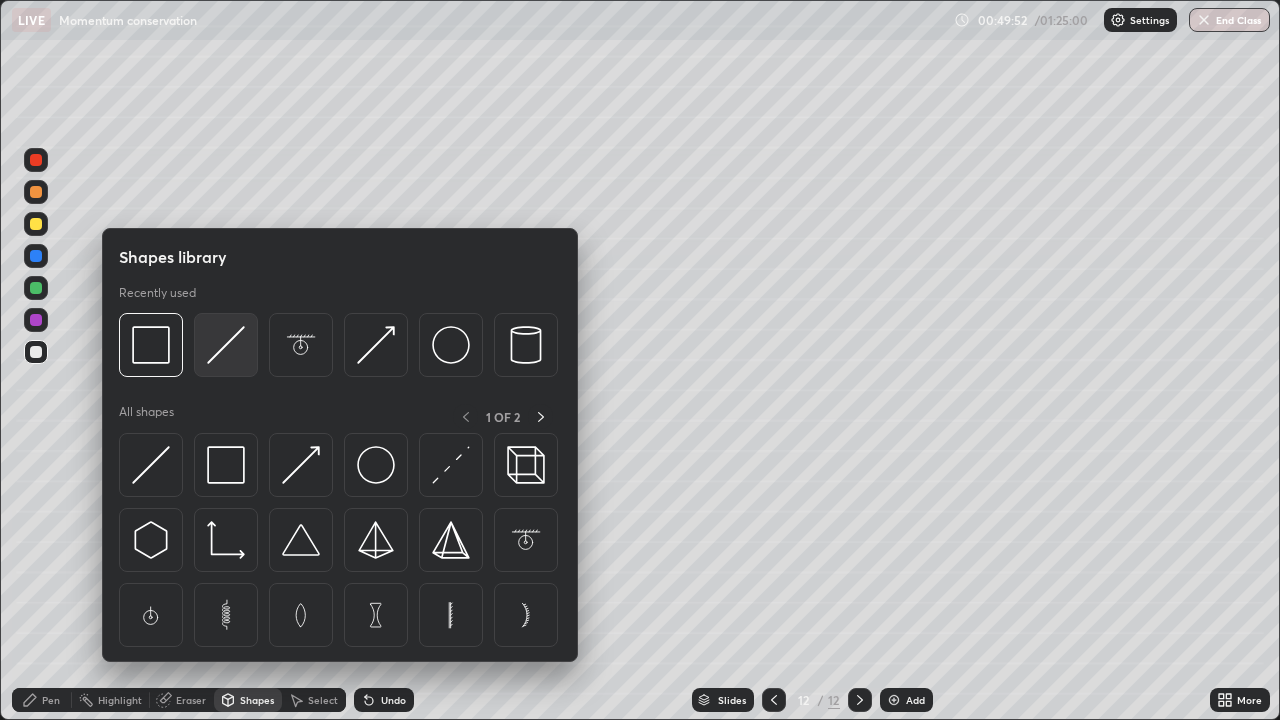 click at bounding box center (226, 345) 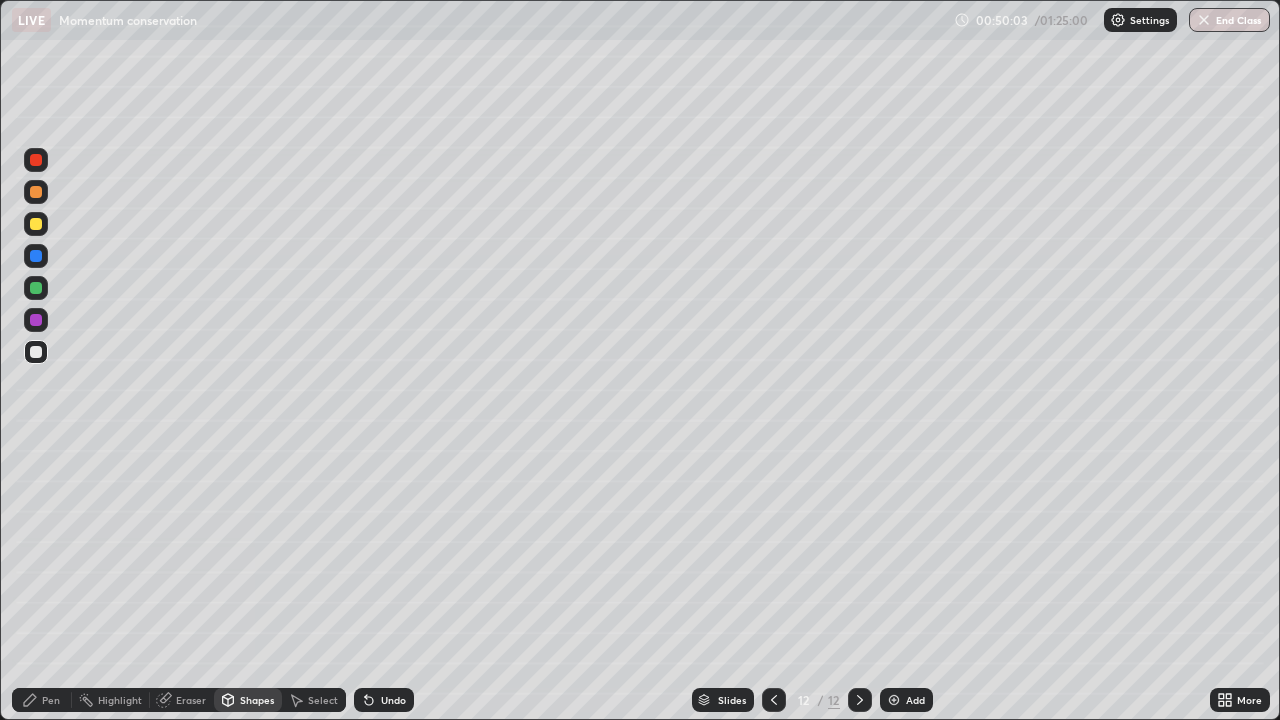 click on "Pen" at bounding box center [51, 700] 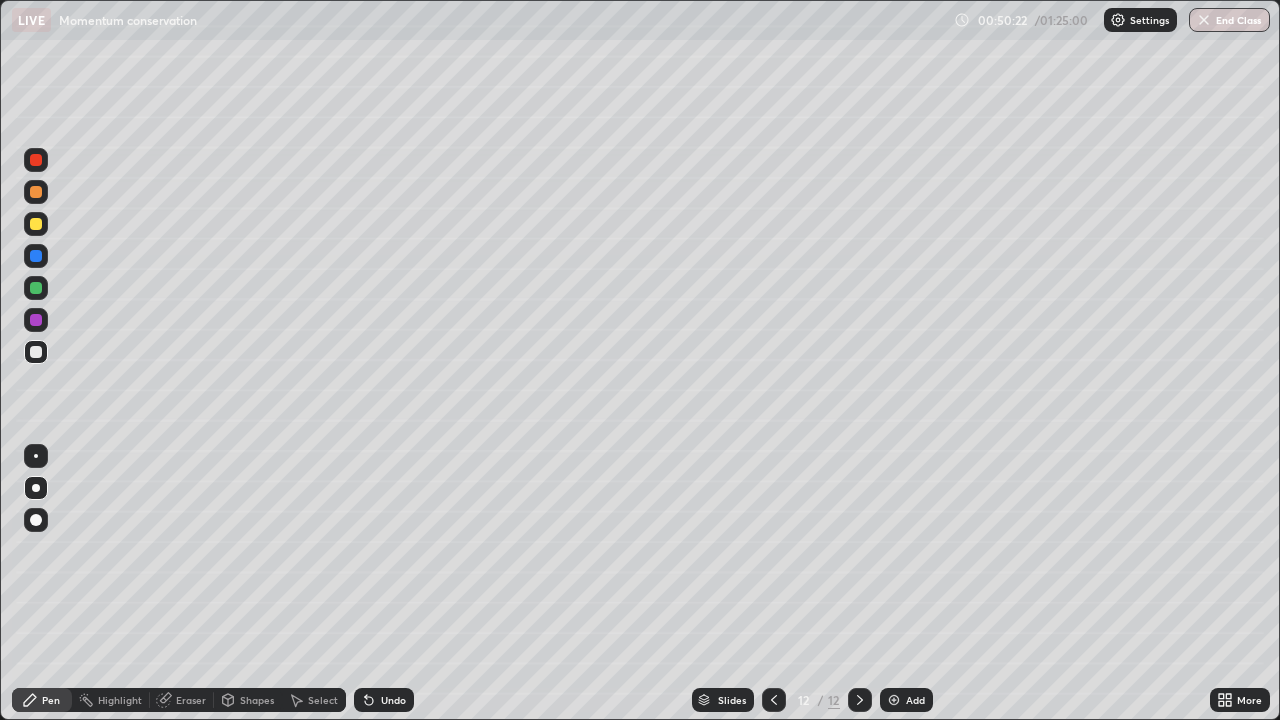 click 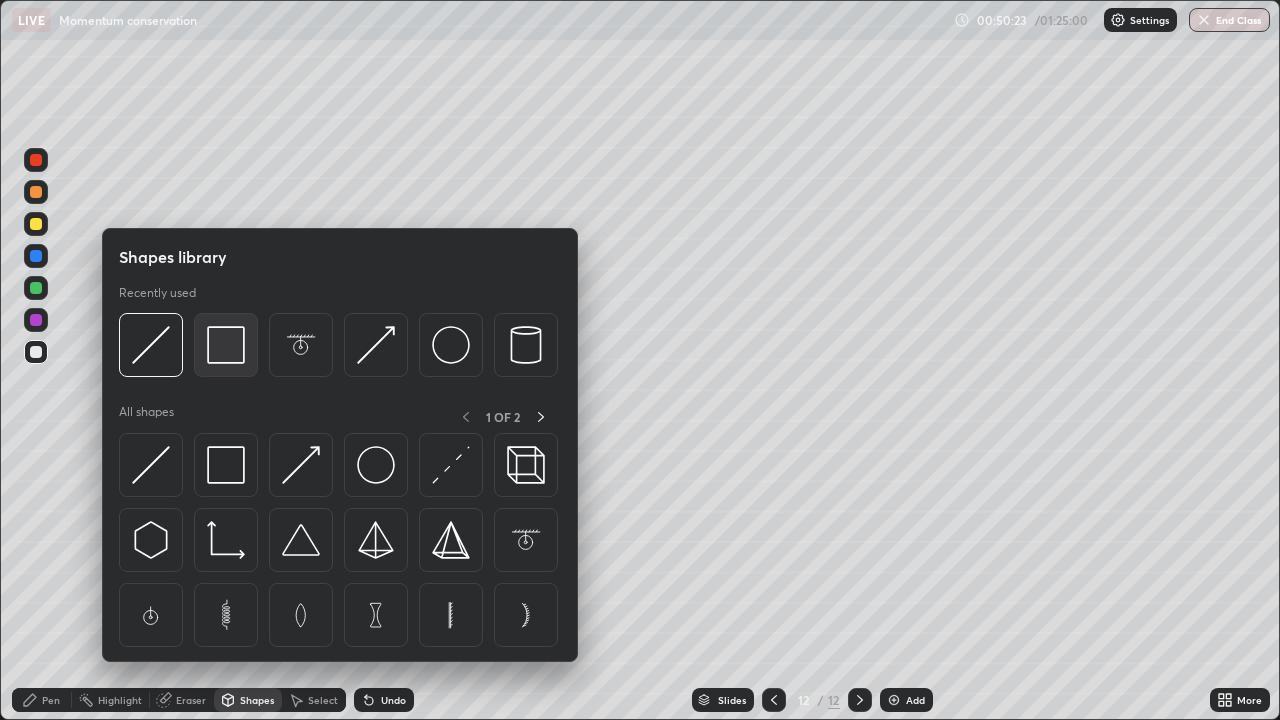 click at bounding box center (226, 345) 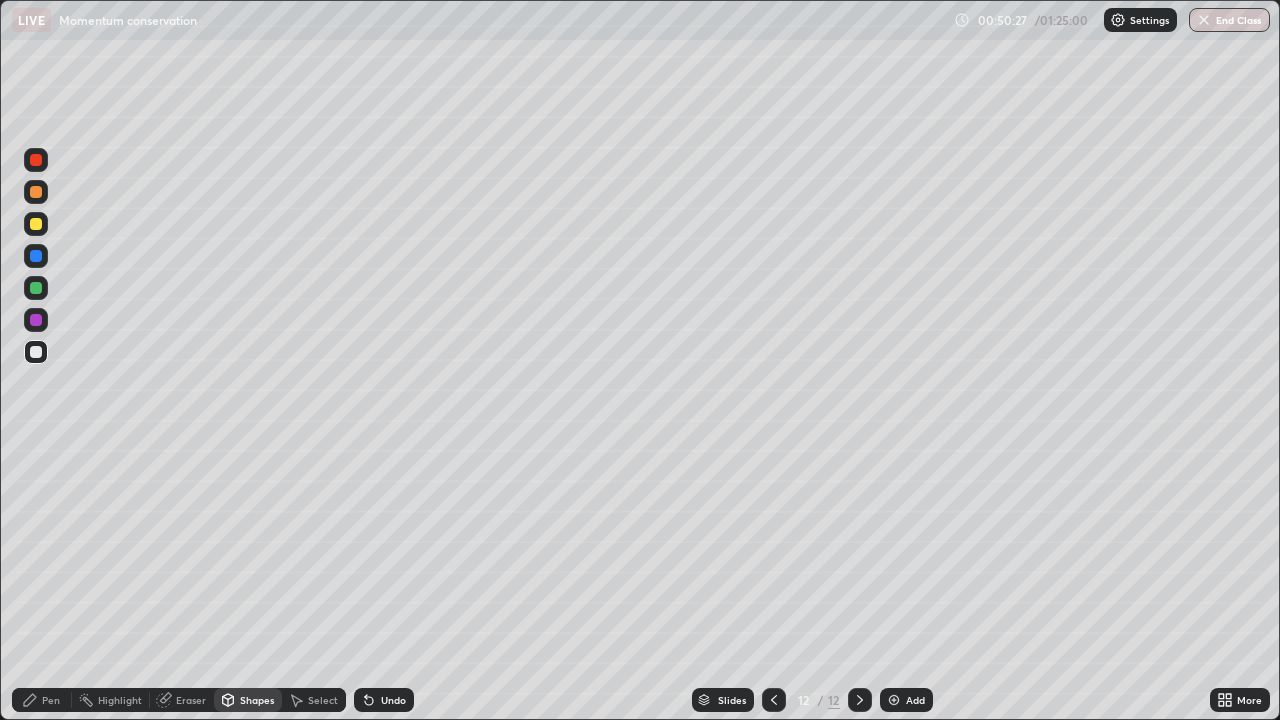 click on "Pen" at bounding box center [42, 700] 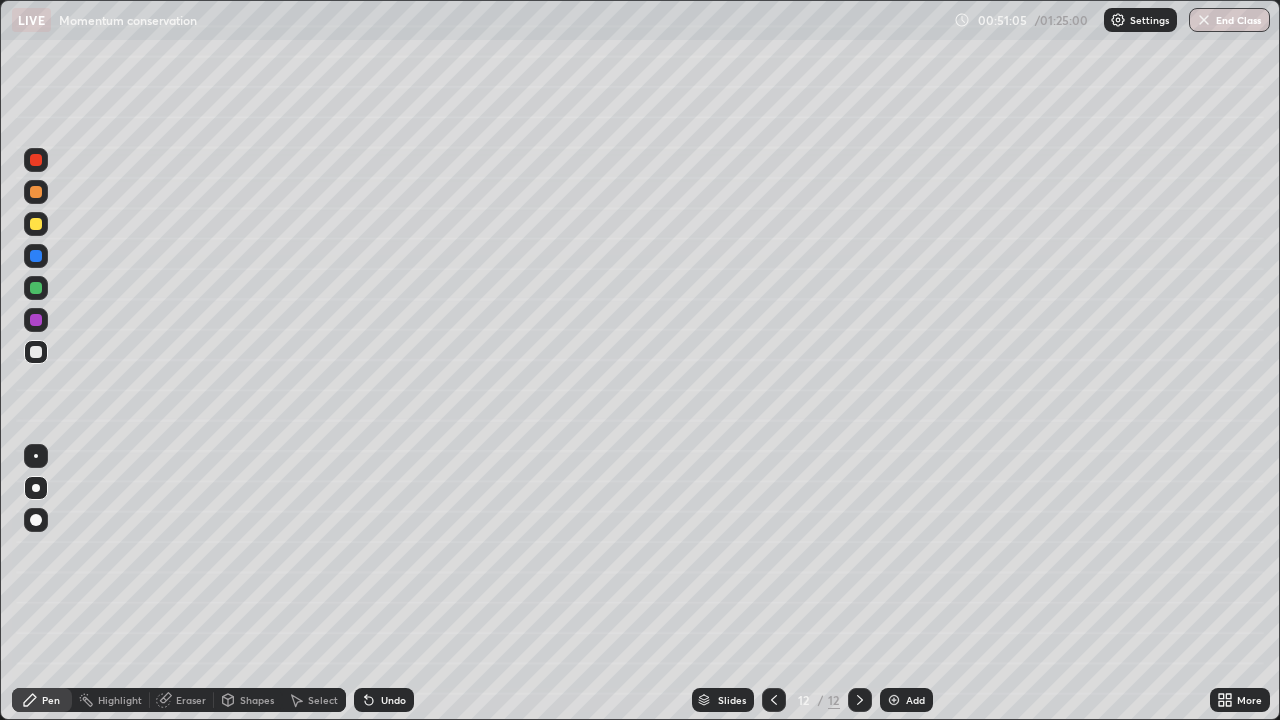 click on "Undo" at bounding box center (393, 700) 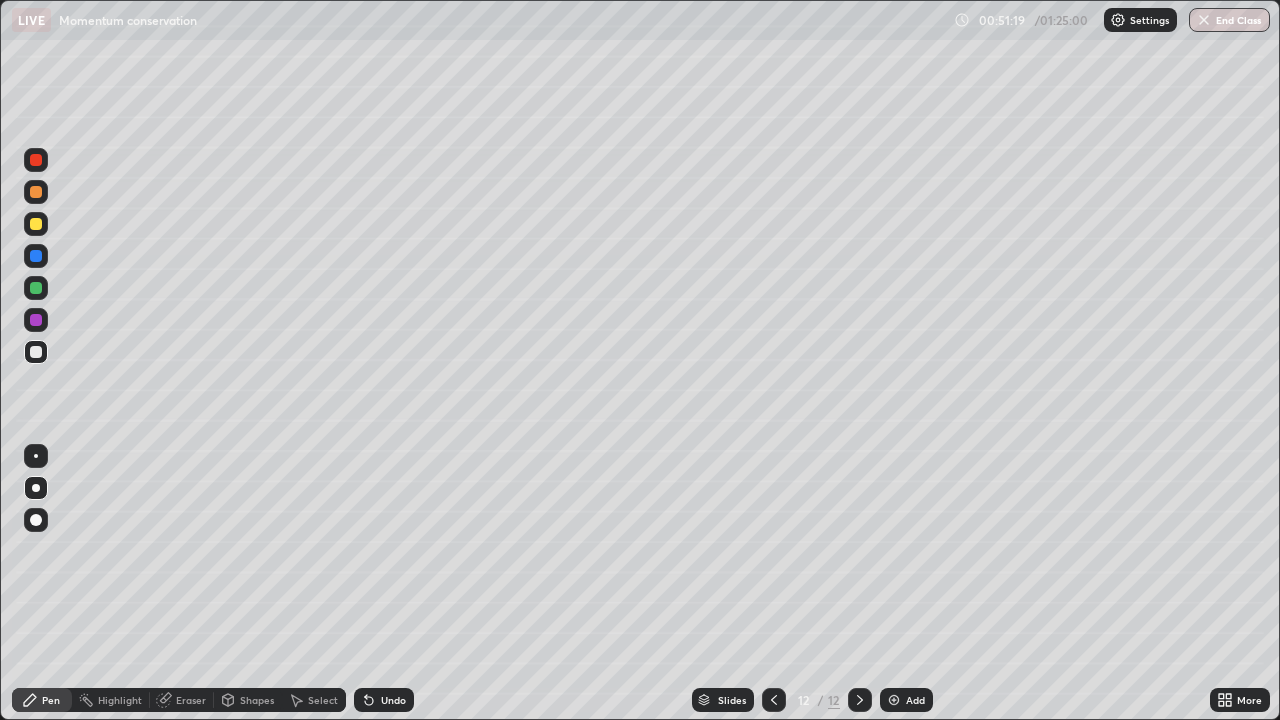 click on "Undo" at bounding box center (393, 700) 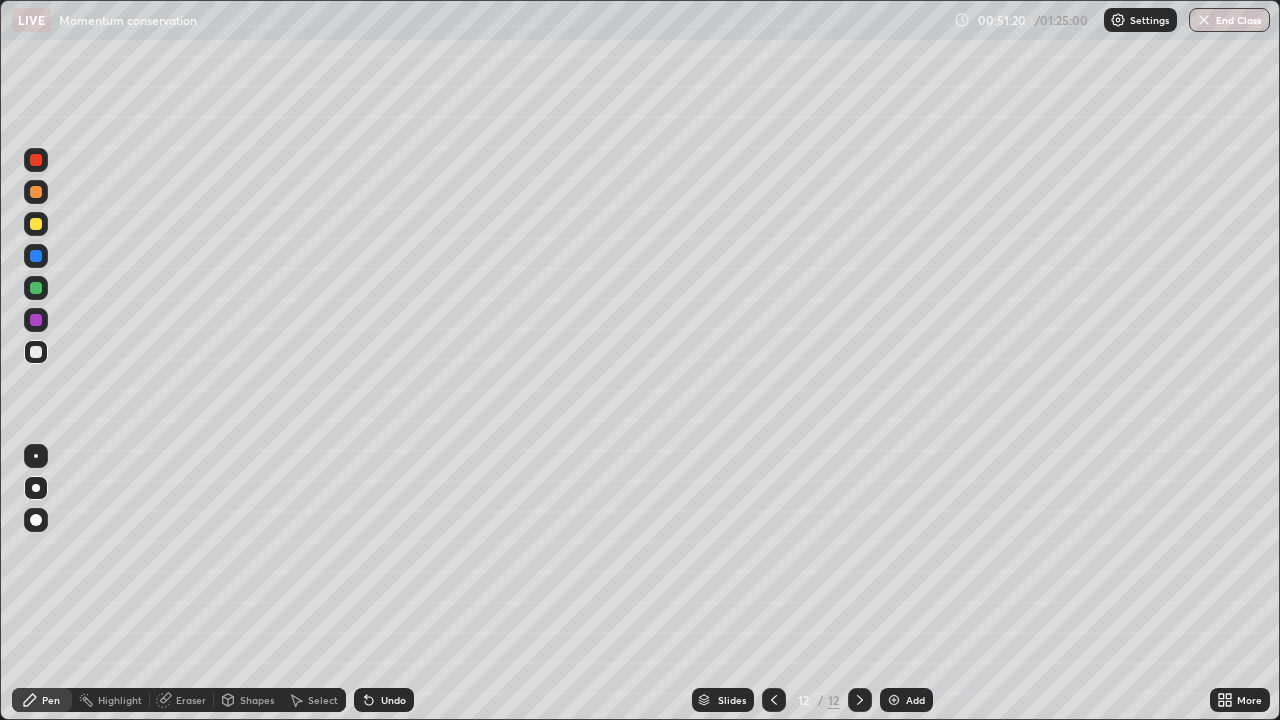 click on "Undo" at bounding box center [393, 700] 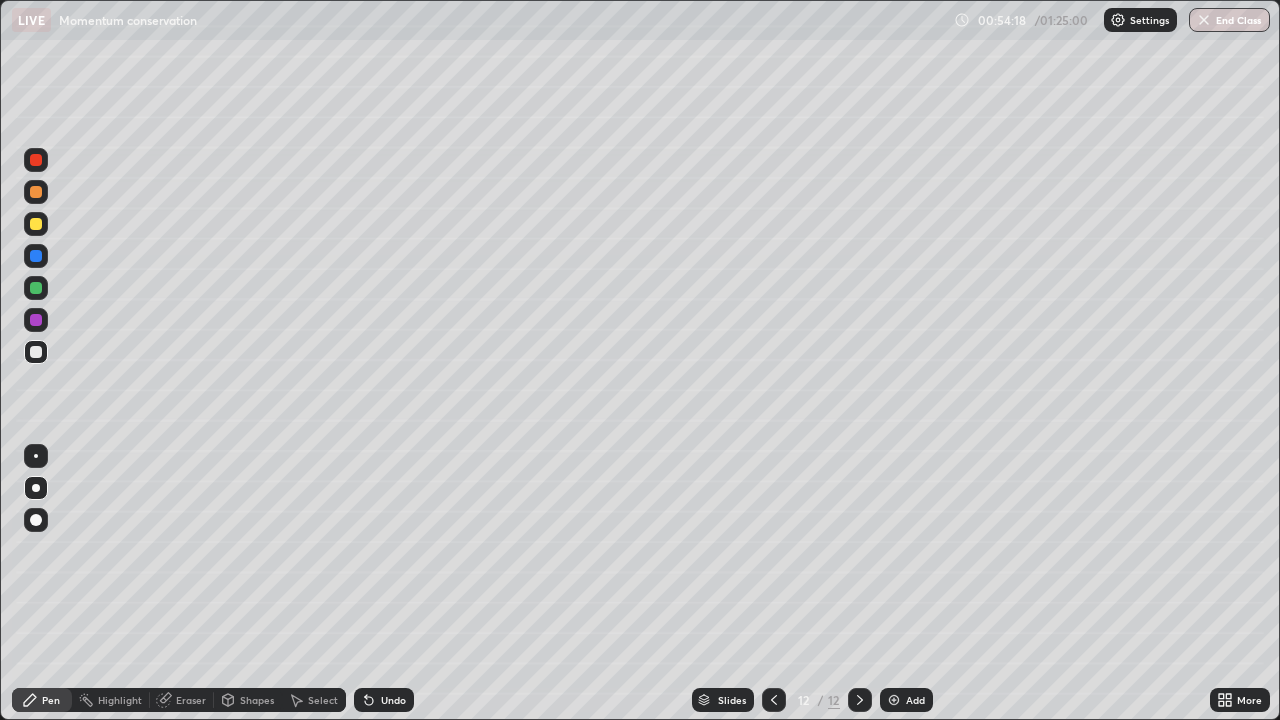 click at bounding box center [36, 224] 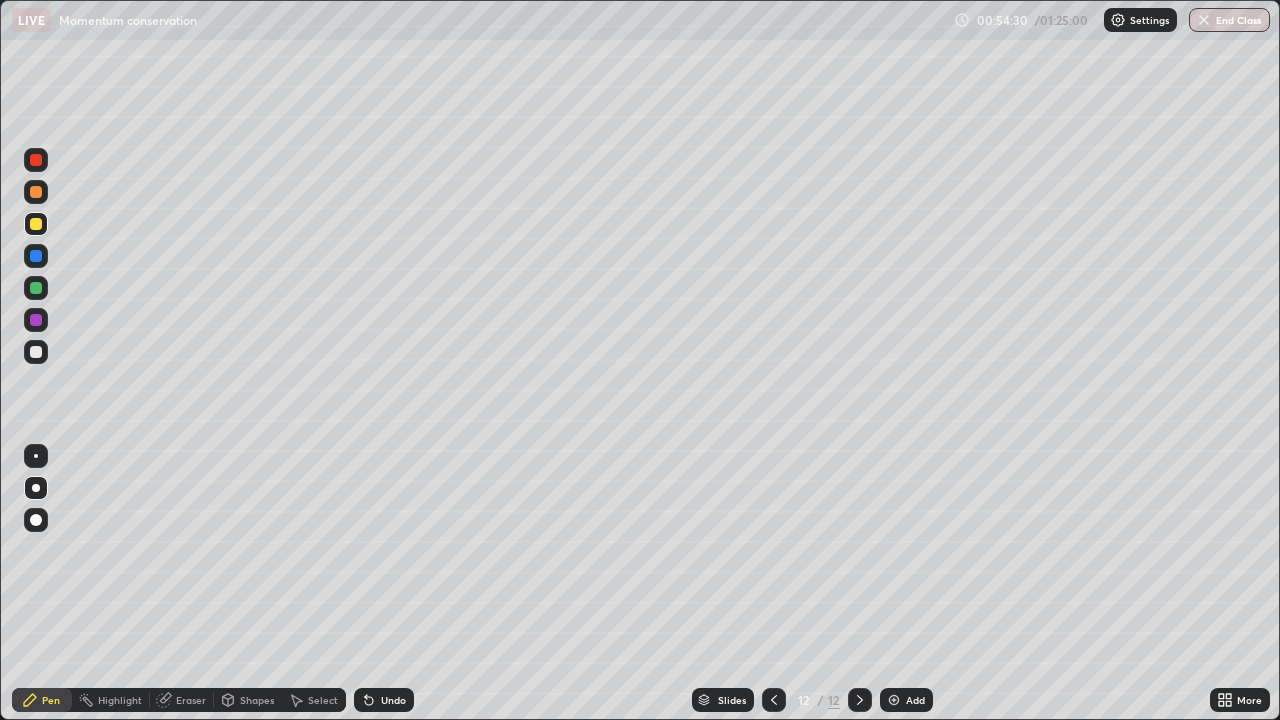 click on "Undo" at bounding box center (393, 700) 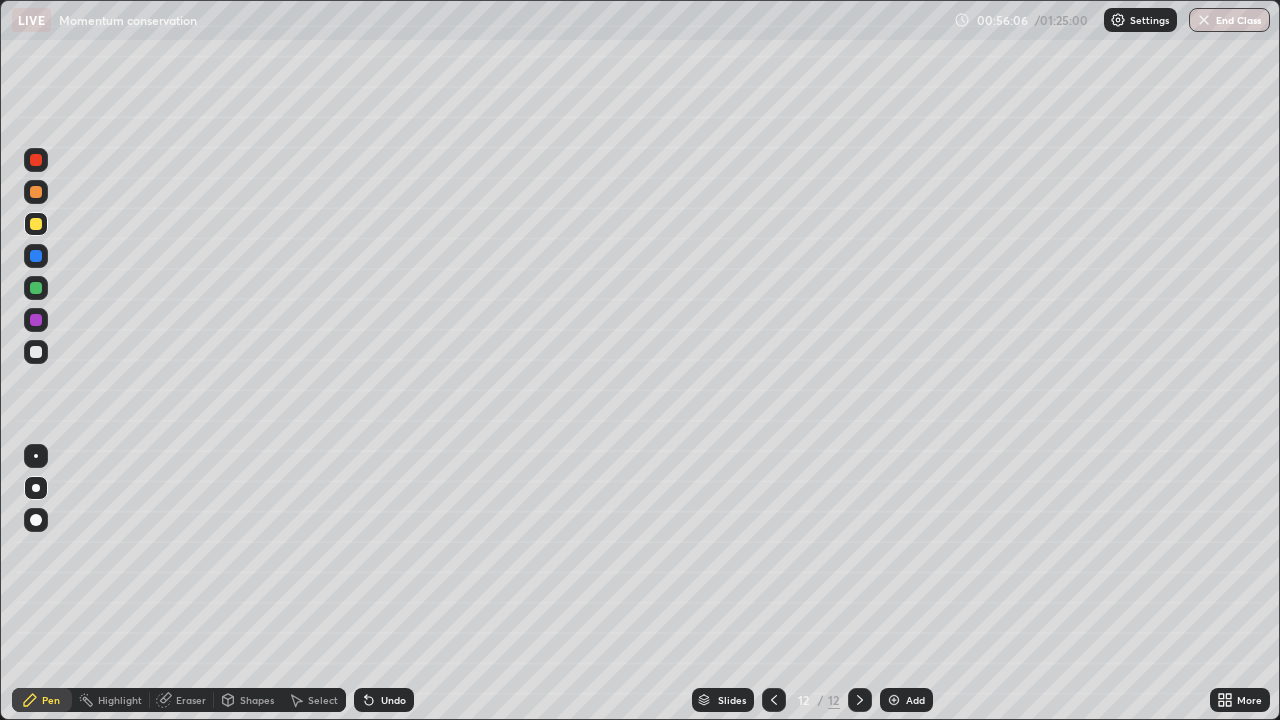 click at bounding box center [36, 352] 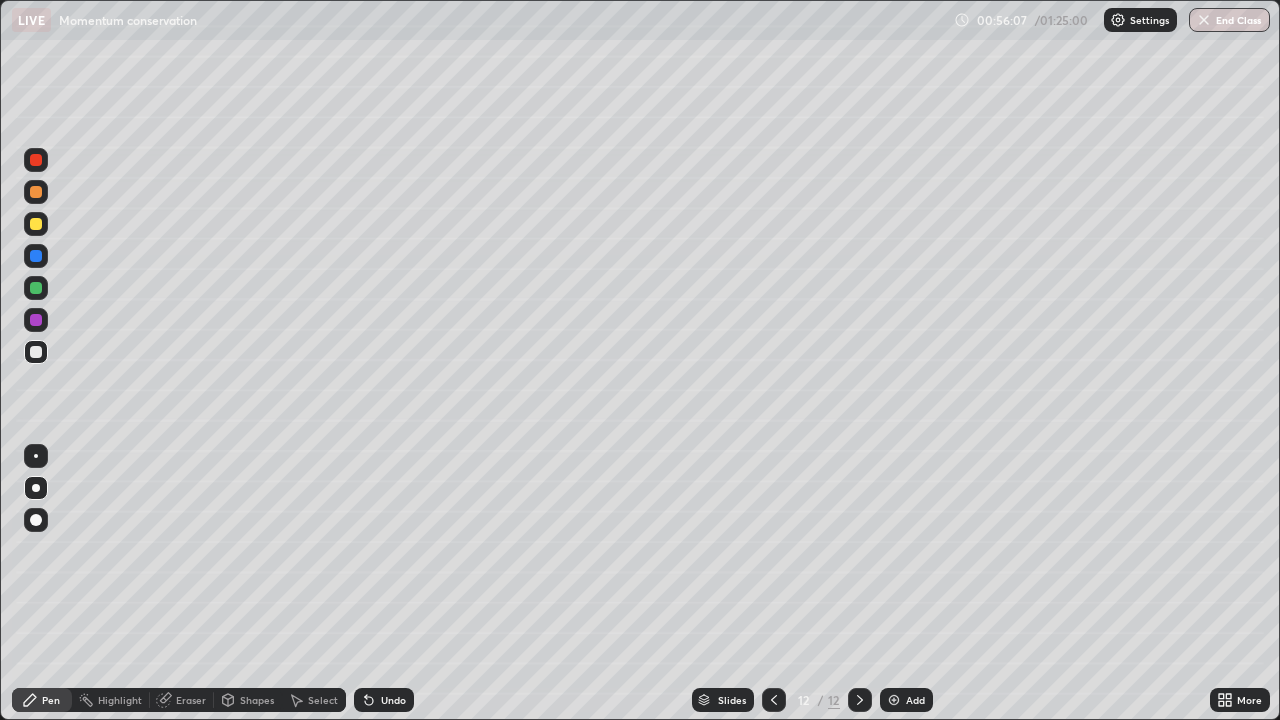 click at bounding box center (36, 456) 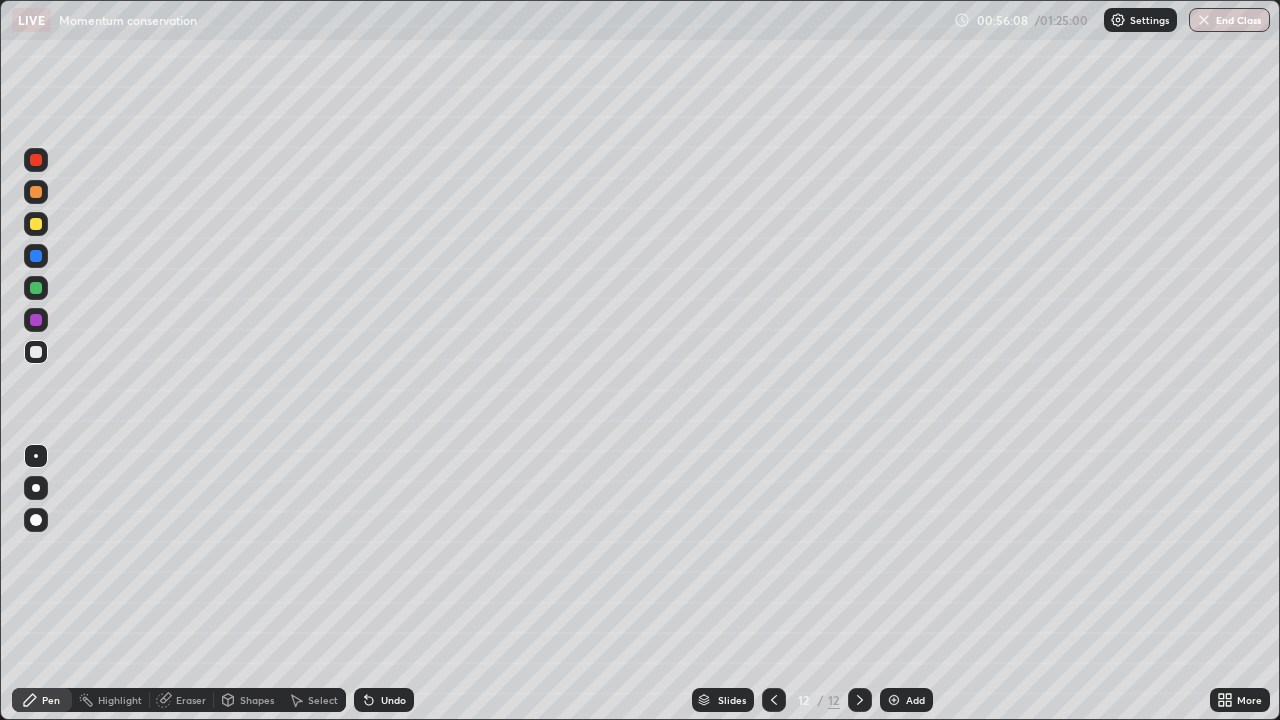 click at bounding box center [36, 224] 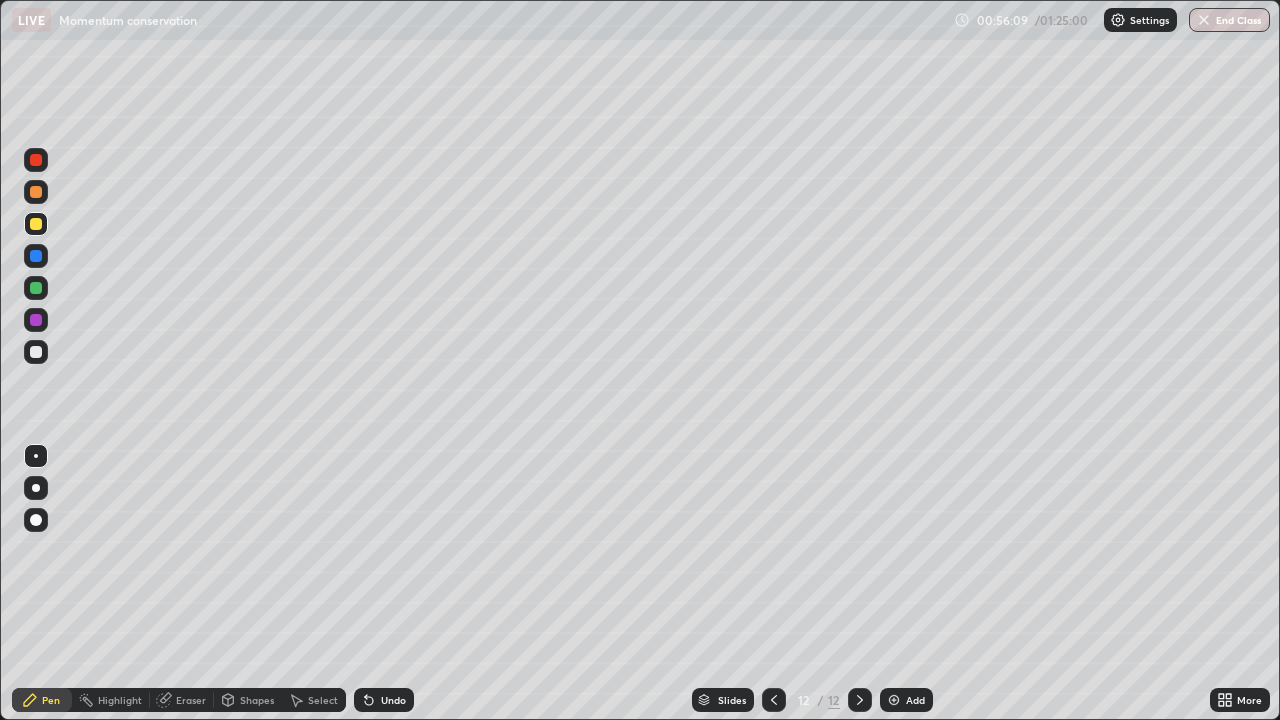 click at bounding box center [36, 160] 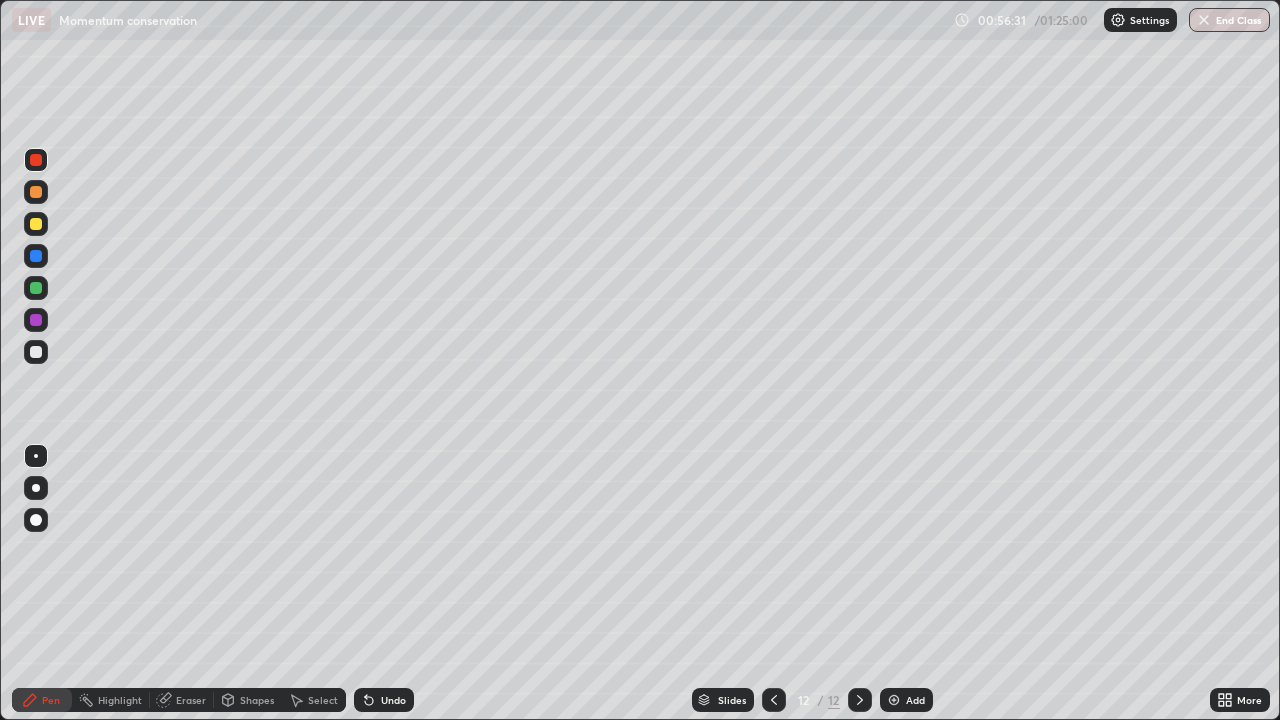 click at bounding box center [36, 224] 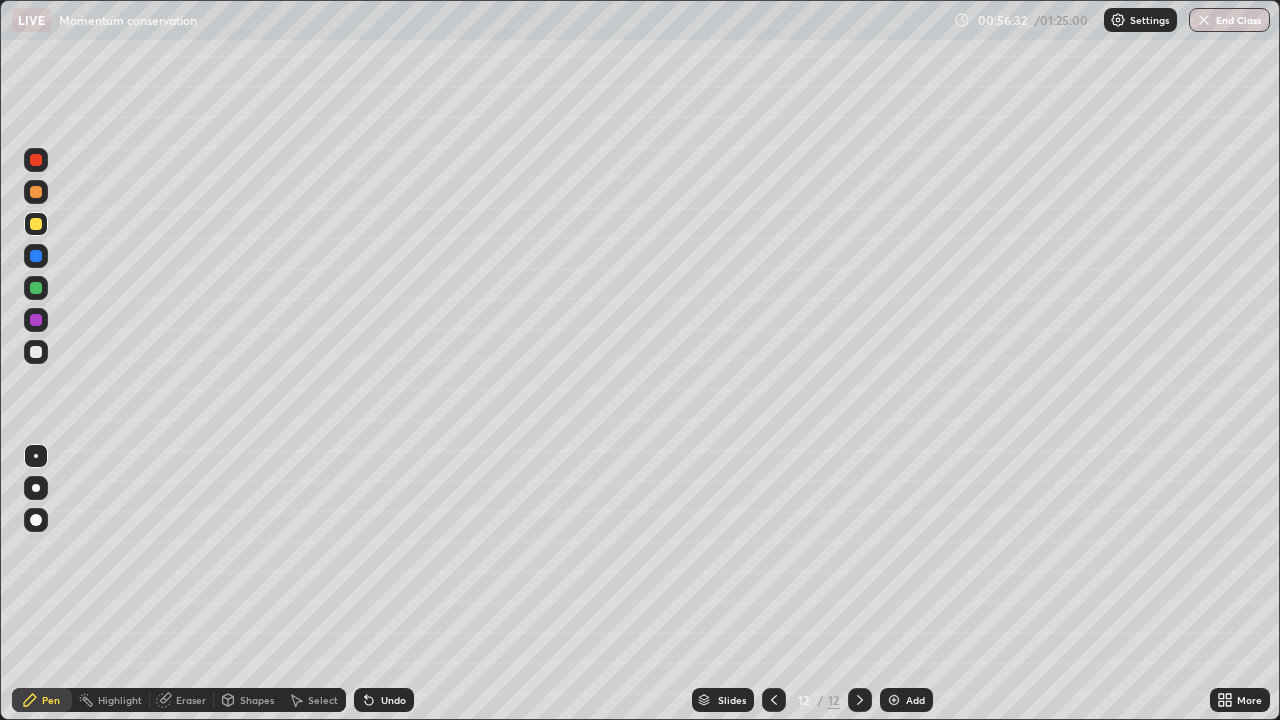 click at bounding box center (36, 456) 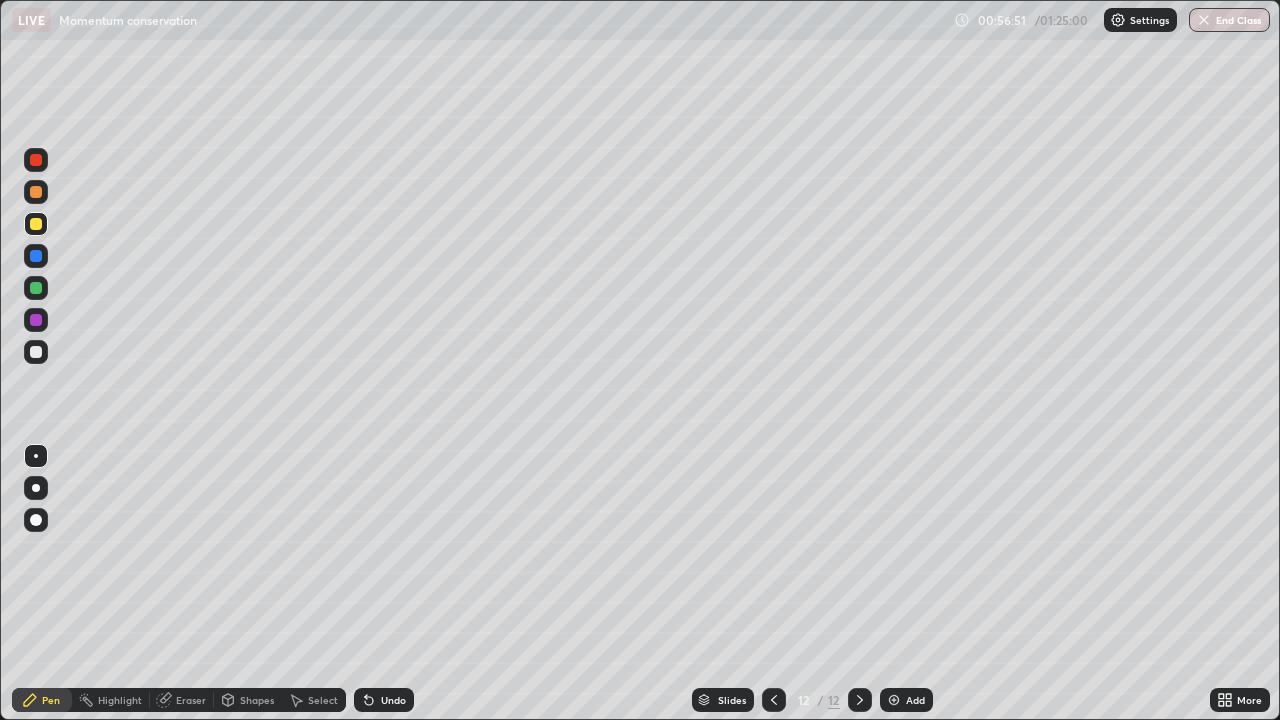 click at bounding box center (36, 288) 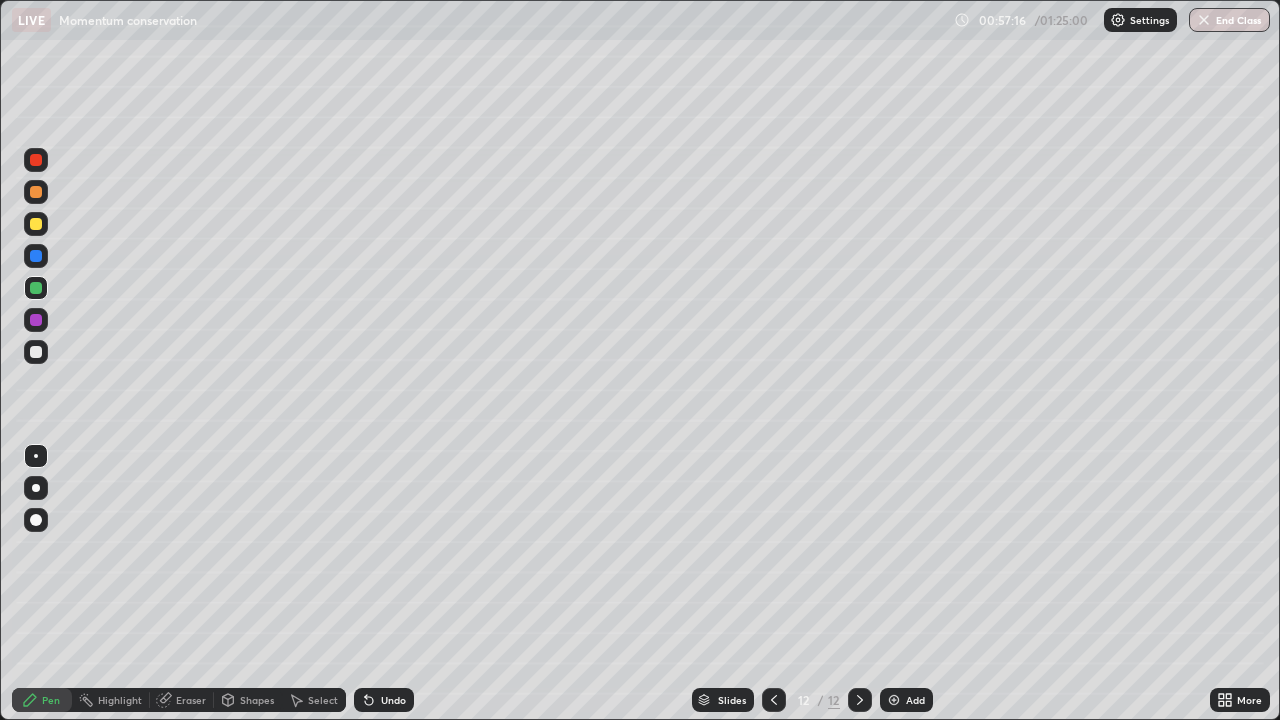 click on "Select" at bounding box center [323, 700] 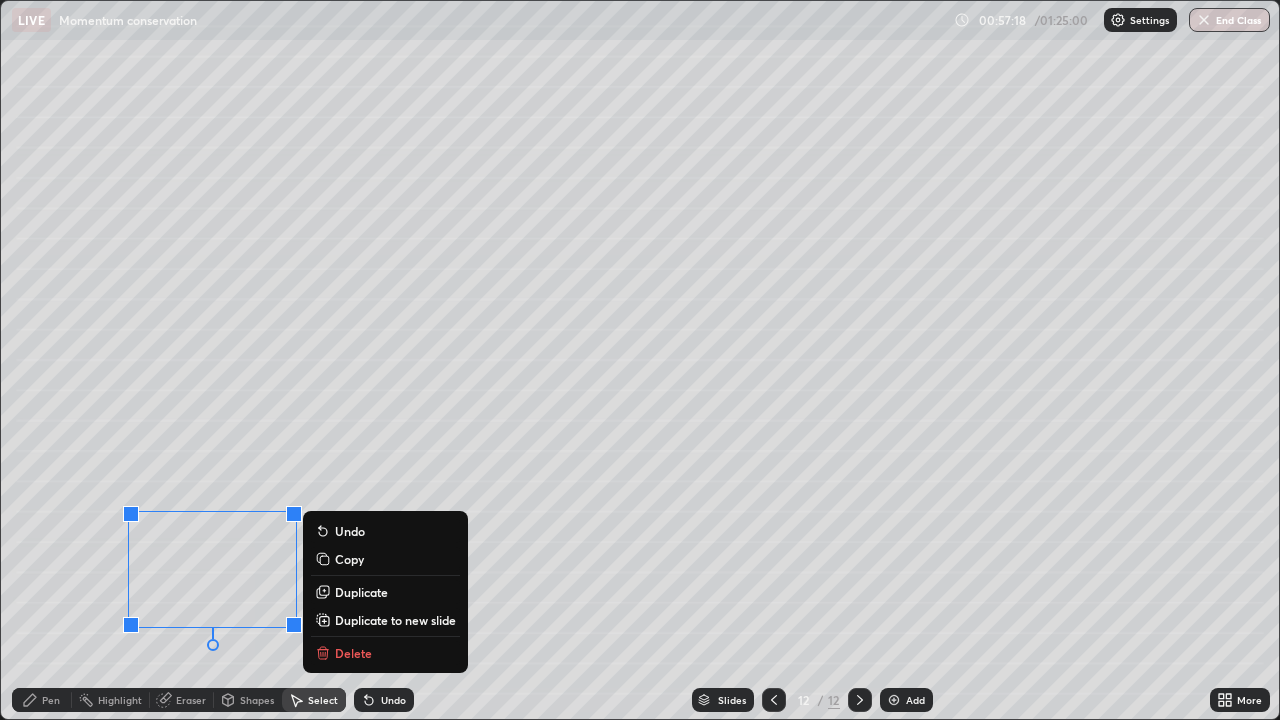 click on "Delete" at bounding box center (353, 653) 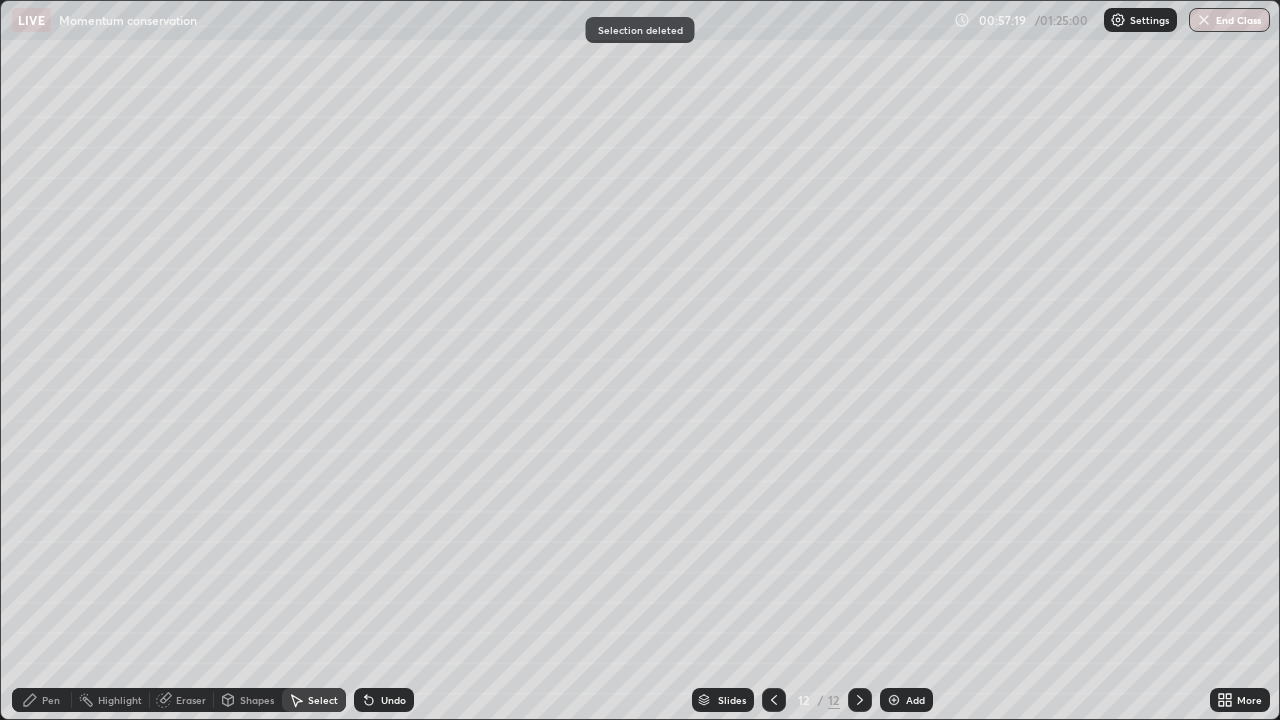 click on "Pen" at bounding box center (51, 700) 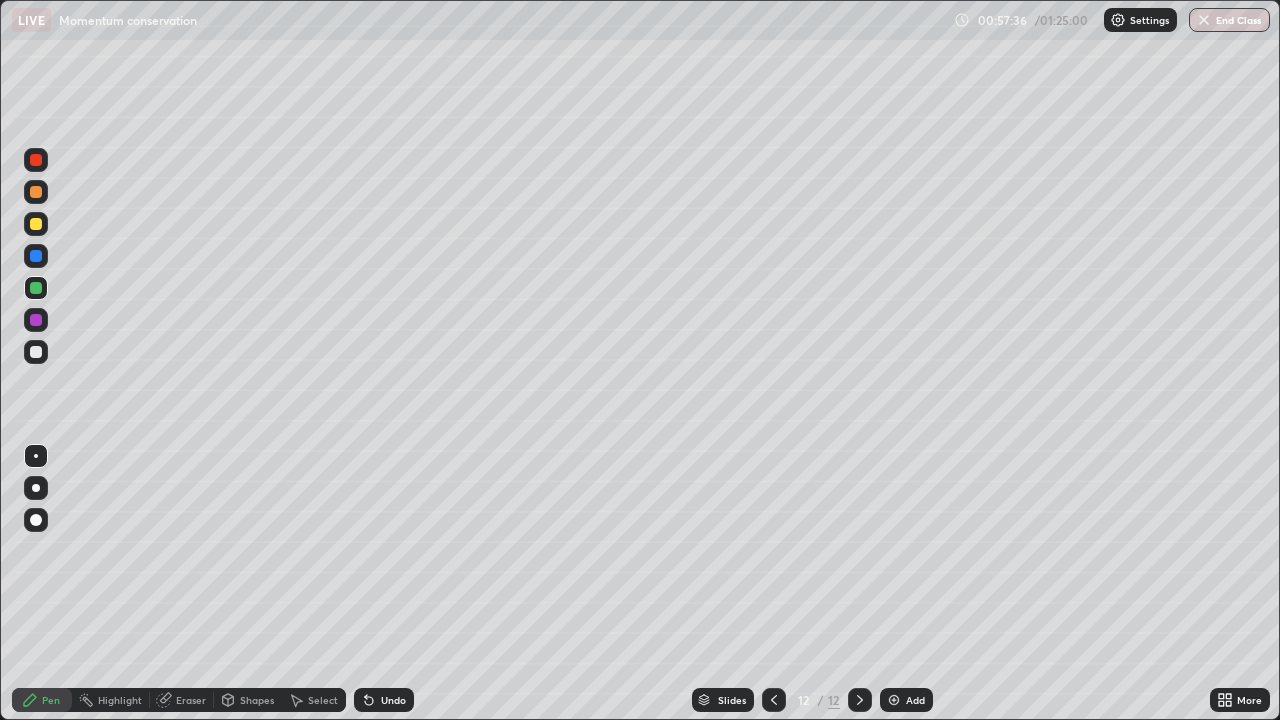 click on "Undo" at bounding box center [384, 700] 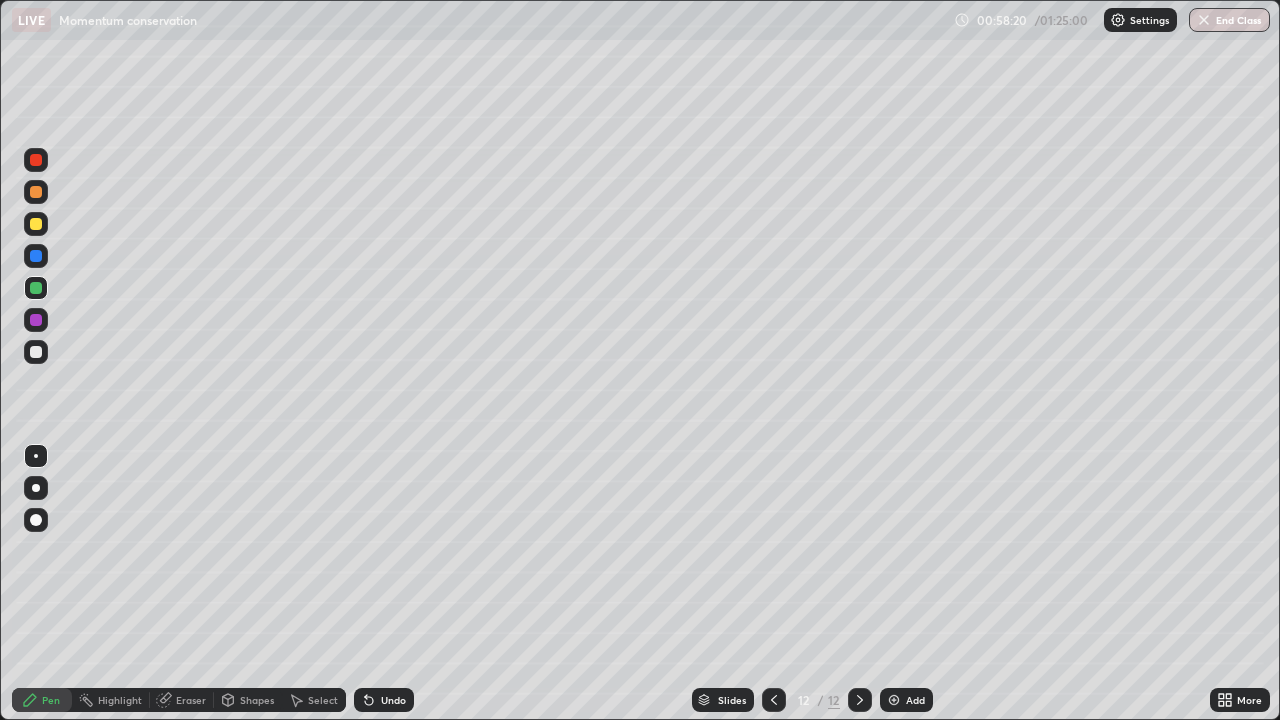 click 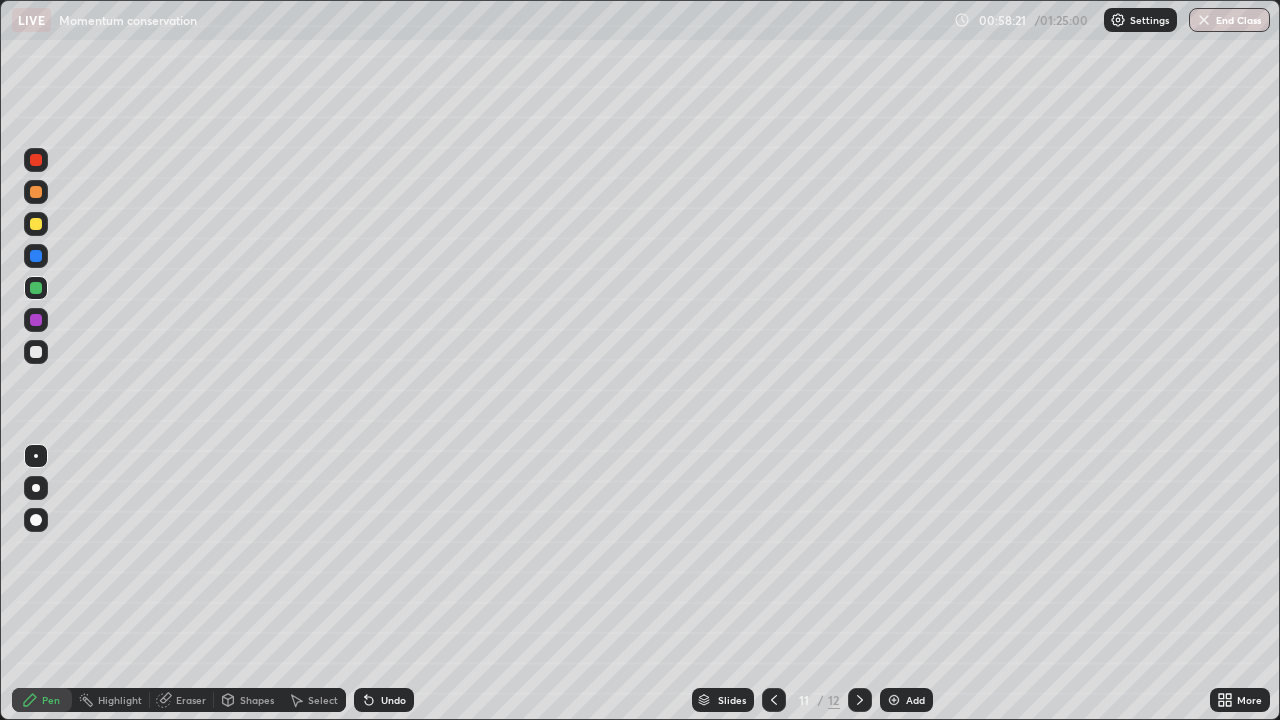 click 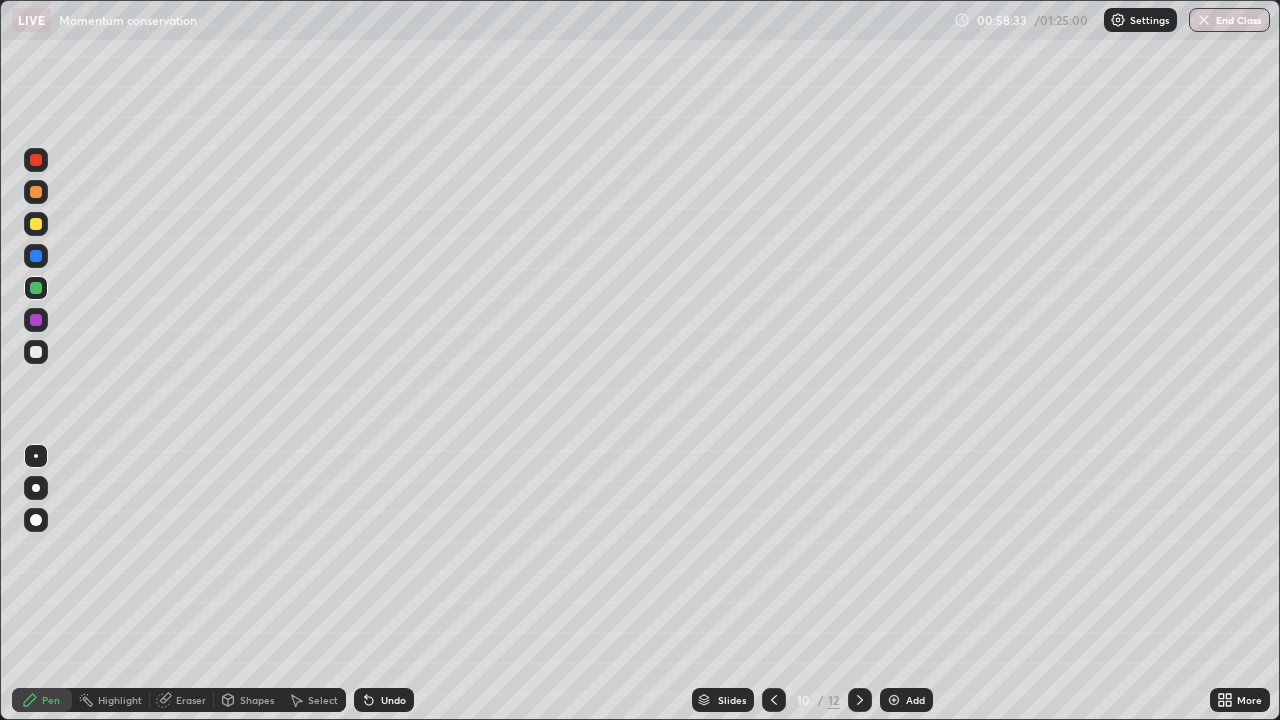 click 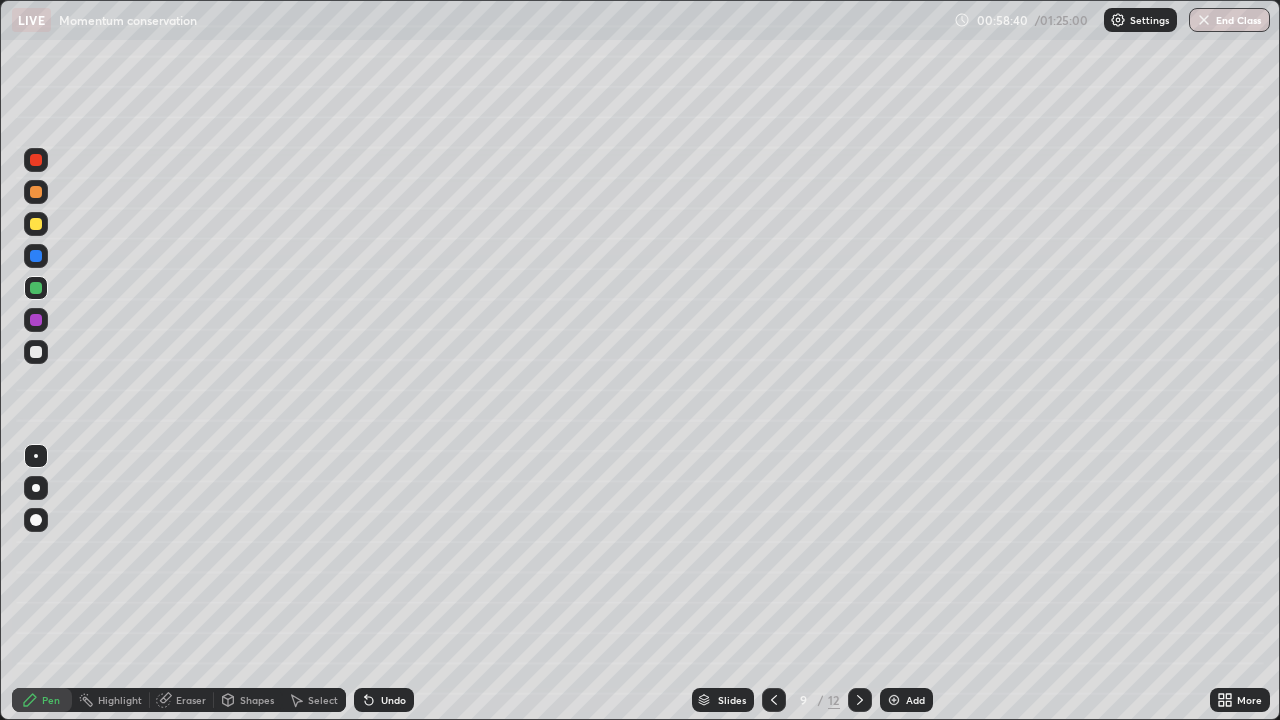 click 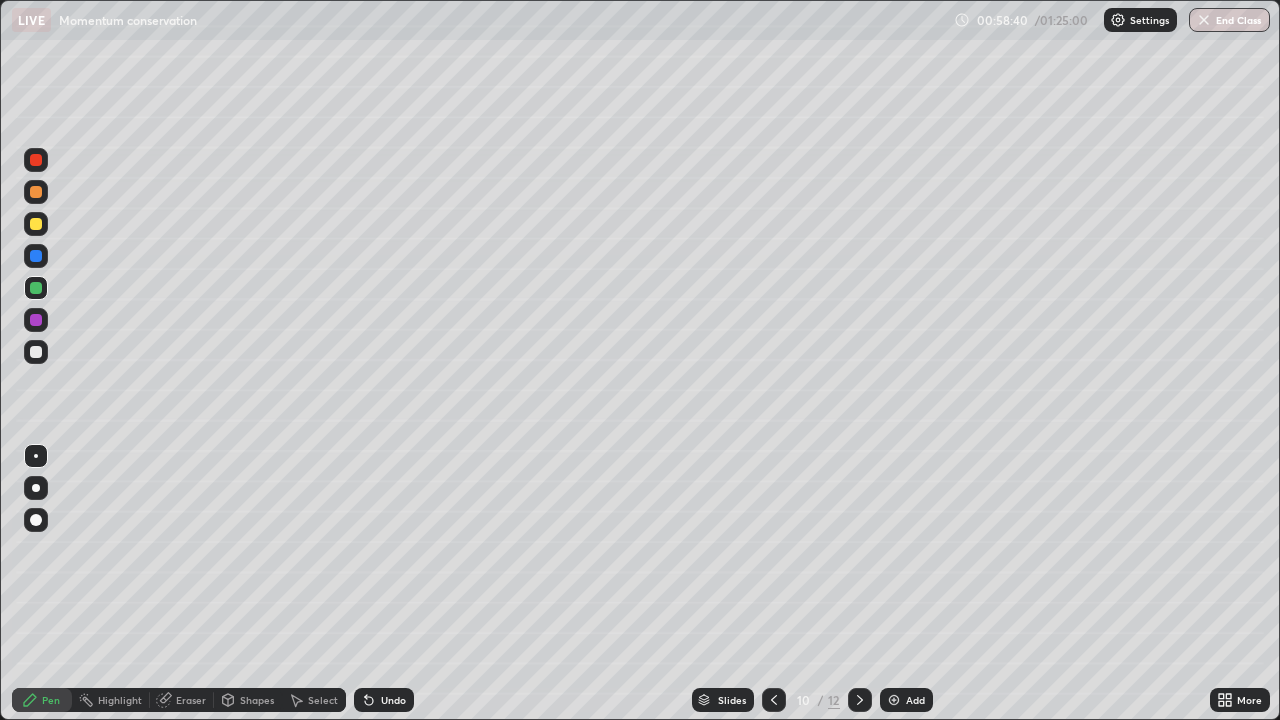 click 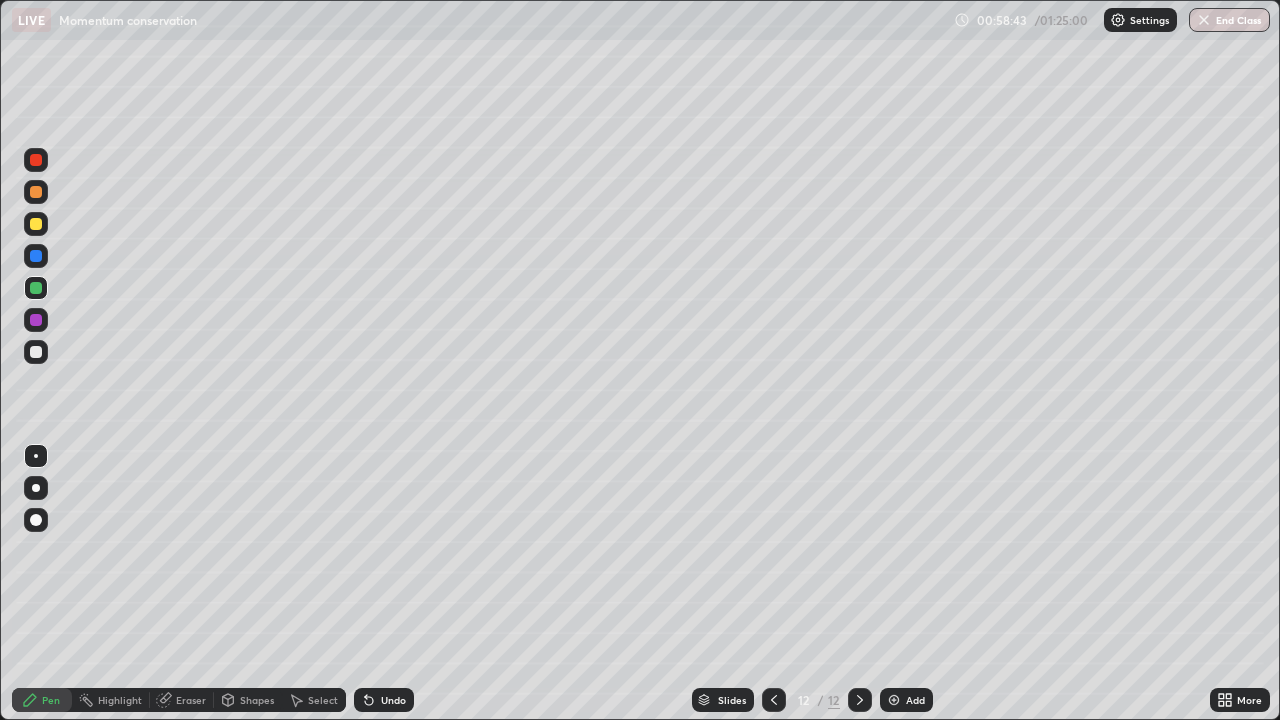 click at bounding box center [36, 352] 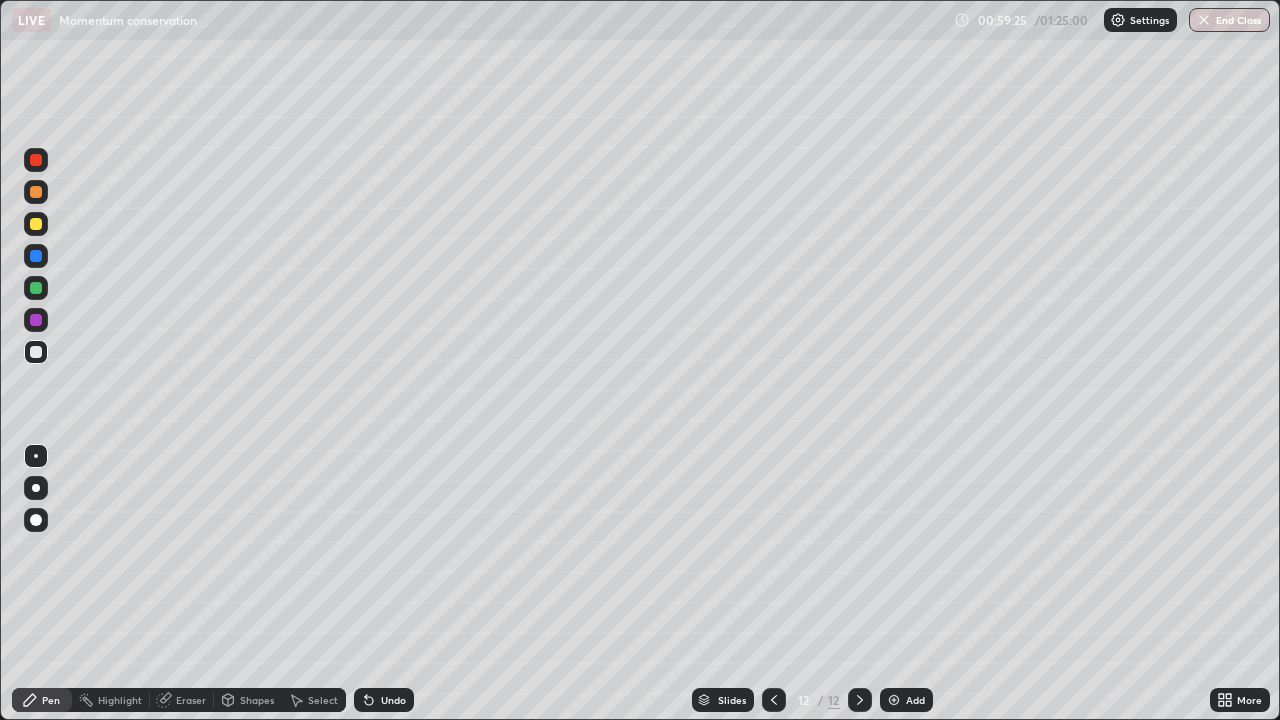 click at bounding box center (894, 700) 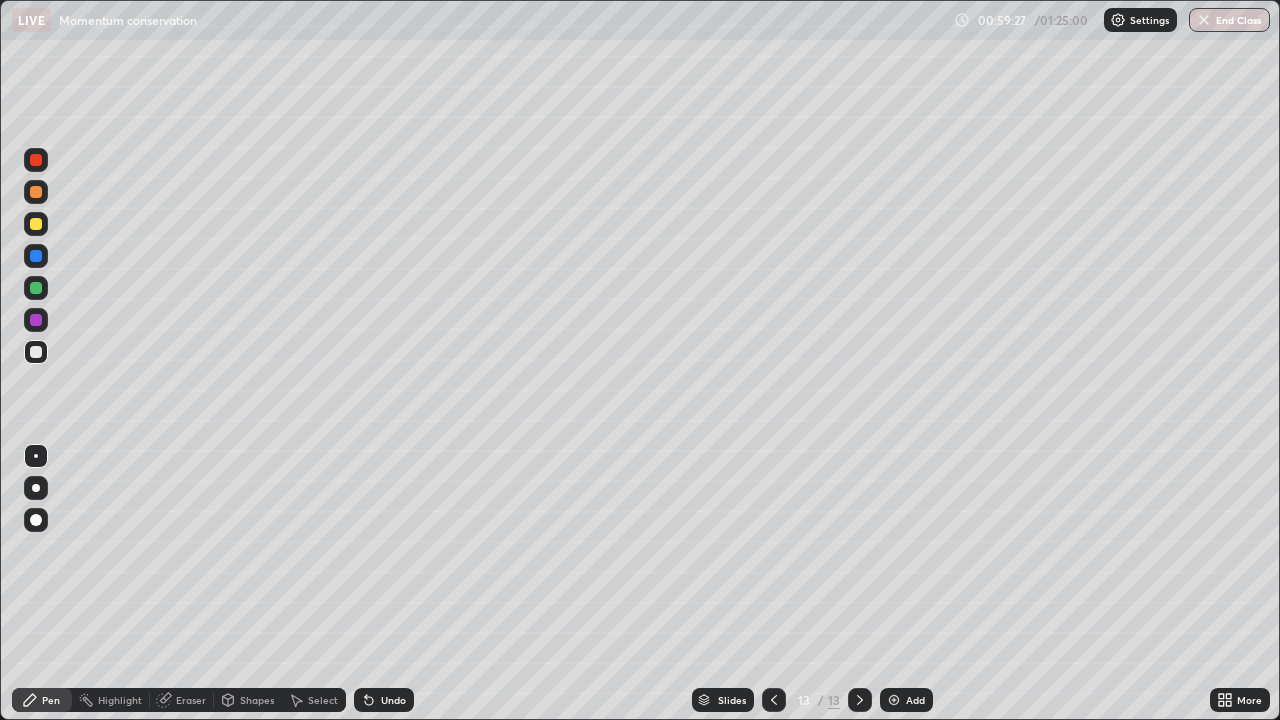 click at bounding box center [36, 352] 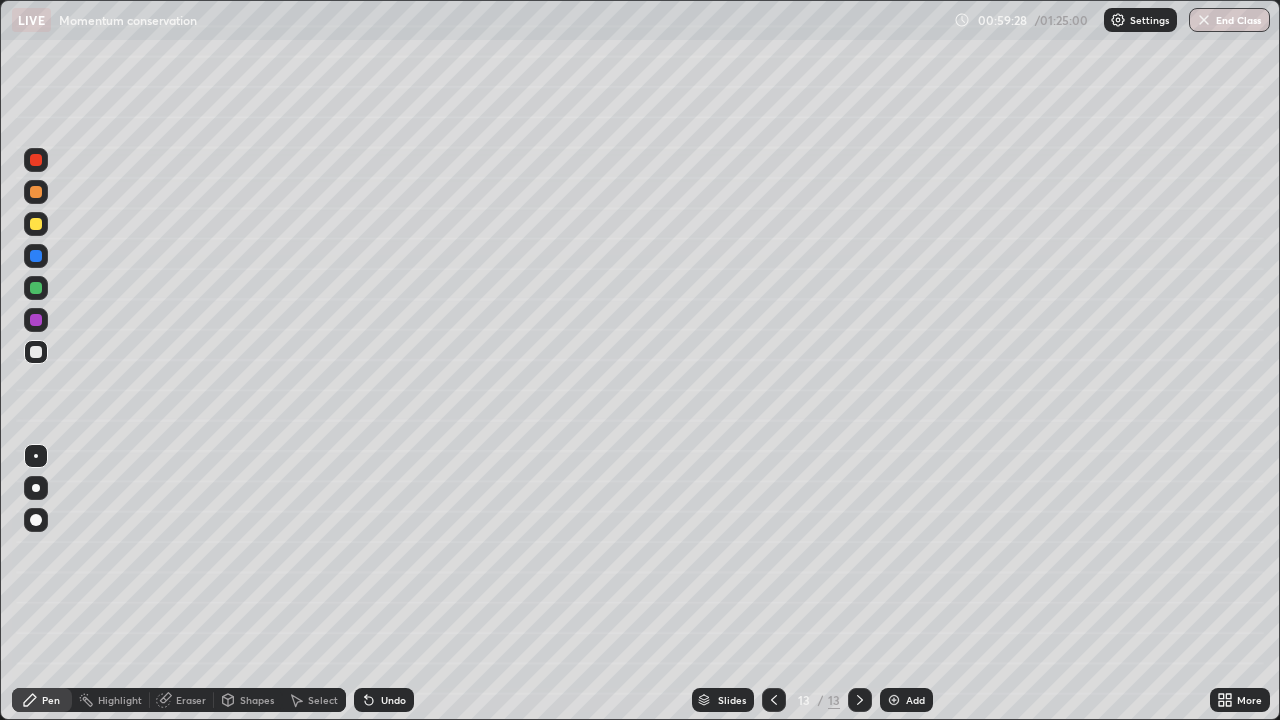 click at bounding box center [36, 488] 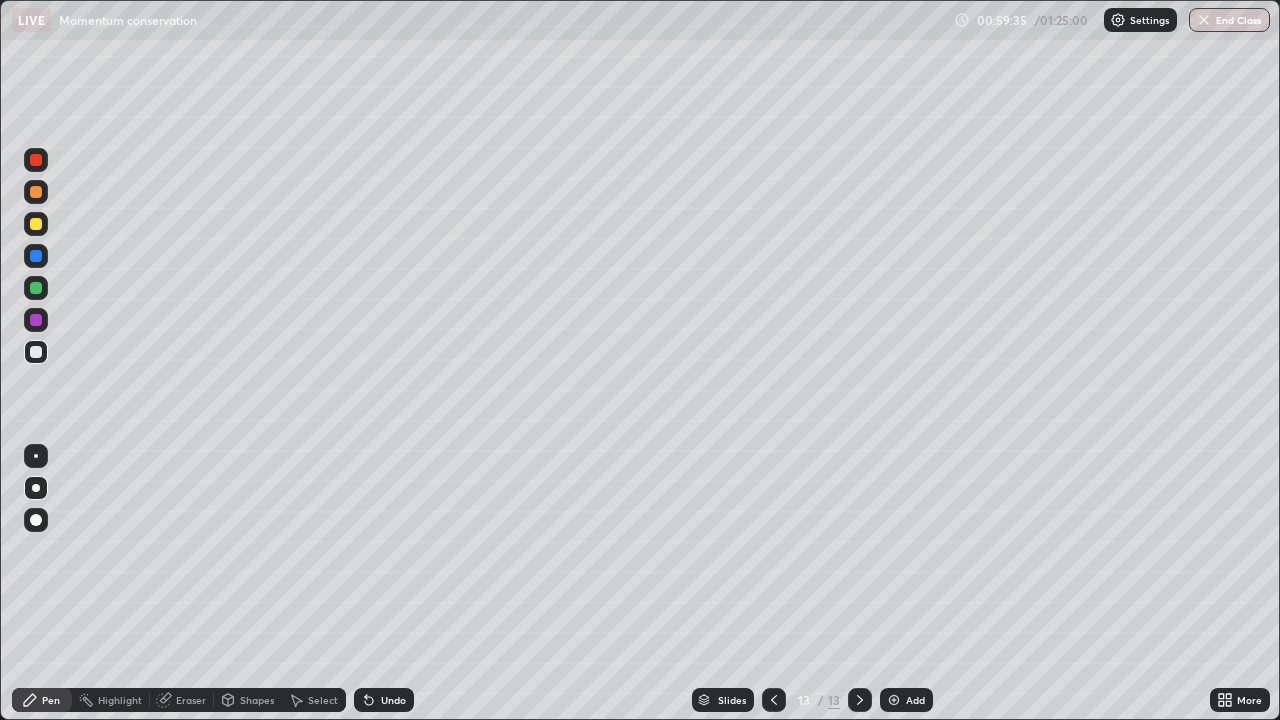 click on "Shapes" at bounding box center (257, 700) 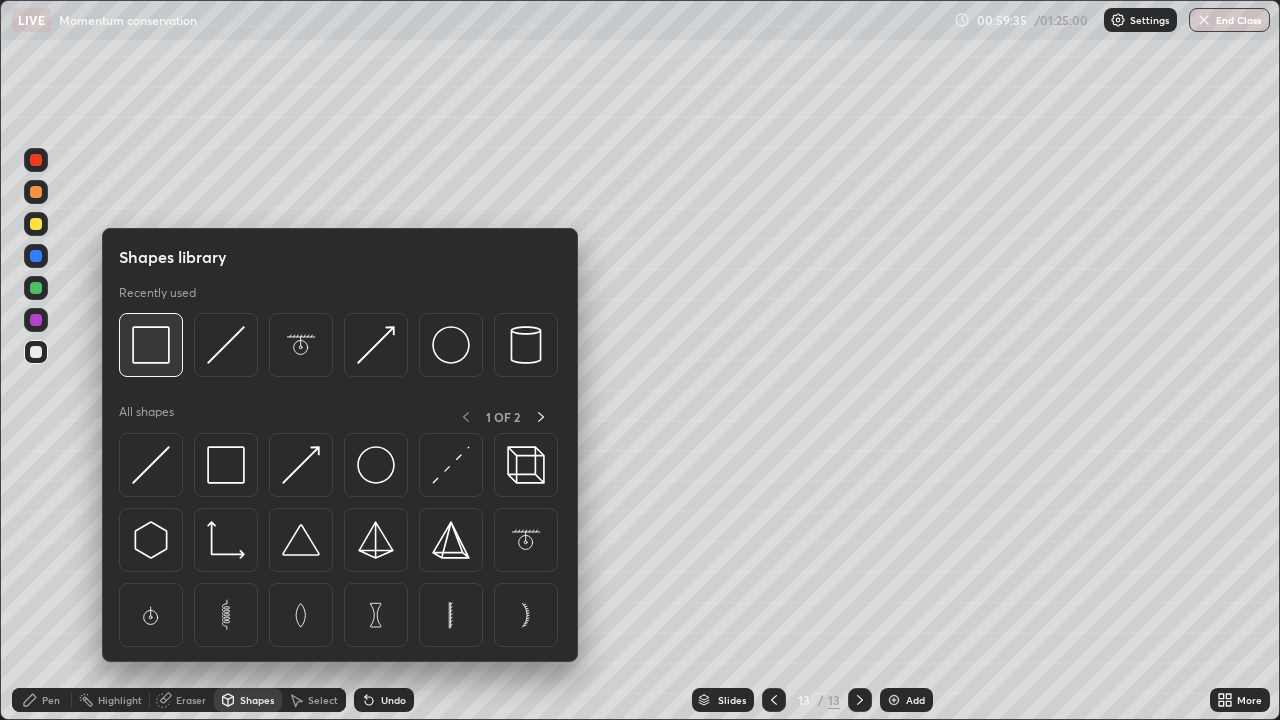 click at bounding box center [151, 345] 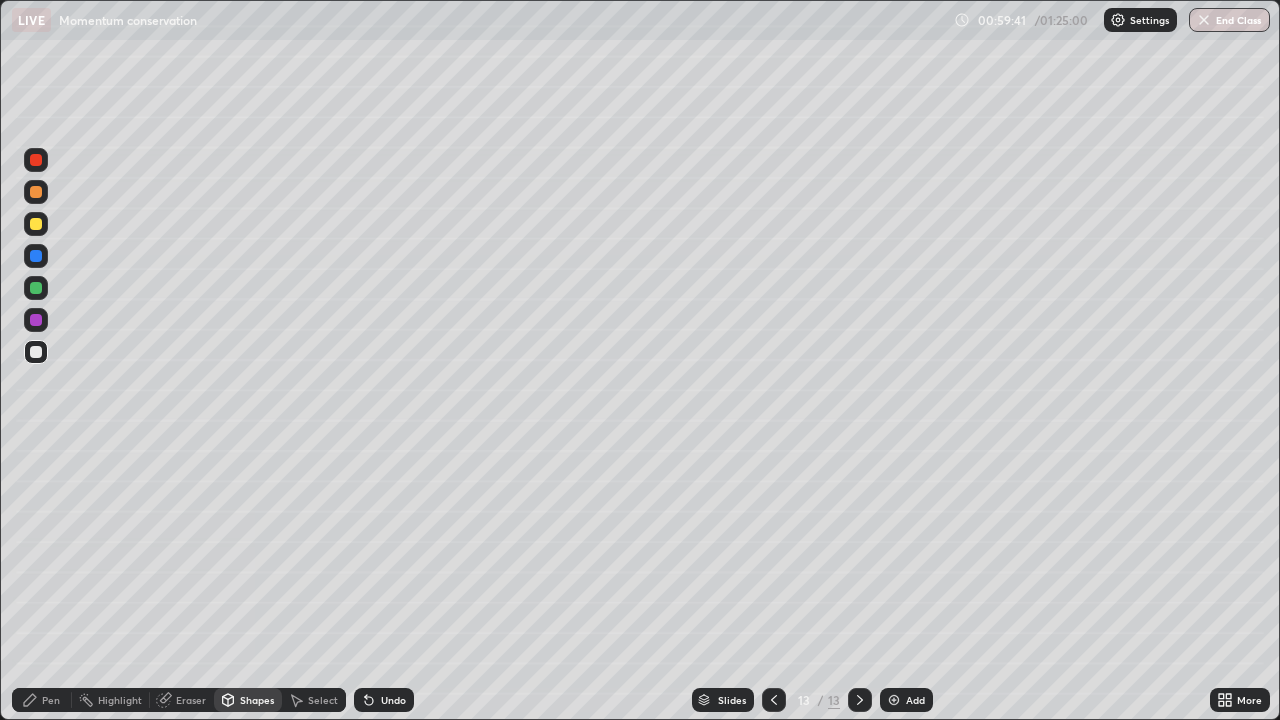 click on "Pen" at bounding box center (42, 700) 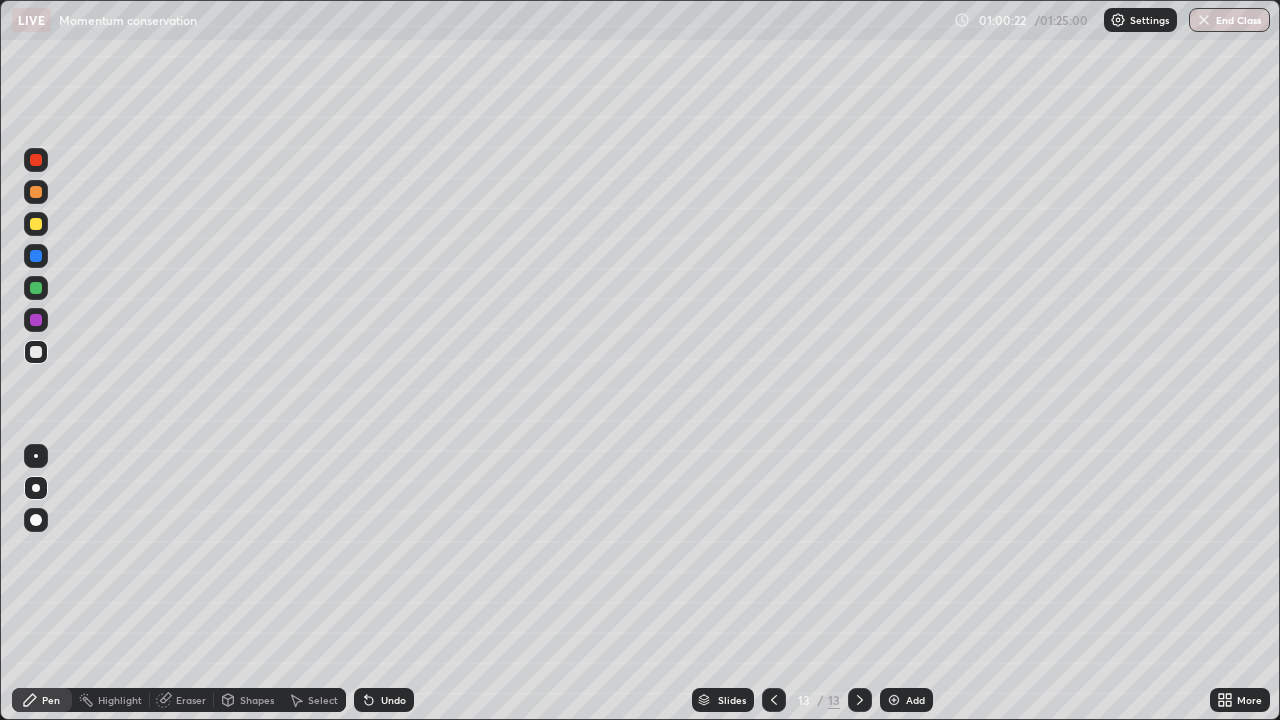 click on "Undo" at bounding box center [384, 700] 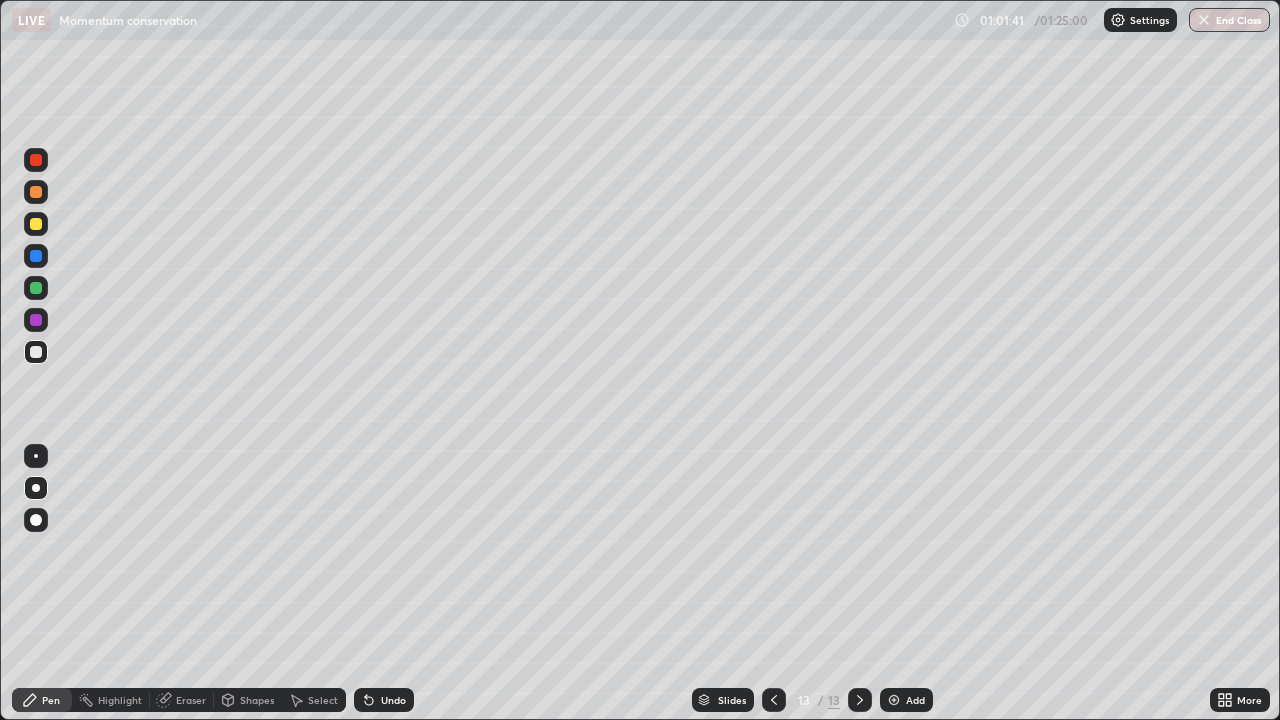 click at bounding box center (36, 224) 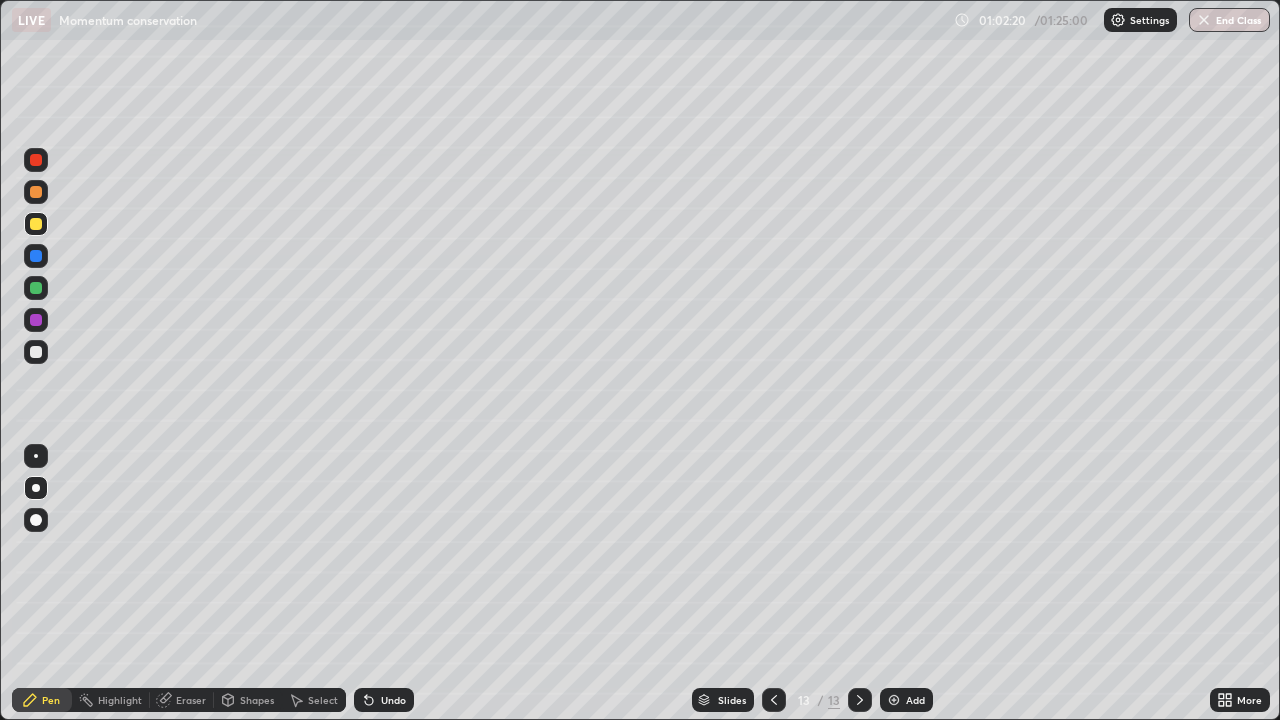 click at bounding box center (36, 160) 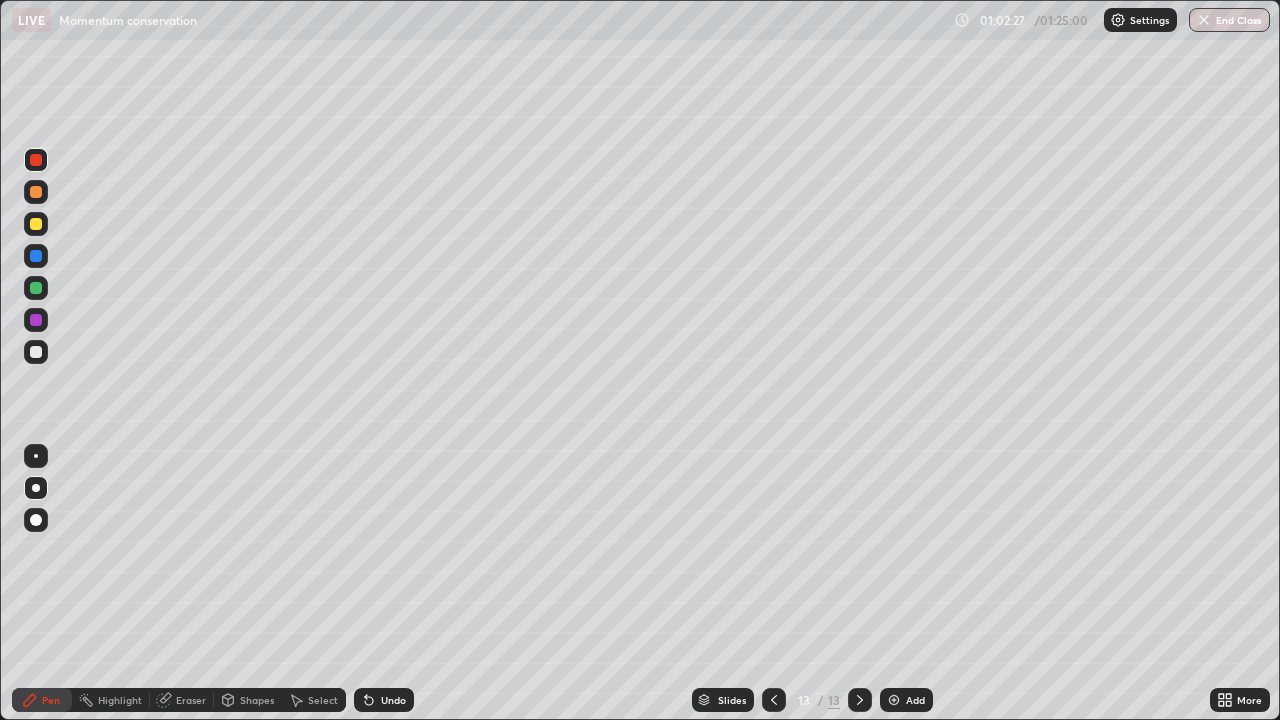 click 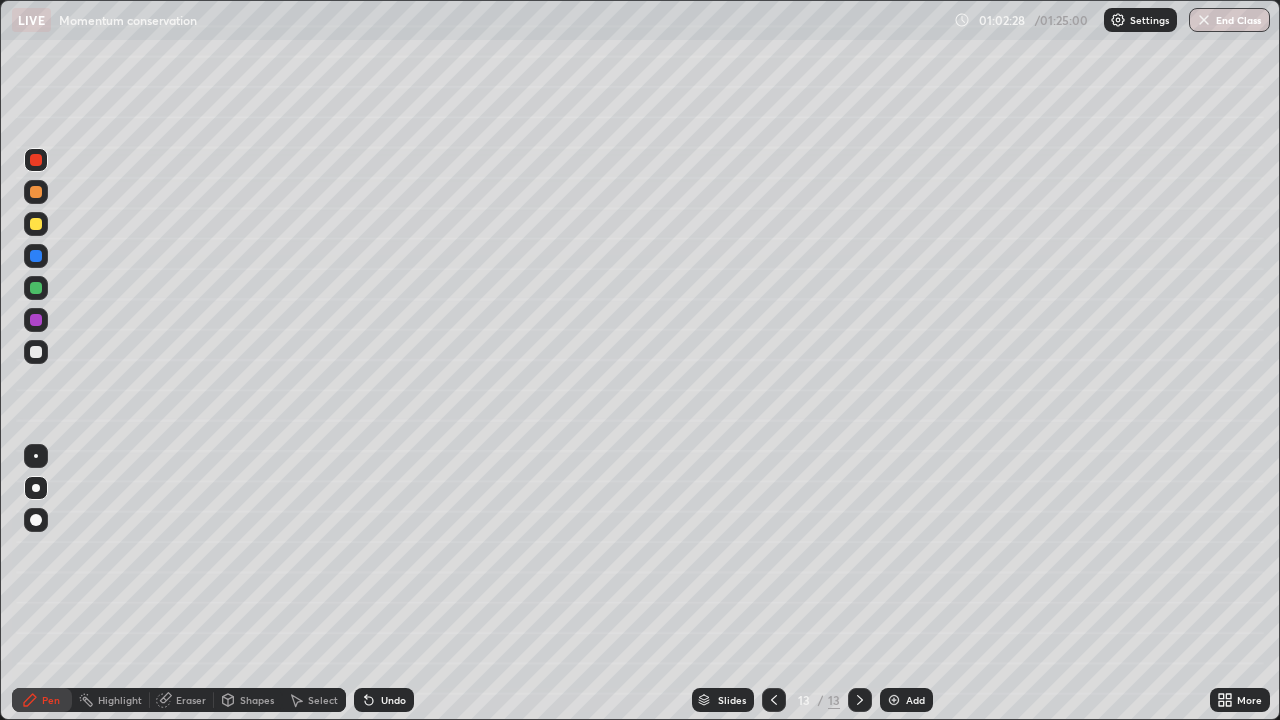 click on "Undo" at bounding box center [384, 700] 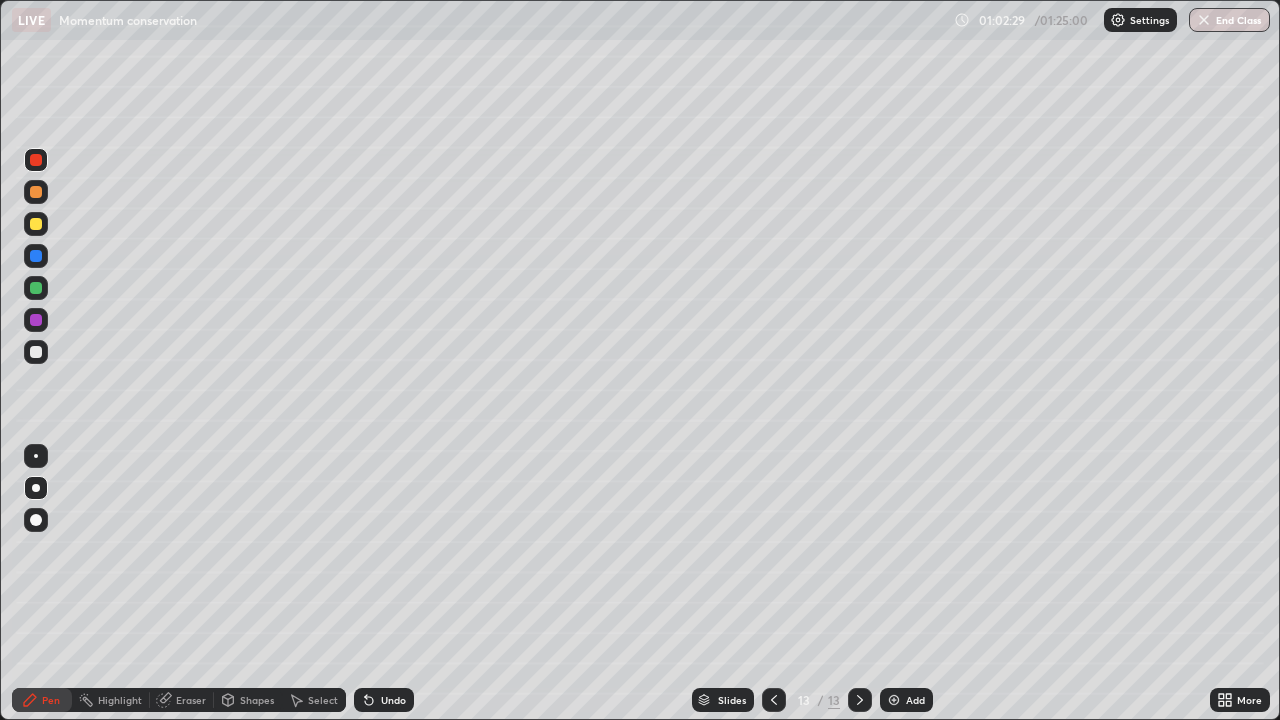 click on "Undo" at bounding box center (393, 700) 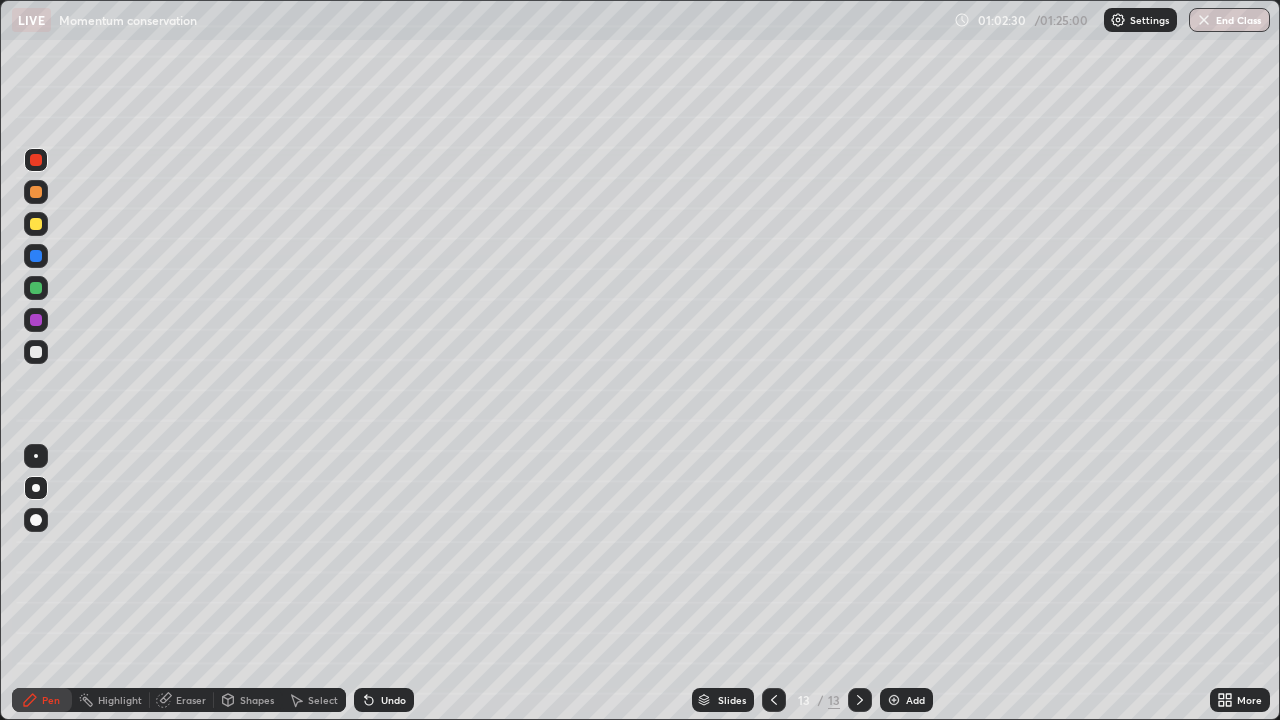 click on "Undo" at bounding box center [393, 700] 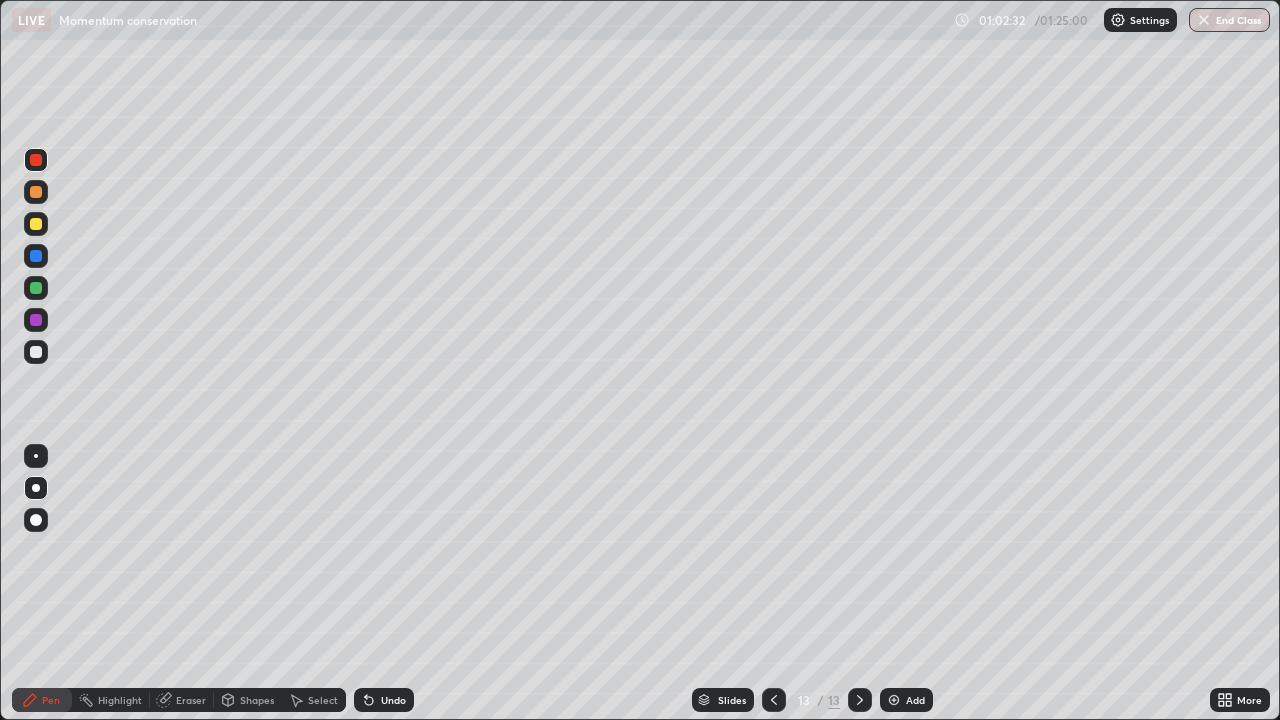 click at bounding box center (36, 224) 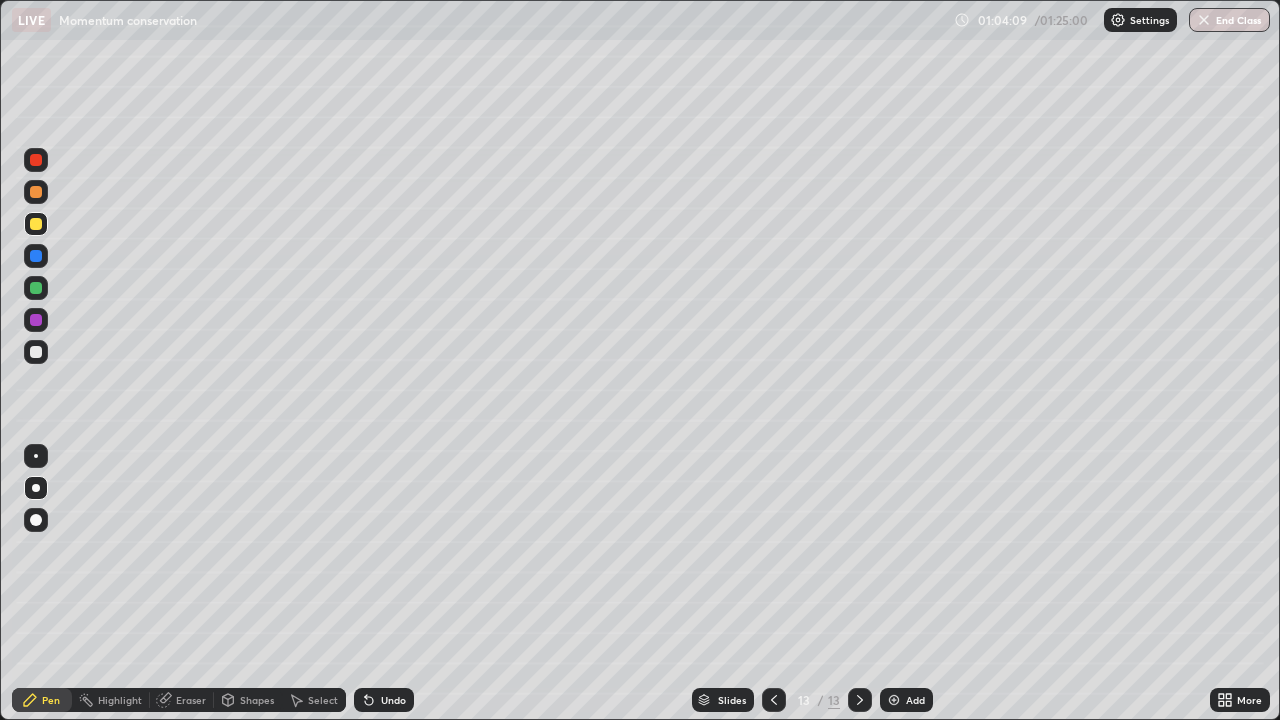 click at bounding box center [36, 352] 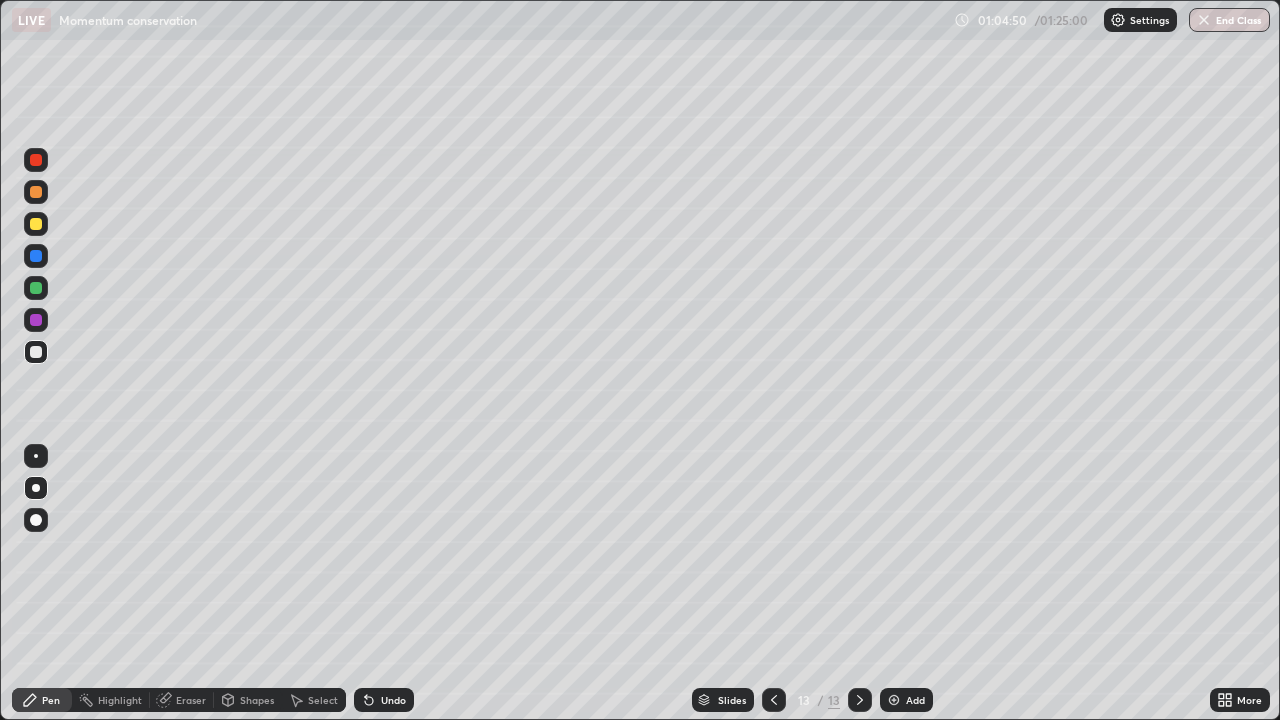 click on "Add" at bounding box center [906, 700] 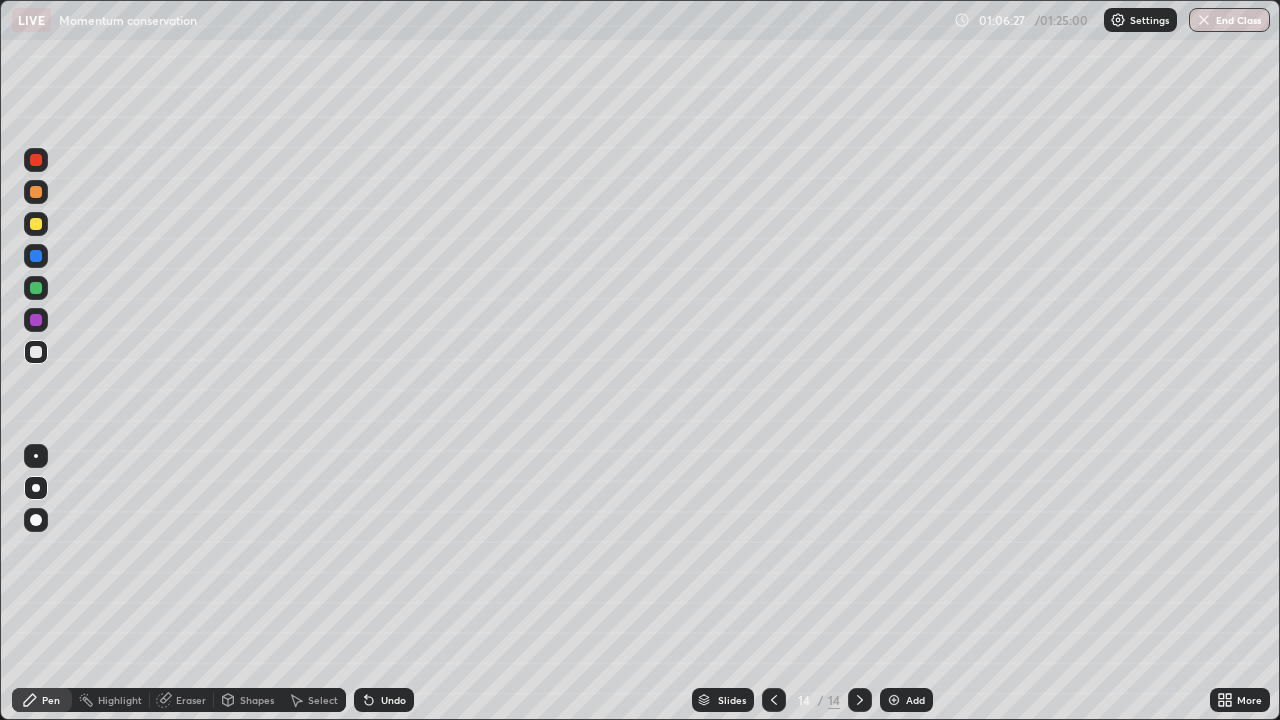 click at bounding box center (36, 456) 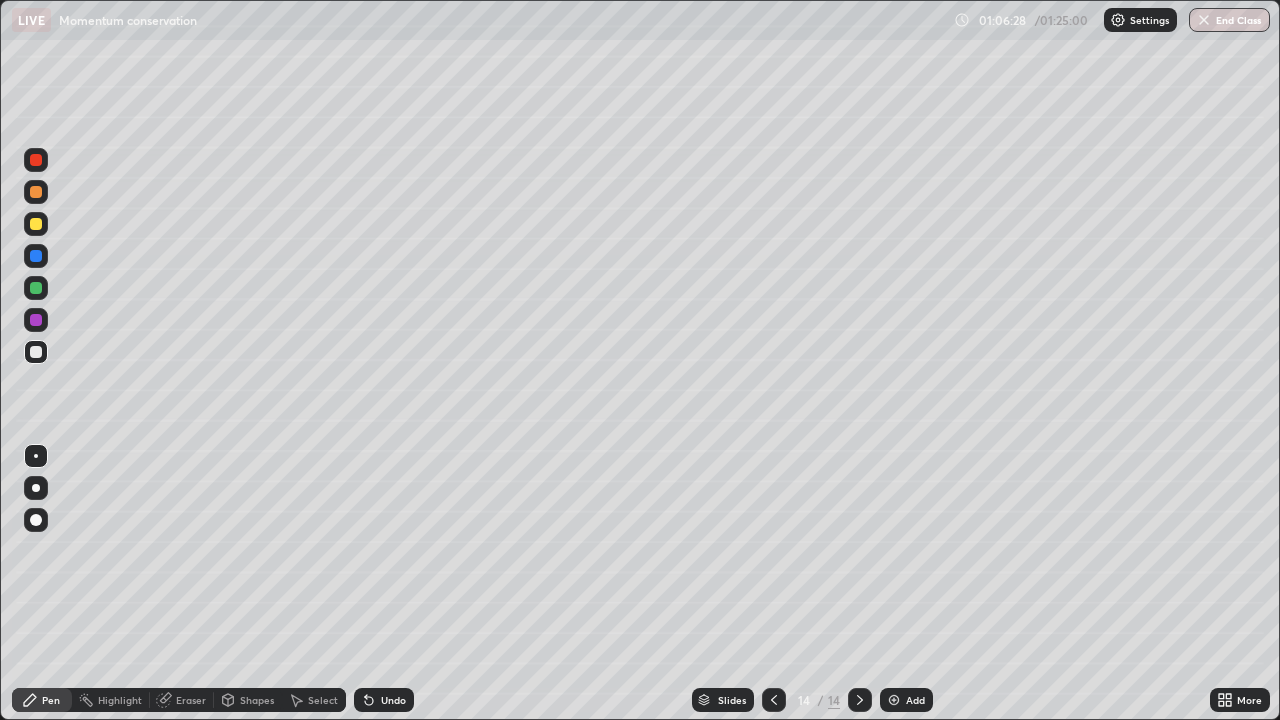 click at bounding box center (36, 224) 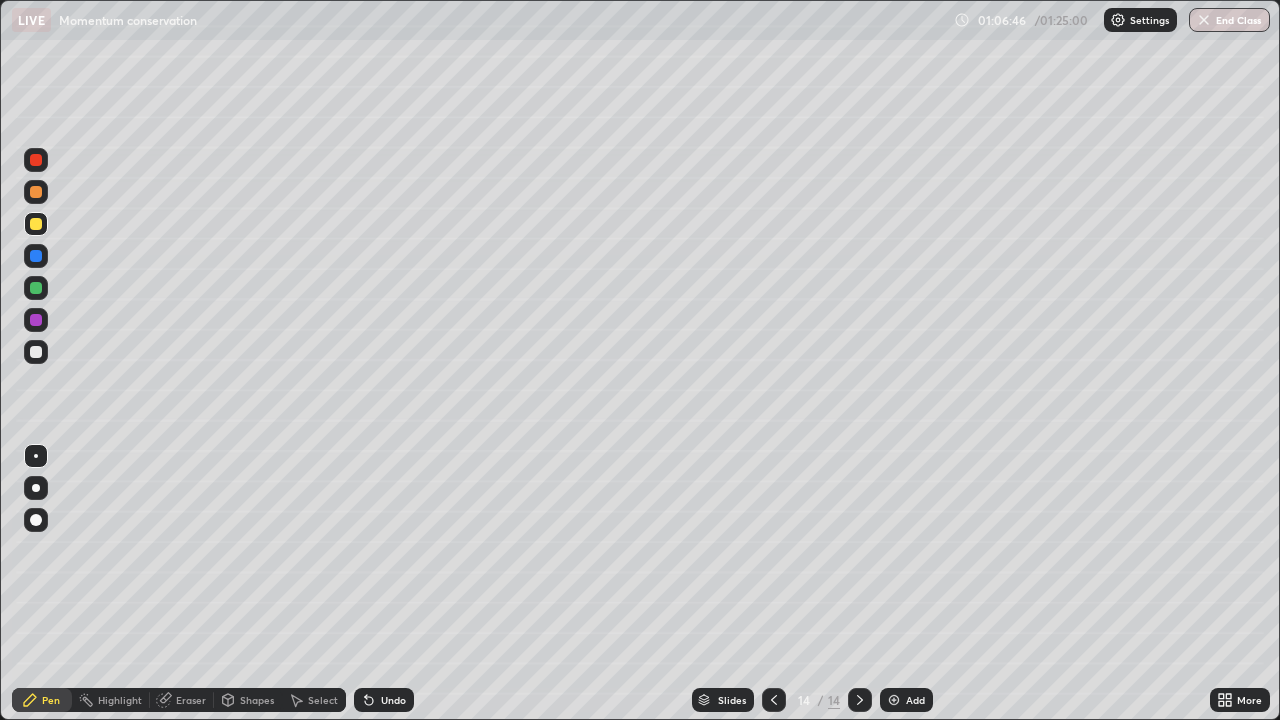 click at bounding box center [36, 352] 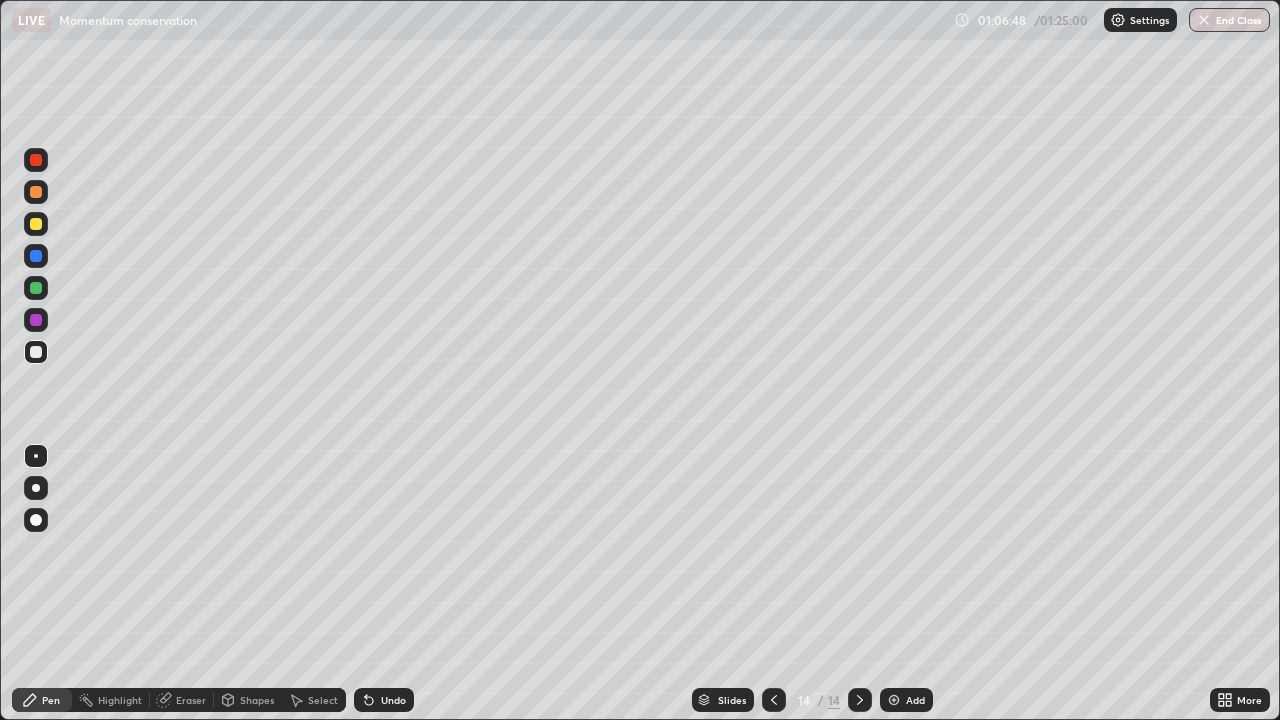 click at bounding box center [36, 288] 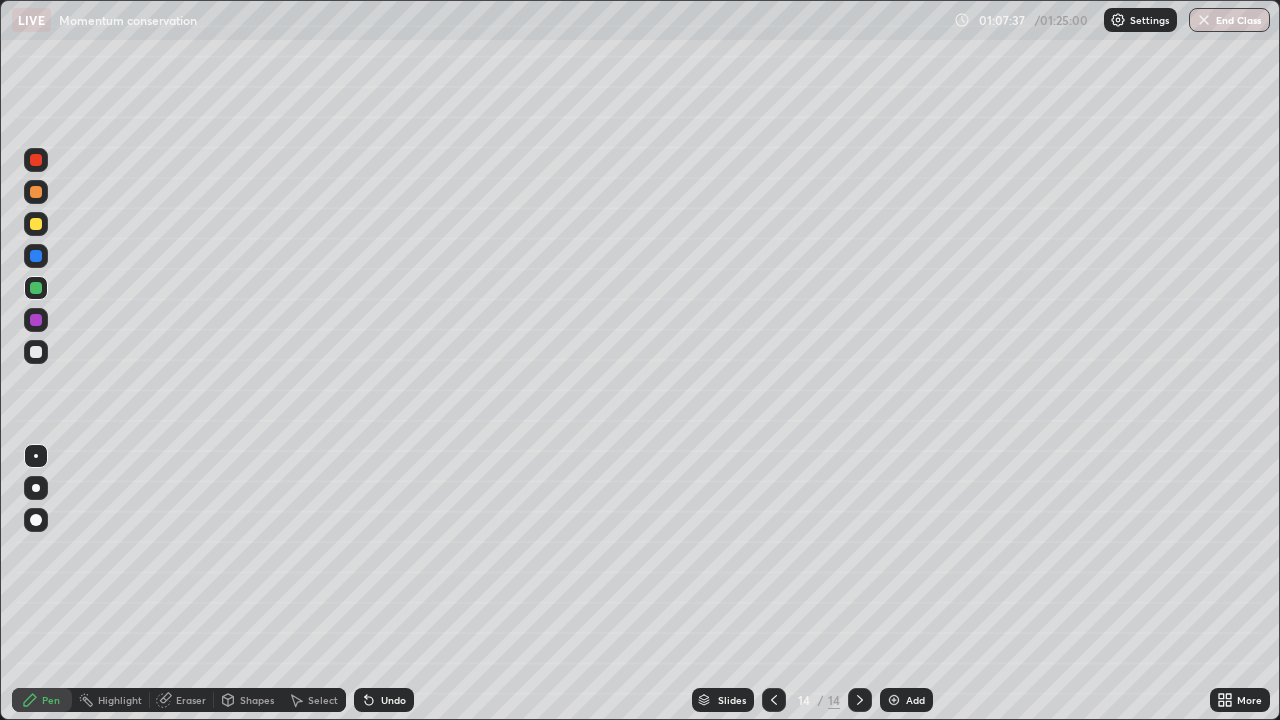 click at bounding box center (36, 352) 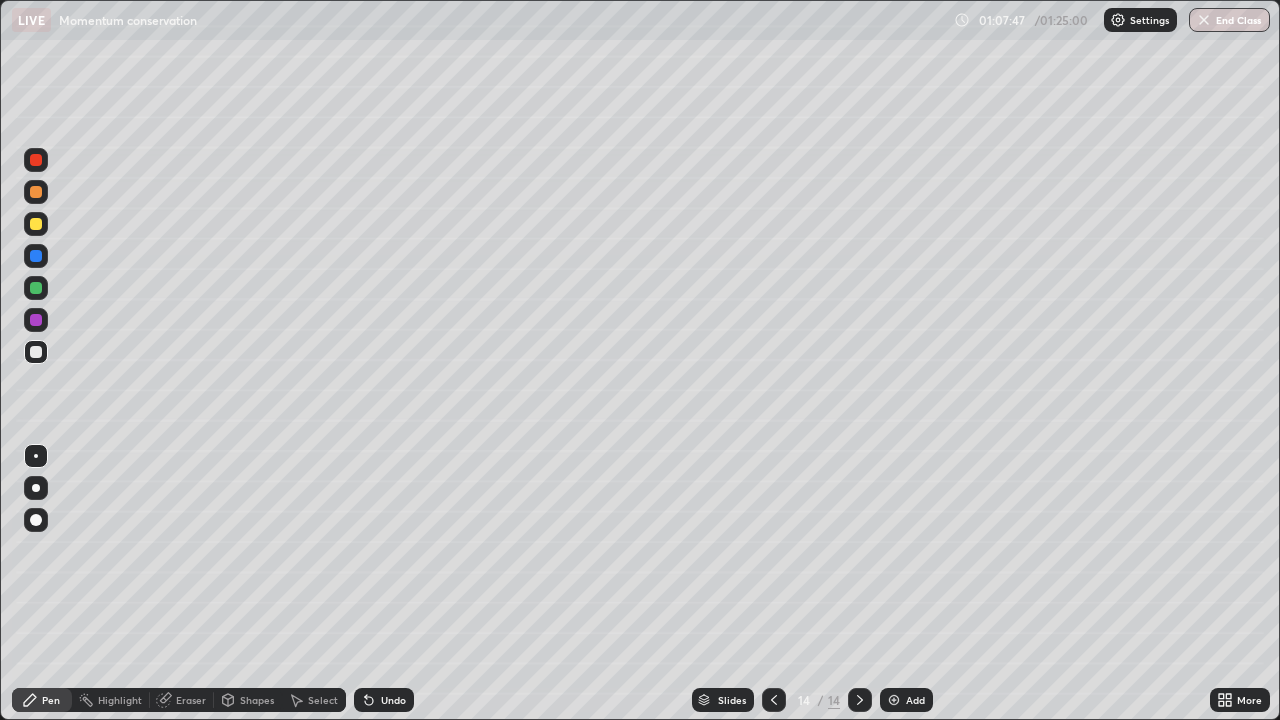 click at bounding box center [894, 700] 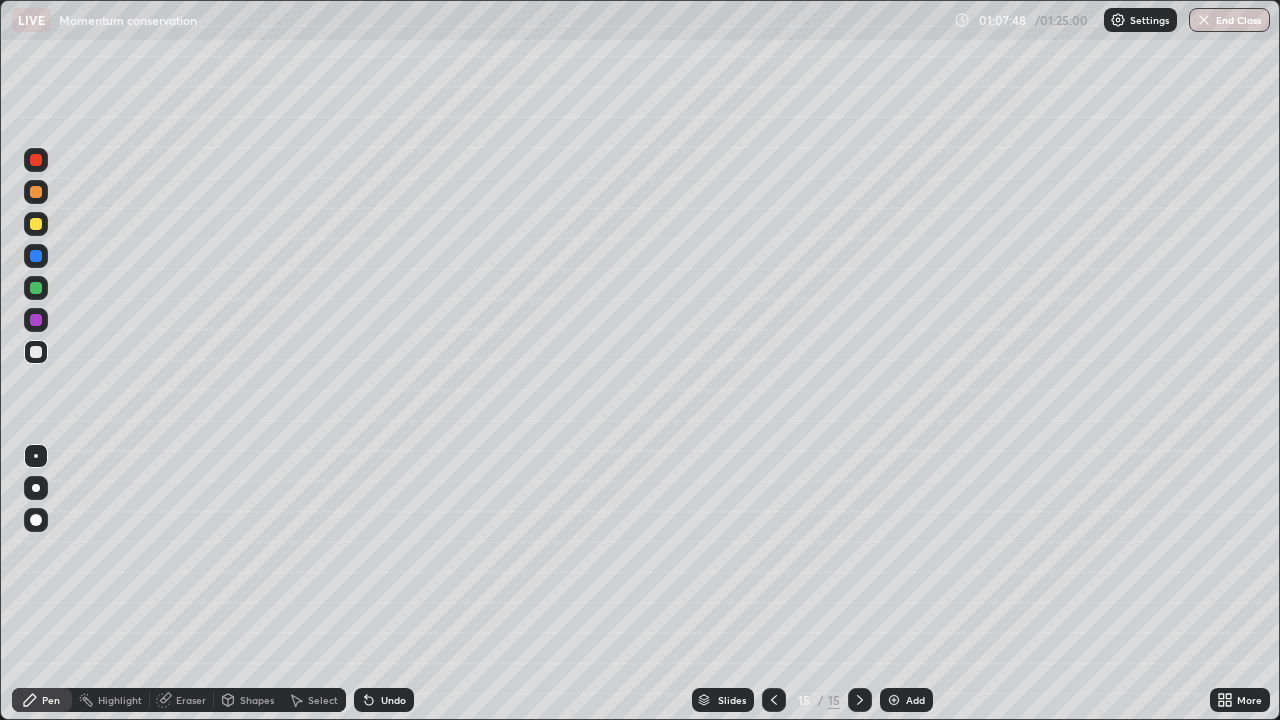 click at bounding box center [36, 488] 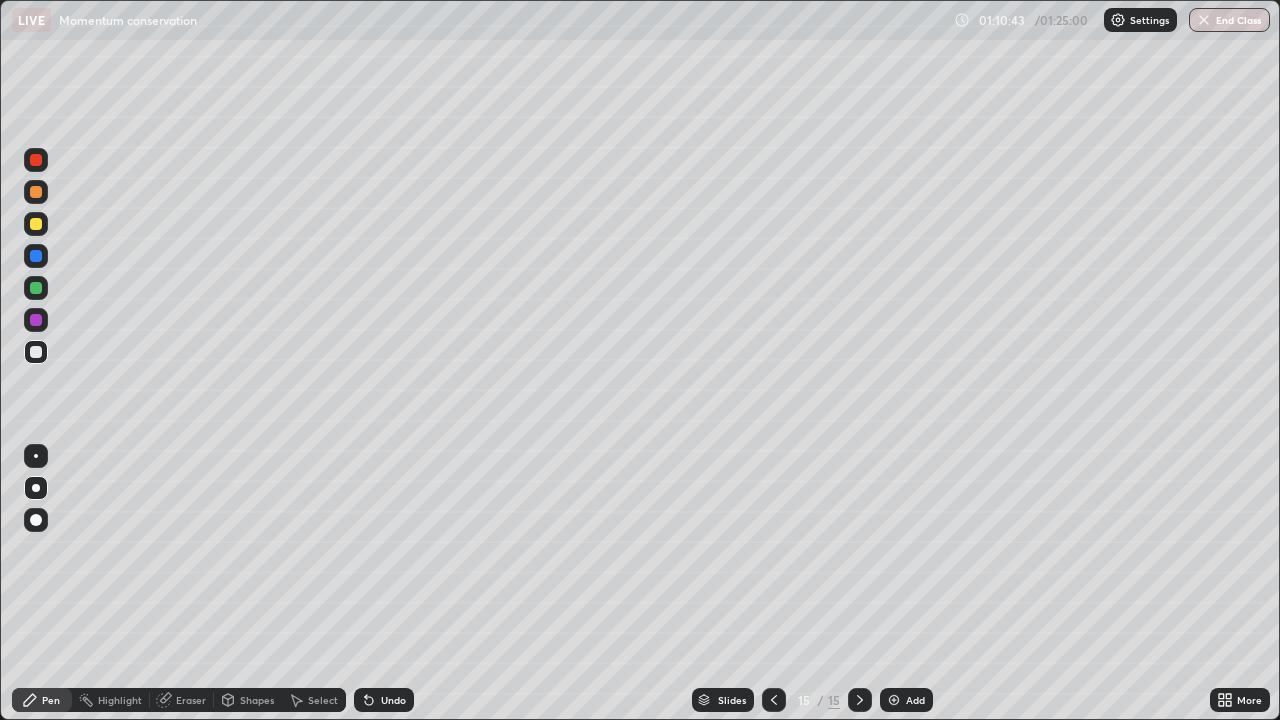 click at bounding box center [36, 456] 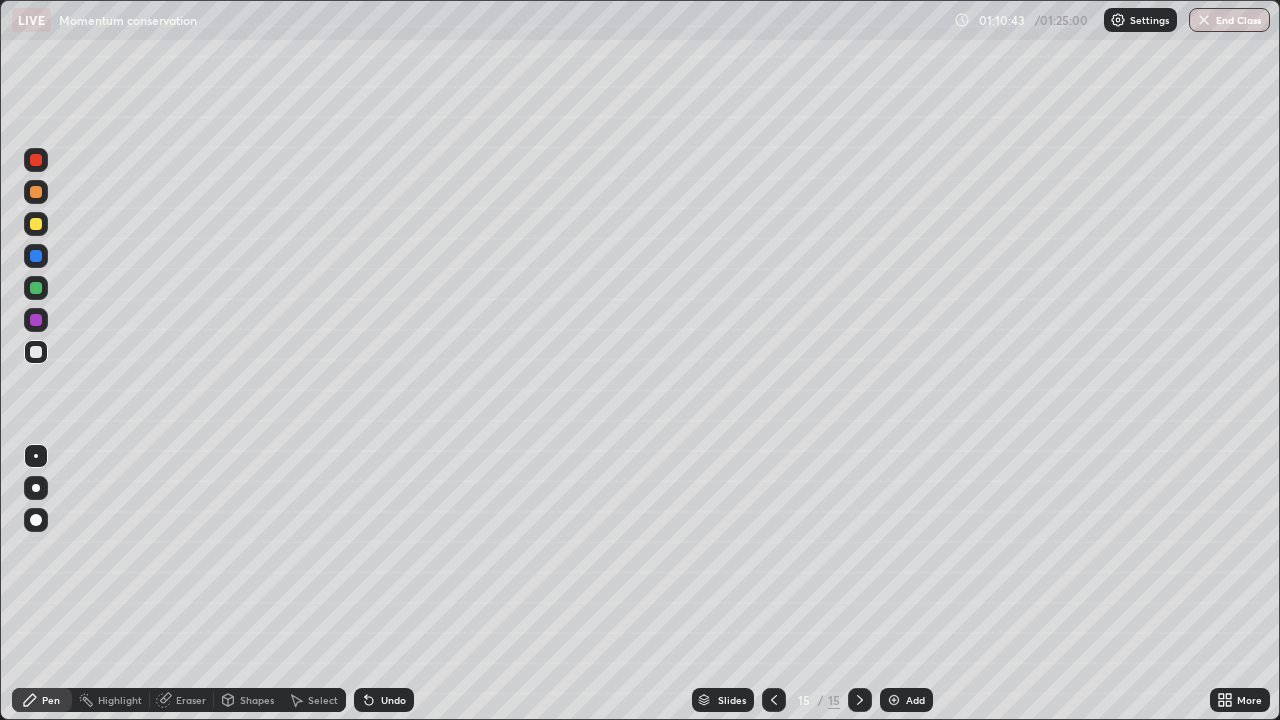 click at bounding box center [36, 320] 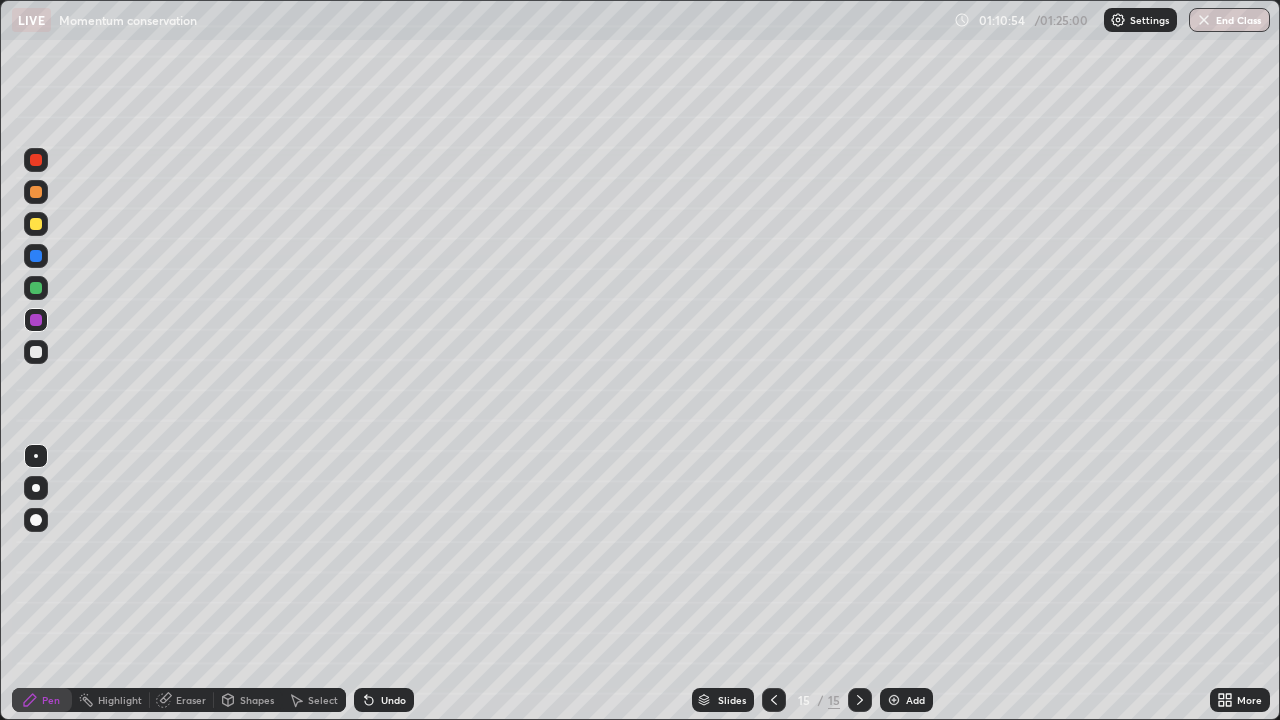 click at bounding box center (36, 352) 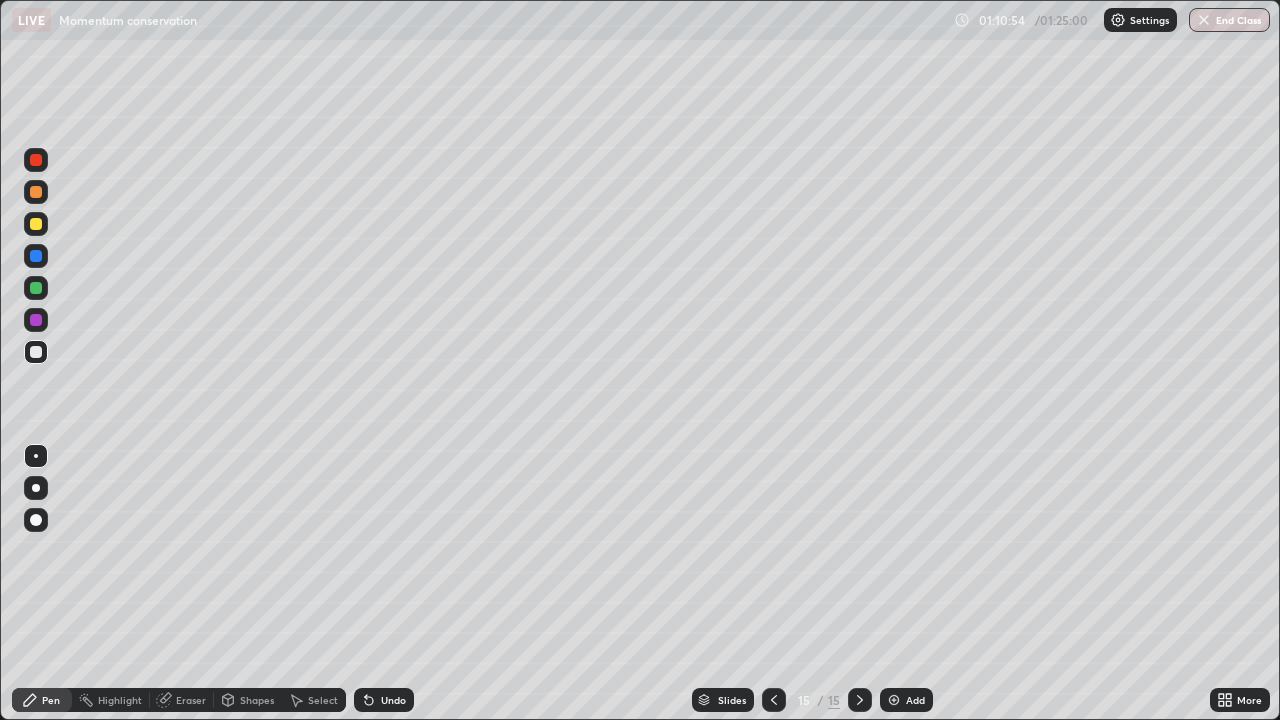 click at bounding box center (36, 488) 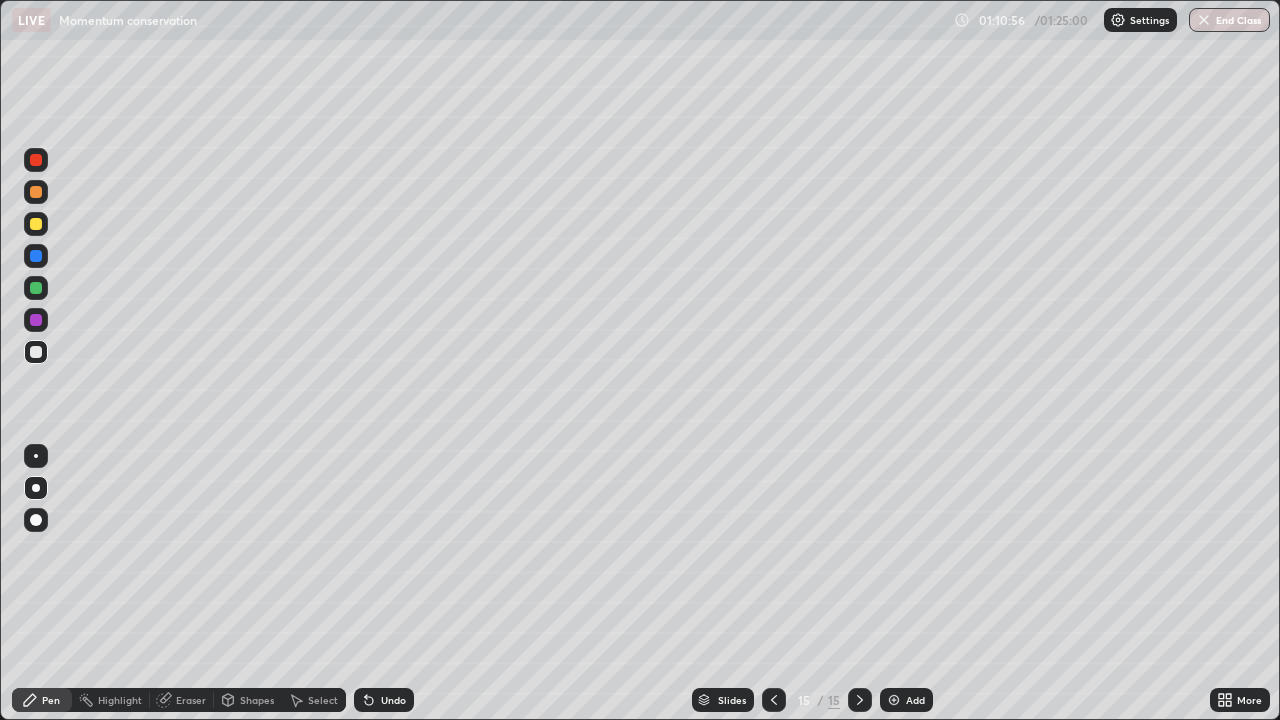 click at bounding box center [36, 456] 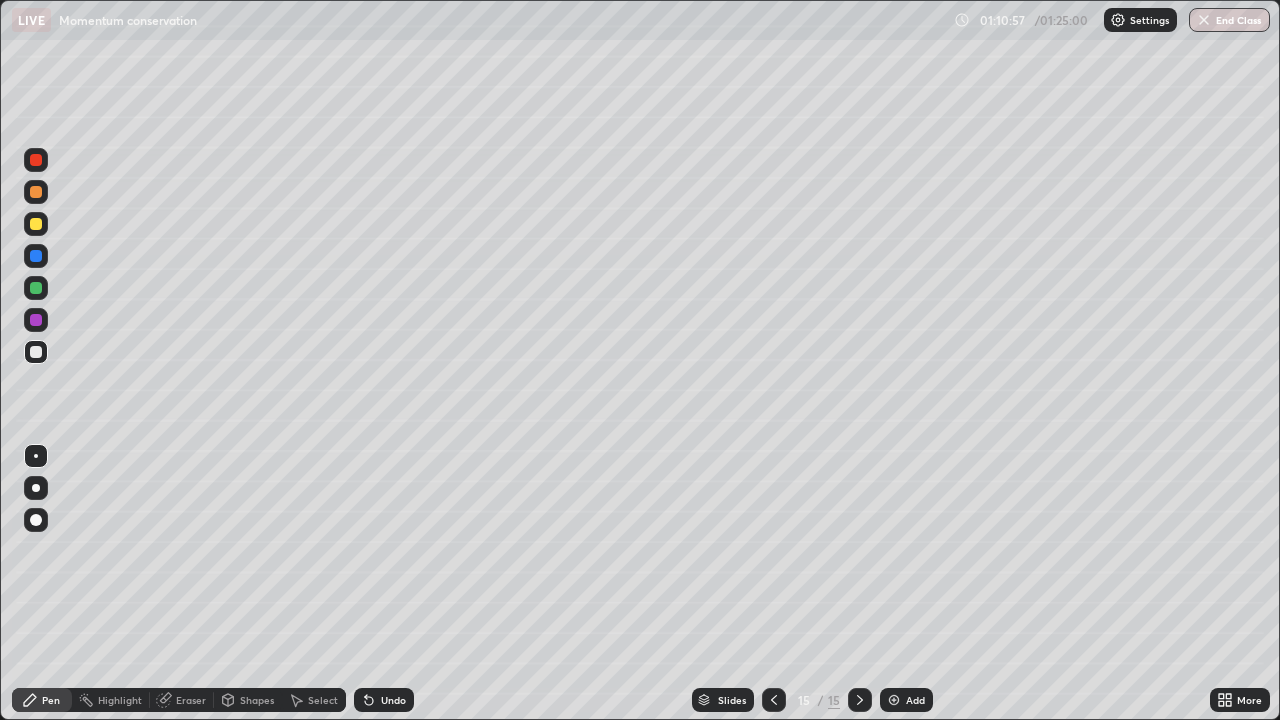 click at bounding box center (36, 224) 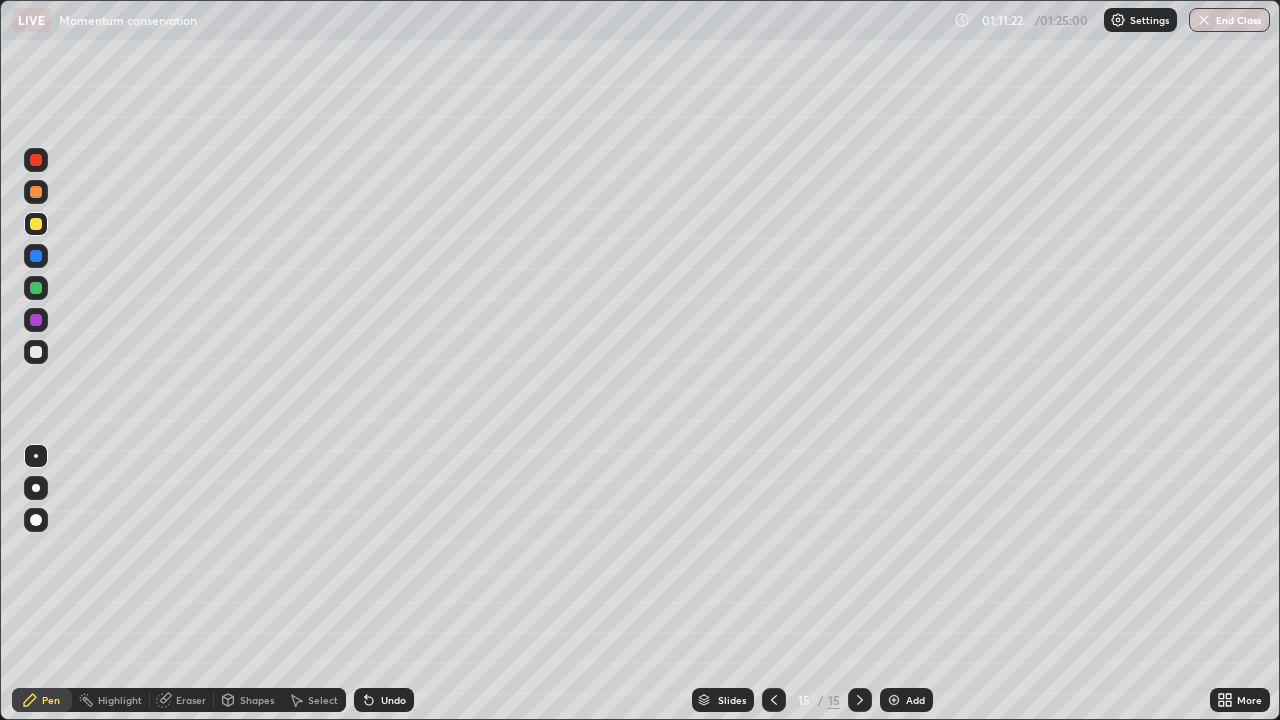 click on "Undo" at bounding box center (393, 700) 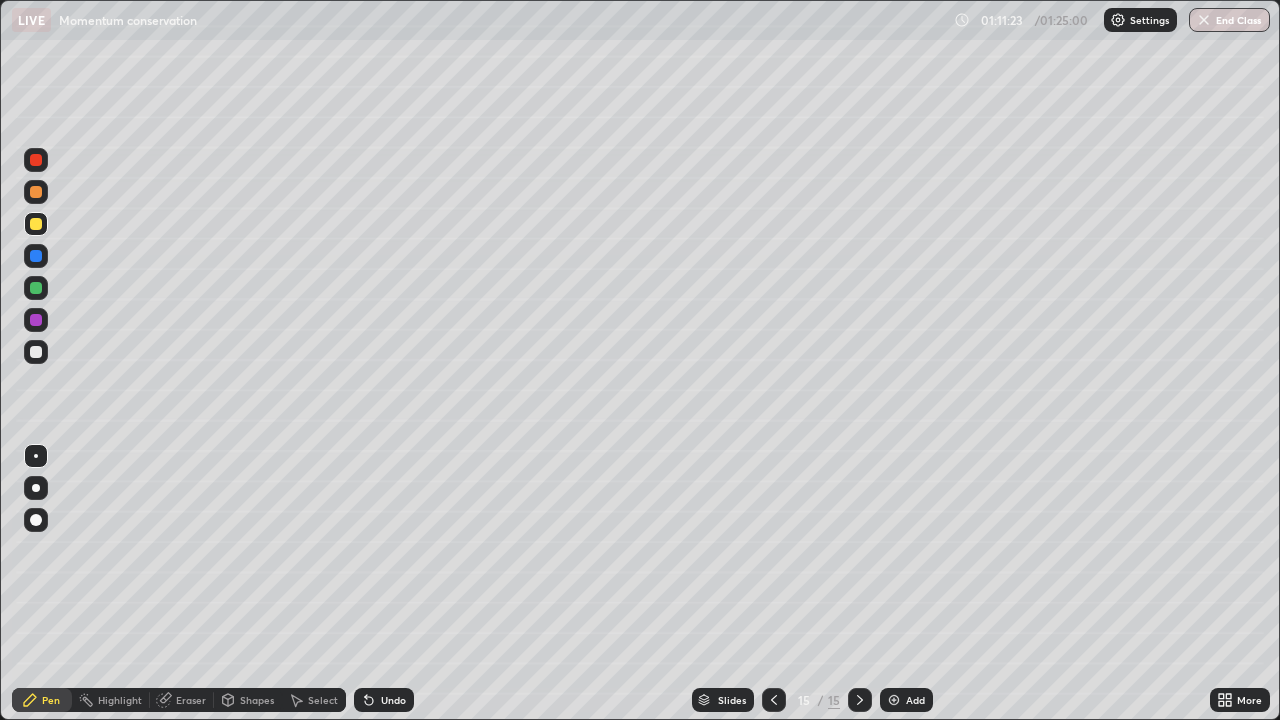 click on "Undo" at bounding box center [393, 700] 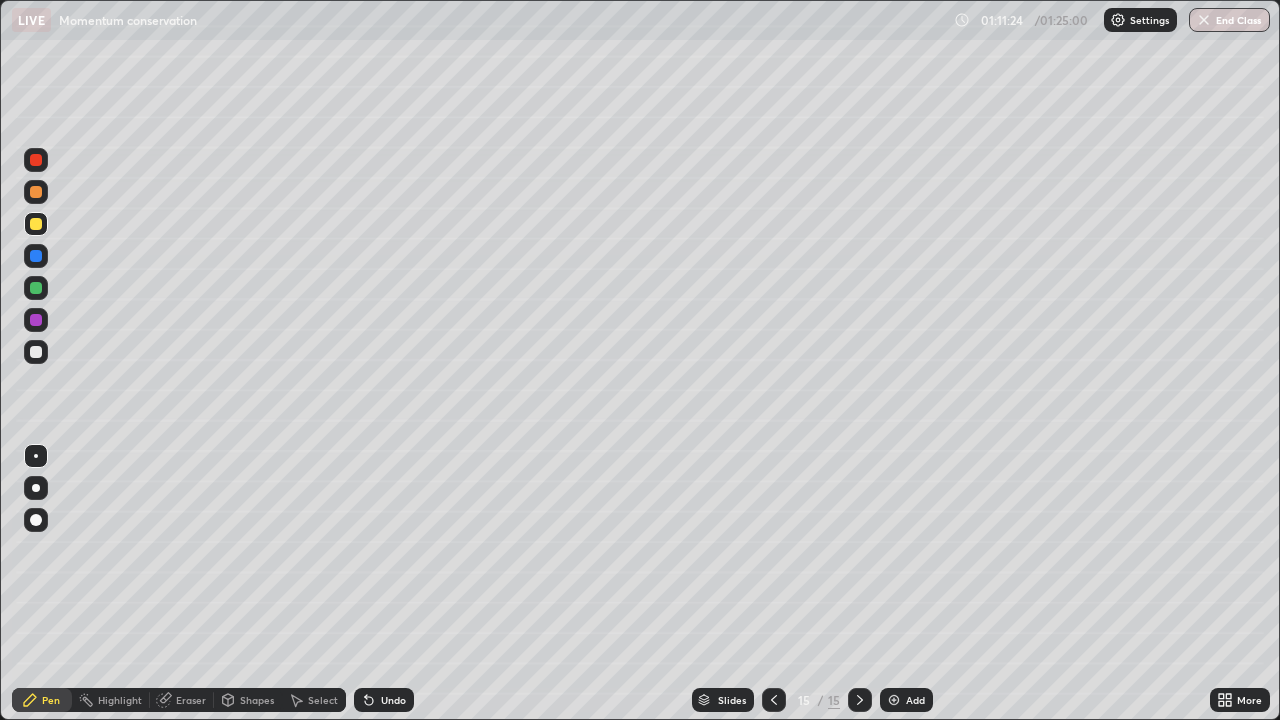 click on "Undo" at bounding box center [393, 700] 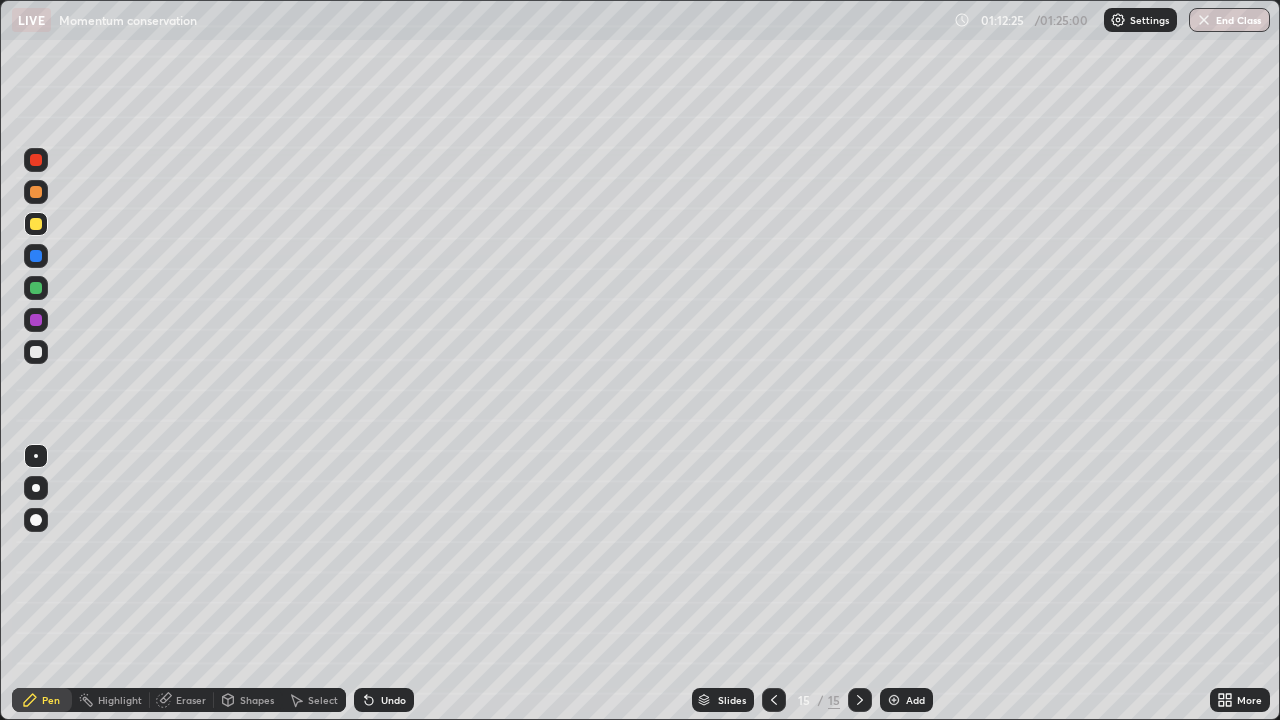 click on "Undo" at bounding box center [393, 700] 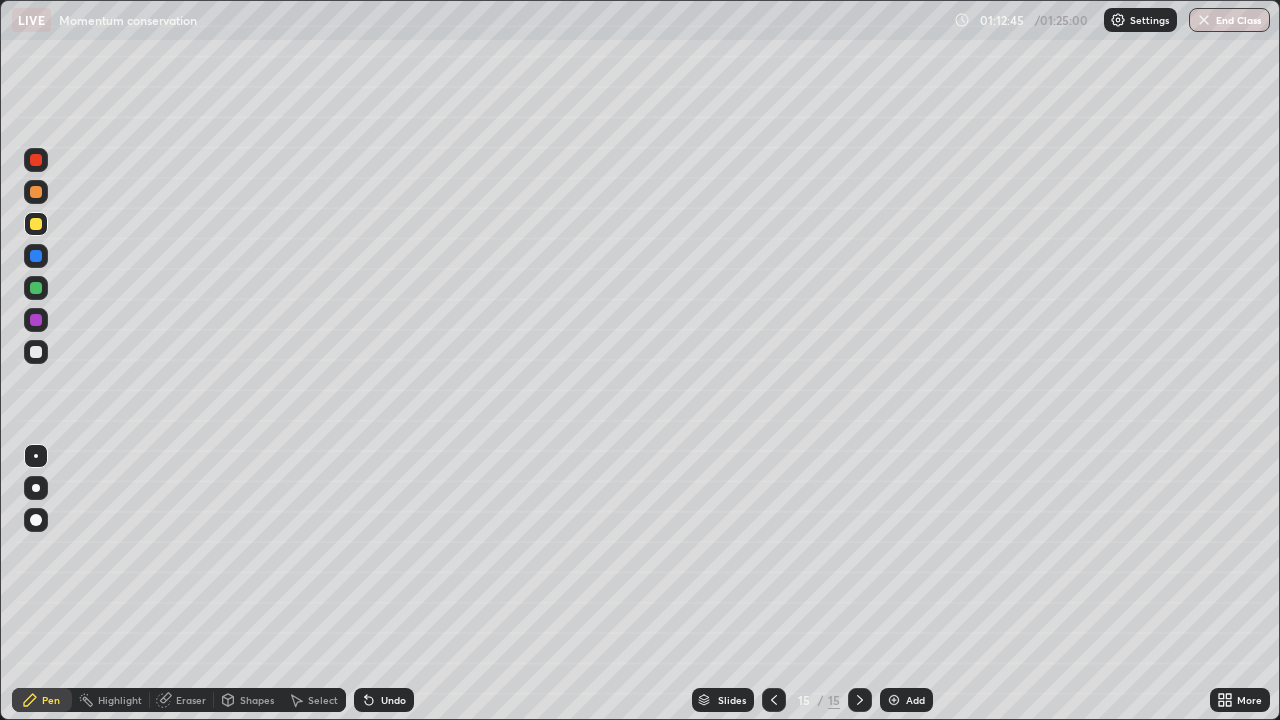 click at bounding box center [36, 352] 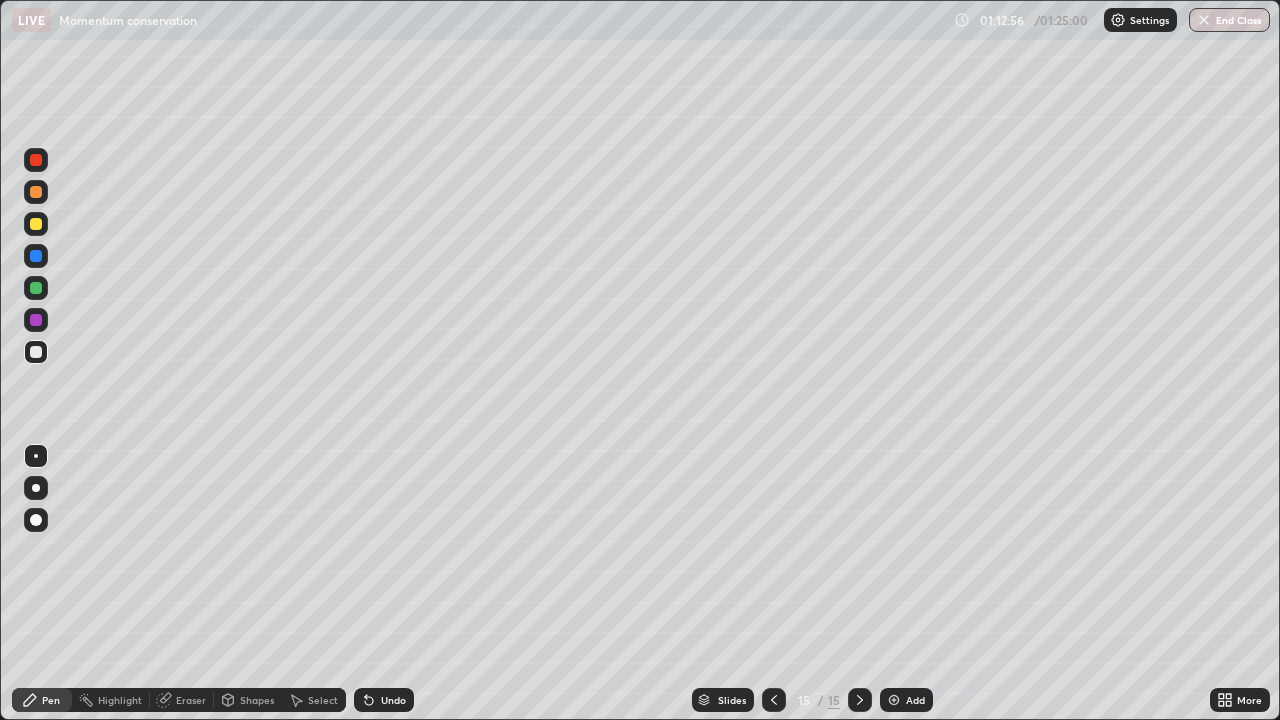 click at bounding box center [894, 700] 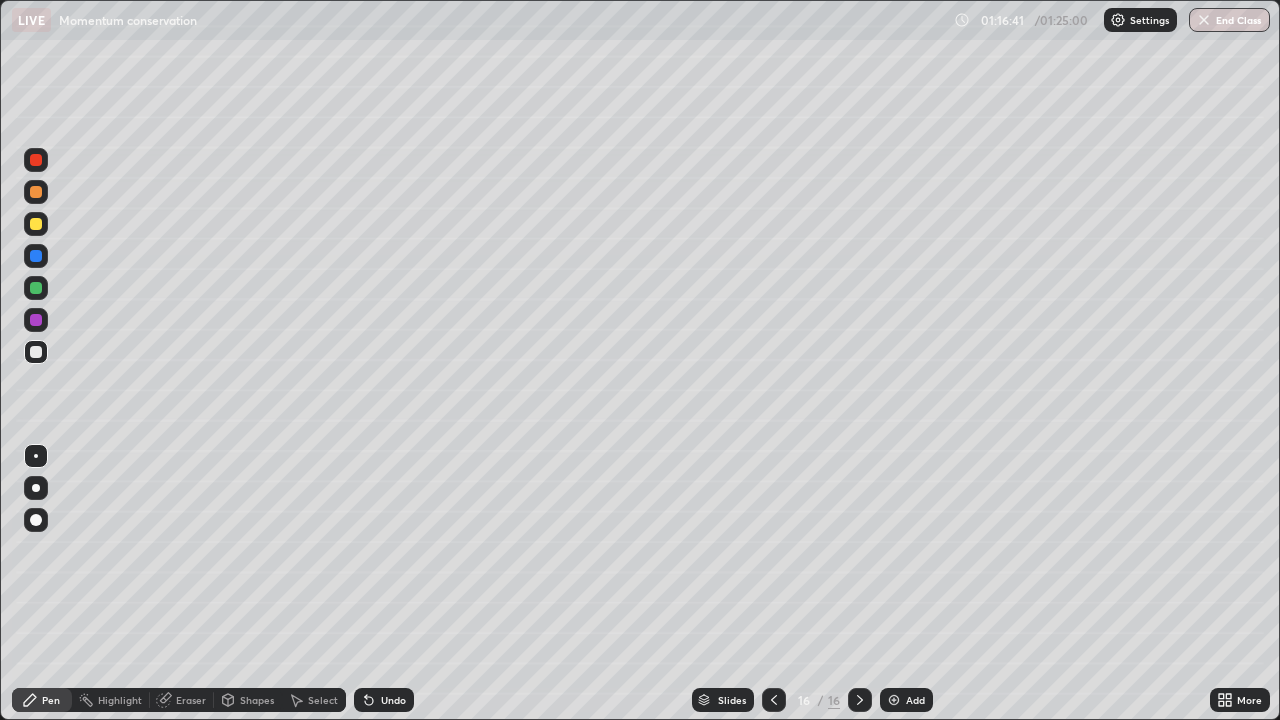 click at bounding box center (36, 224) 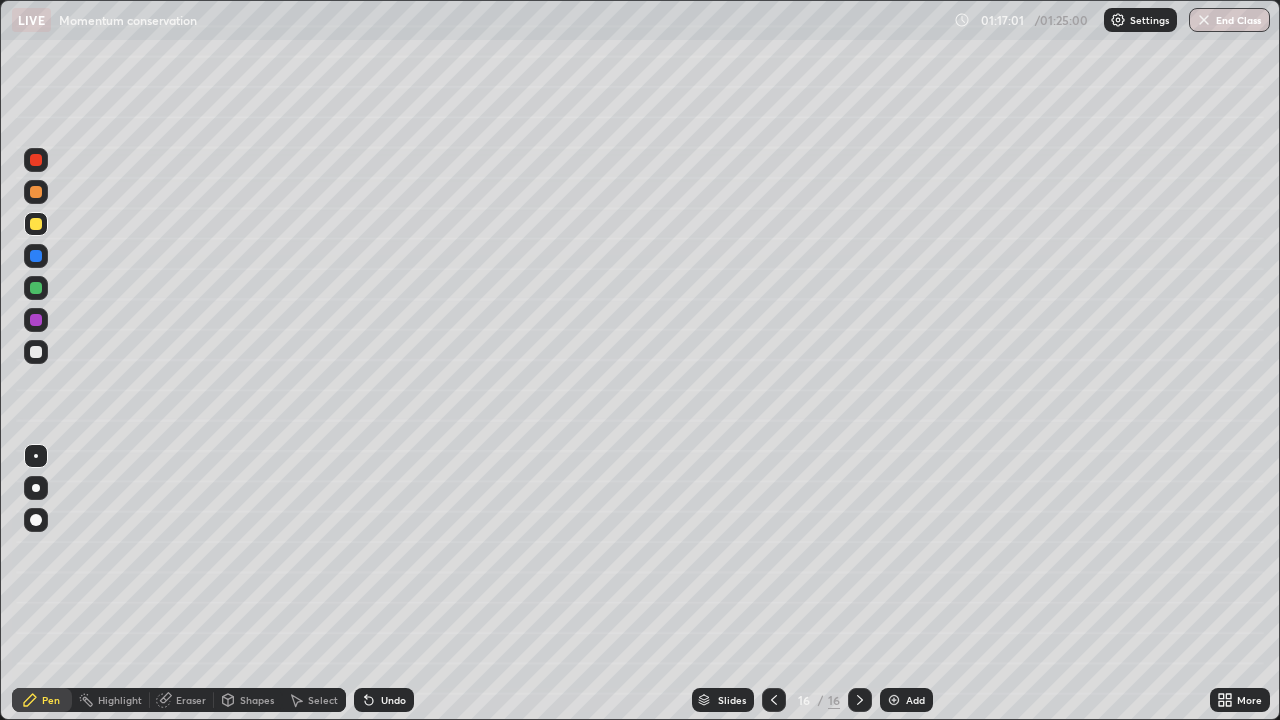 click on "Undo" at bounding box center (384, 700) 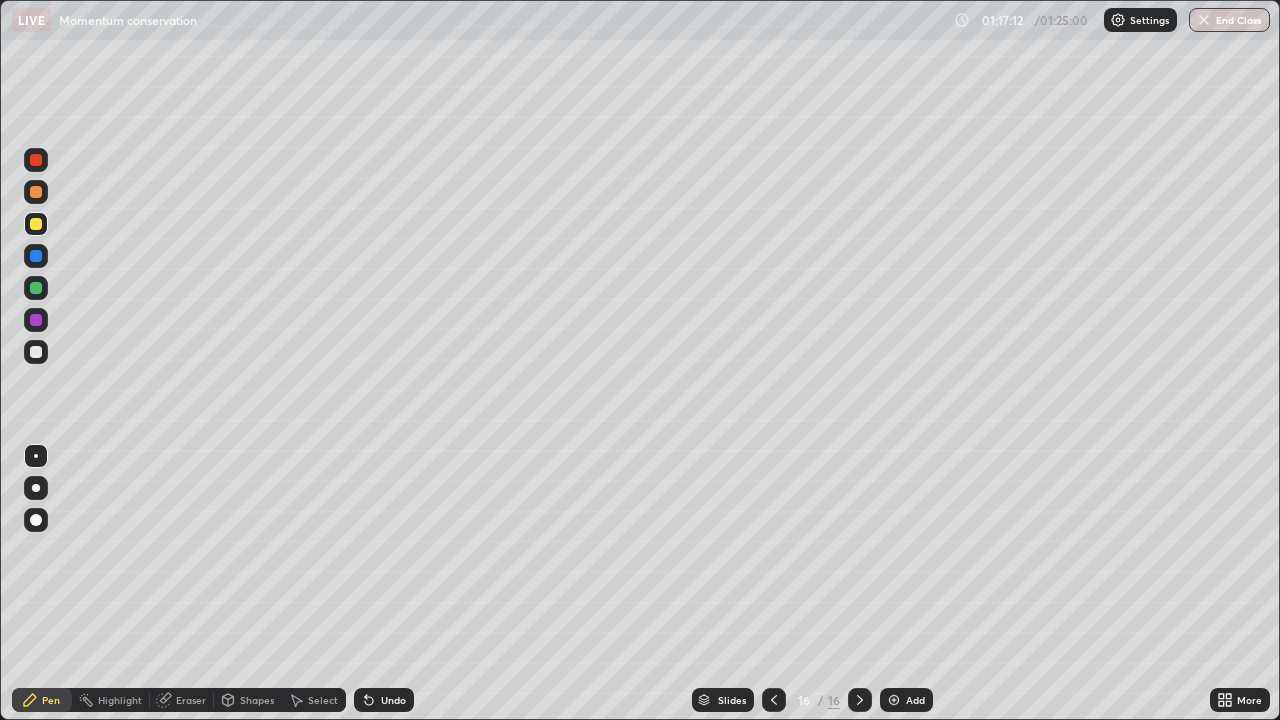 click at bounding box center (36, 352) 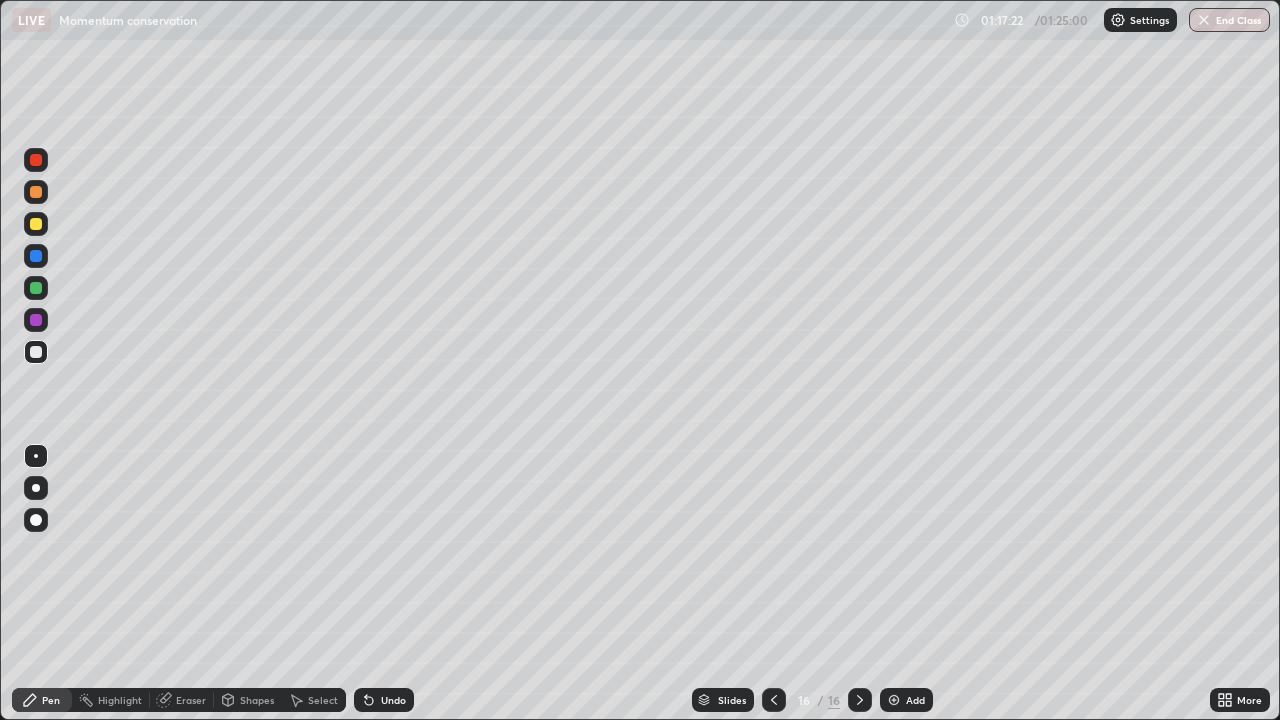 click at bounding box center [36, 224] 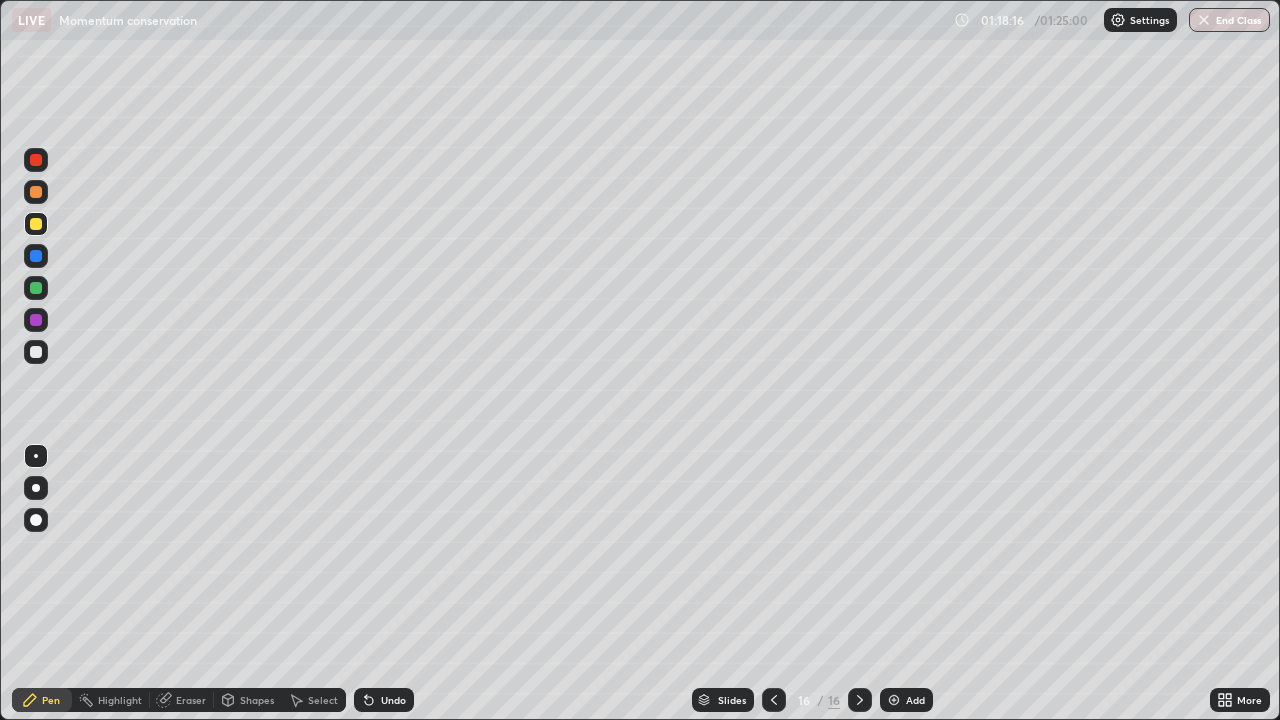 click at bounding box center [36, 288] 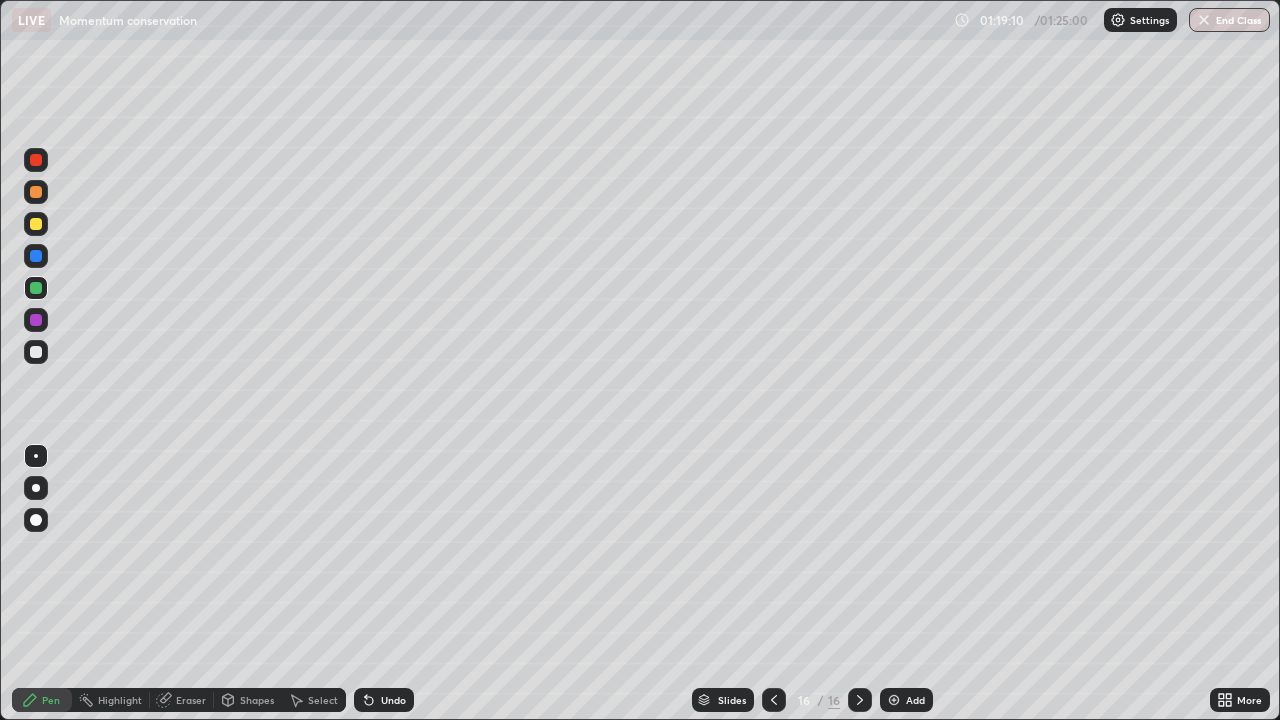 click at bounding box center (36, 224) 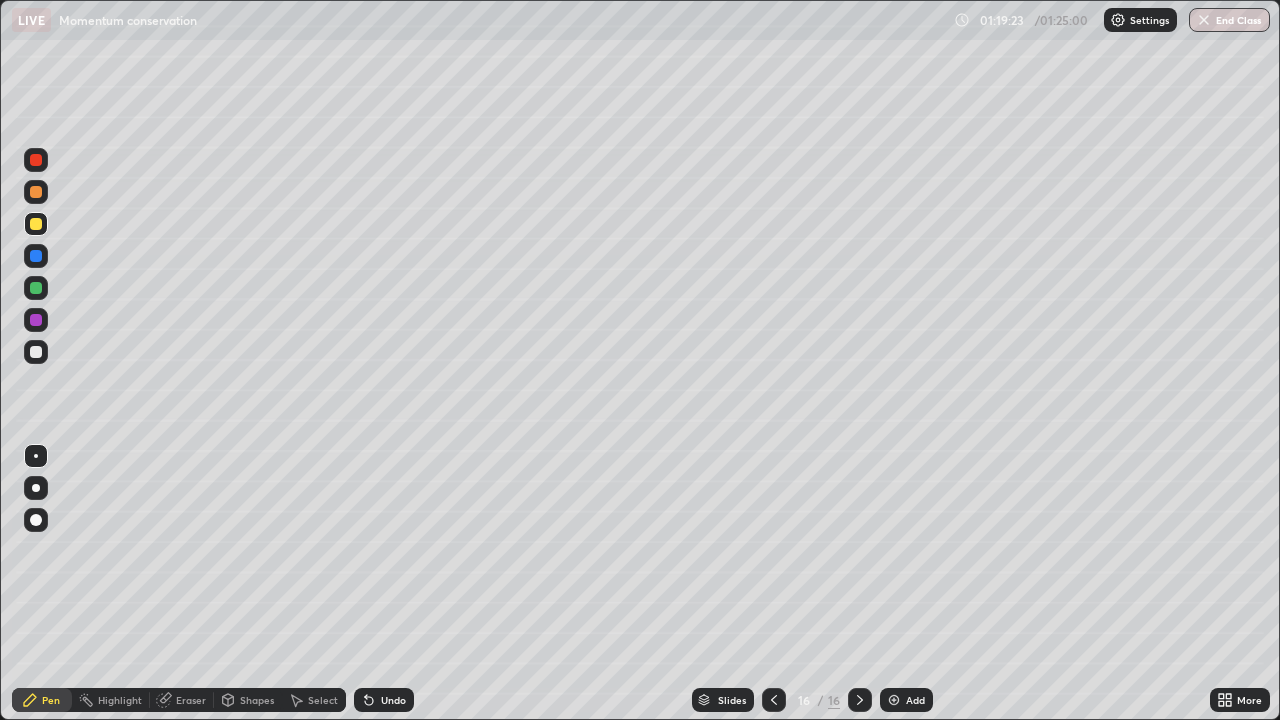 click at bounding box center (36, 352) 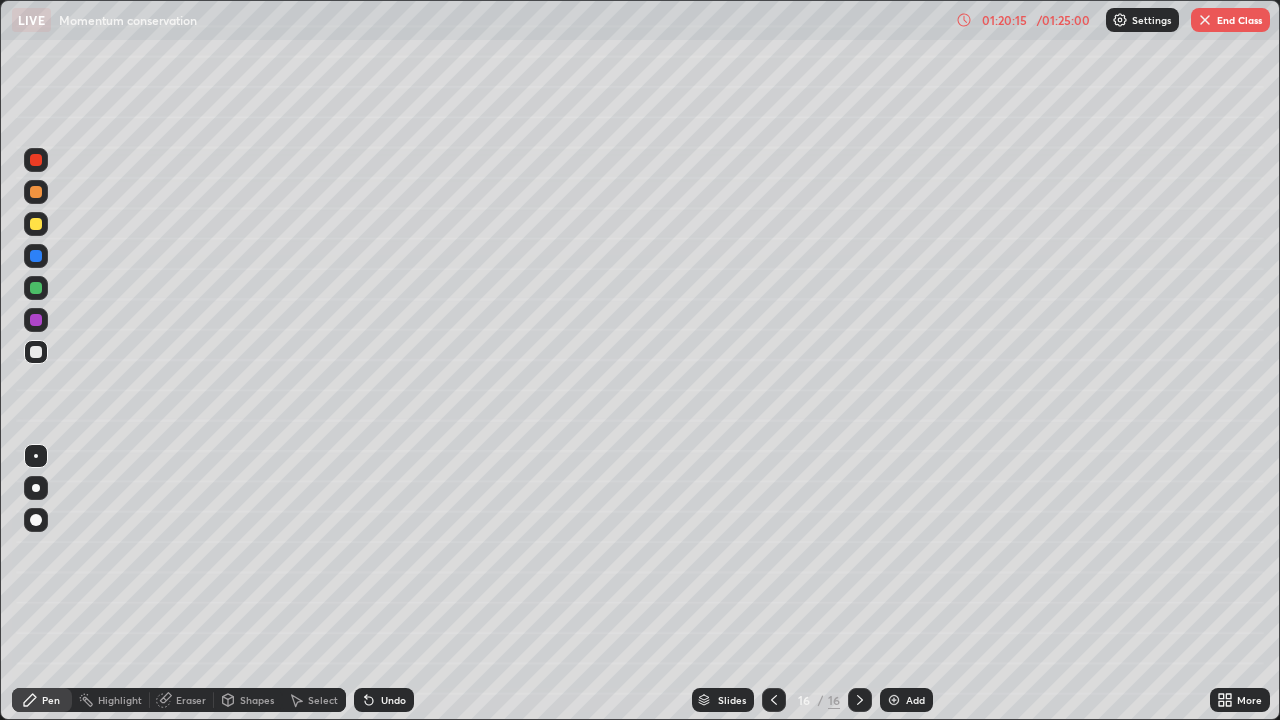 click at bounding box center (36, 224) 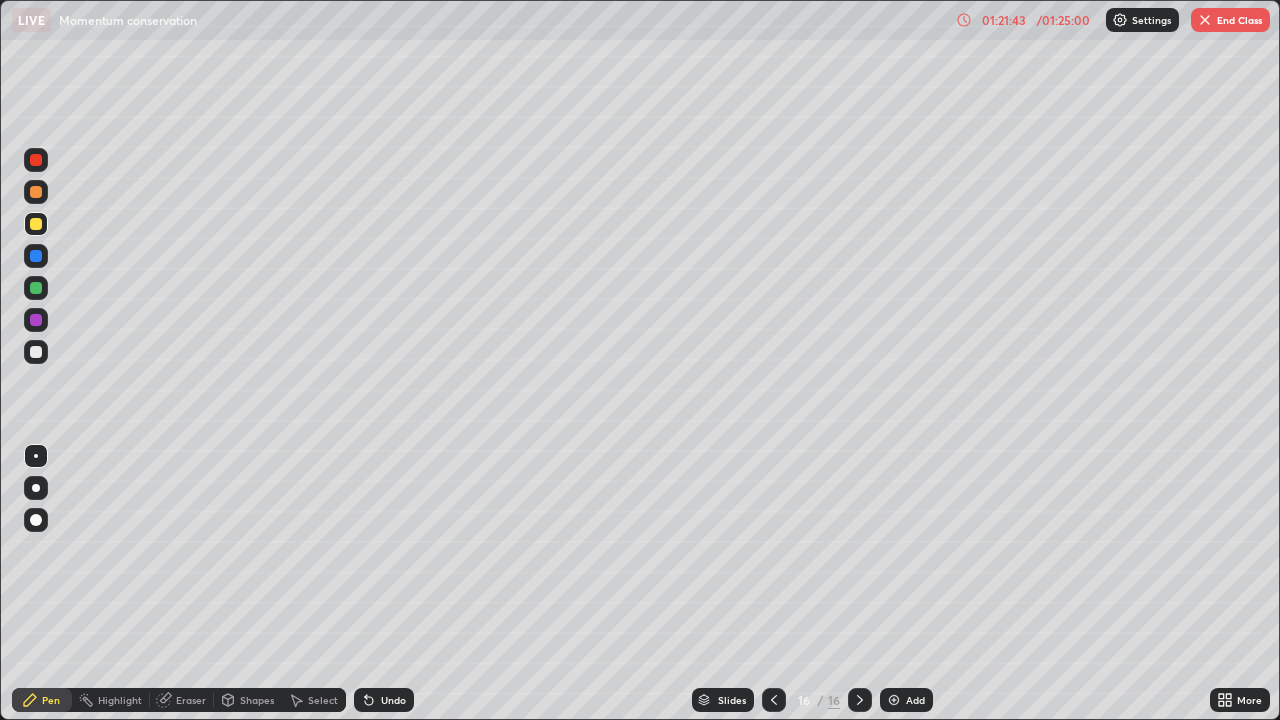 click 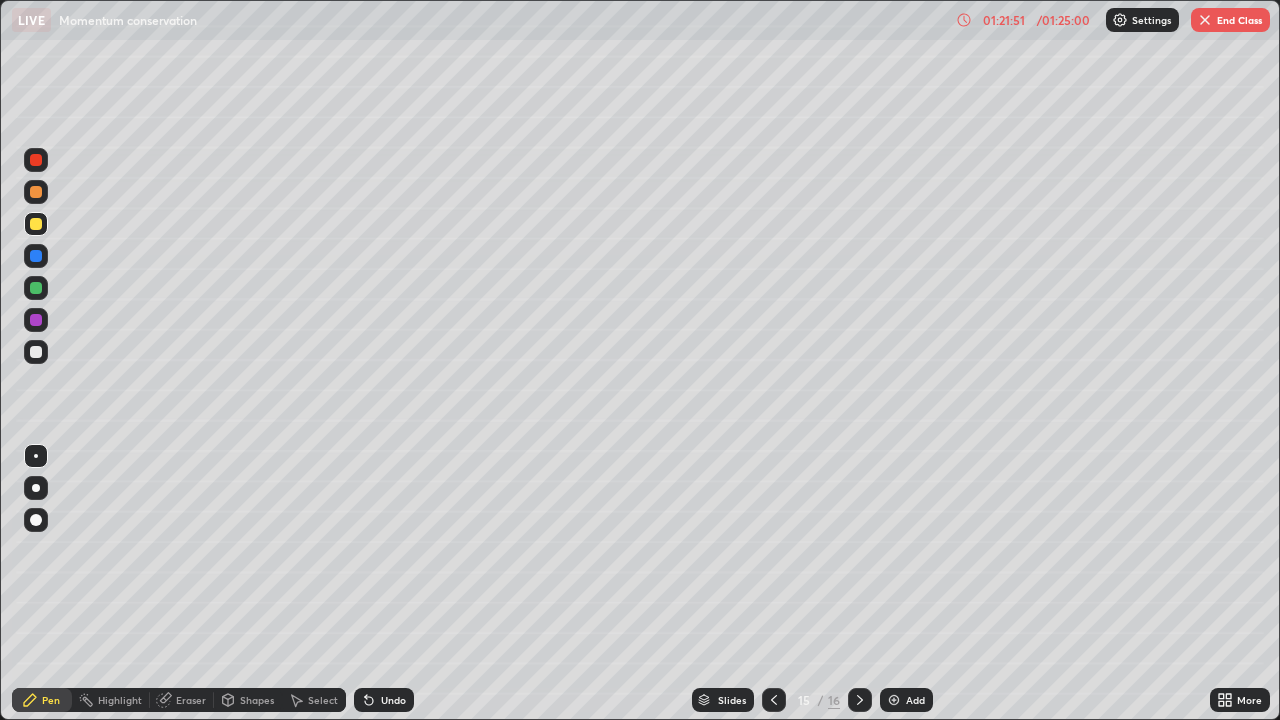 click 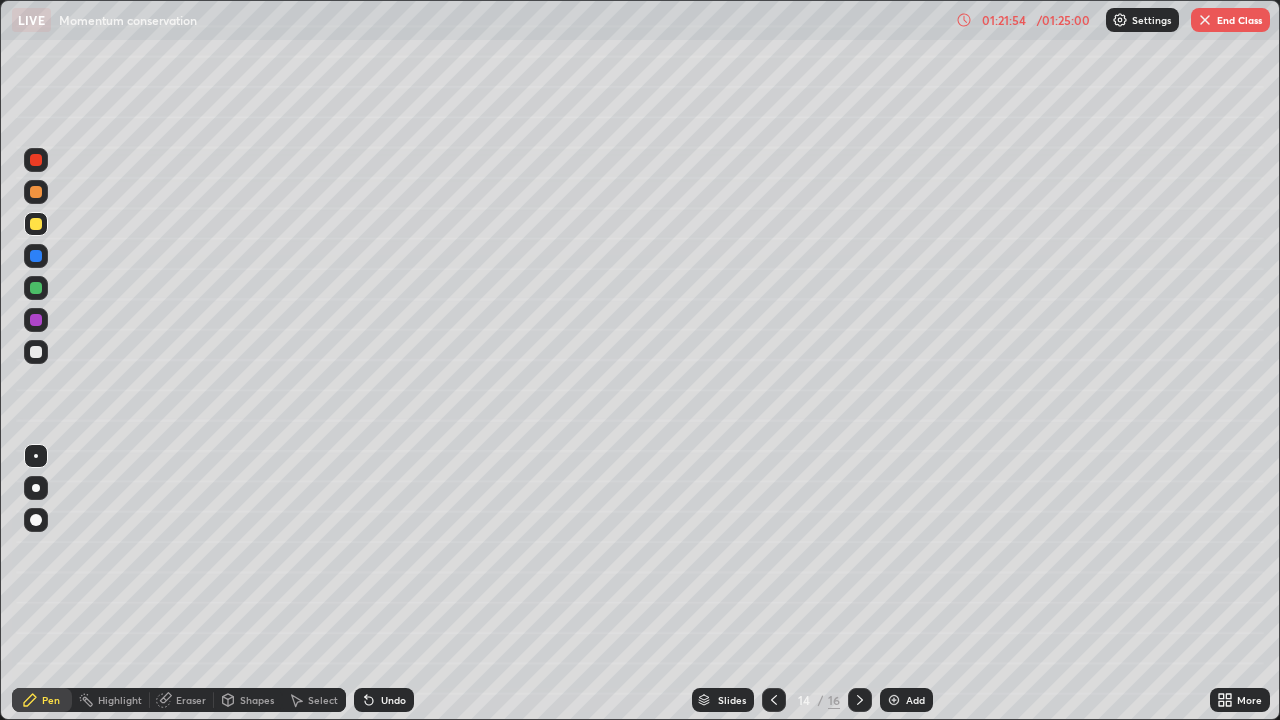 click 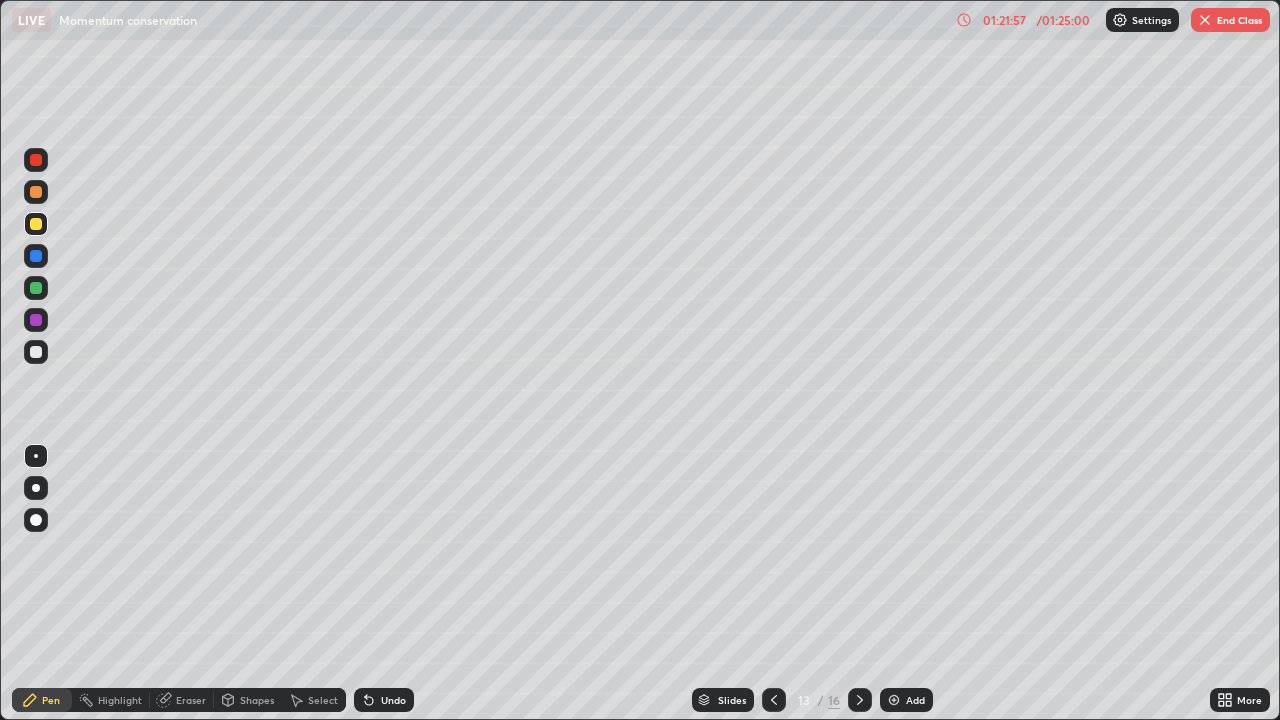 click on "/" at bounding box center [821, 700] 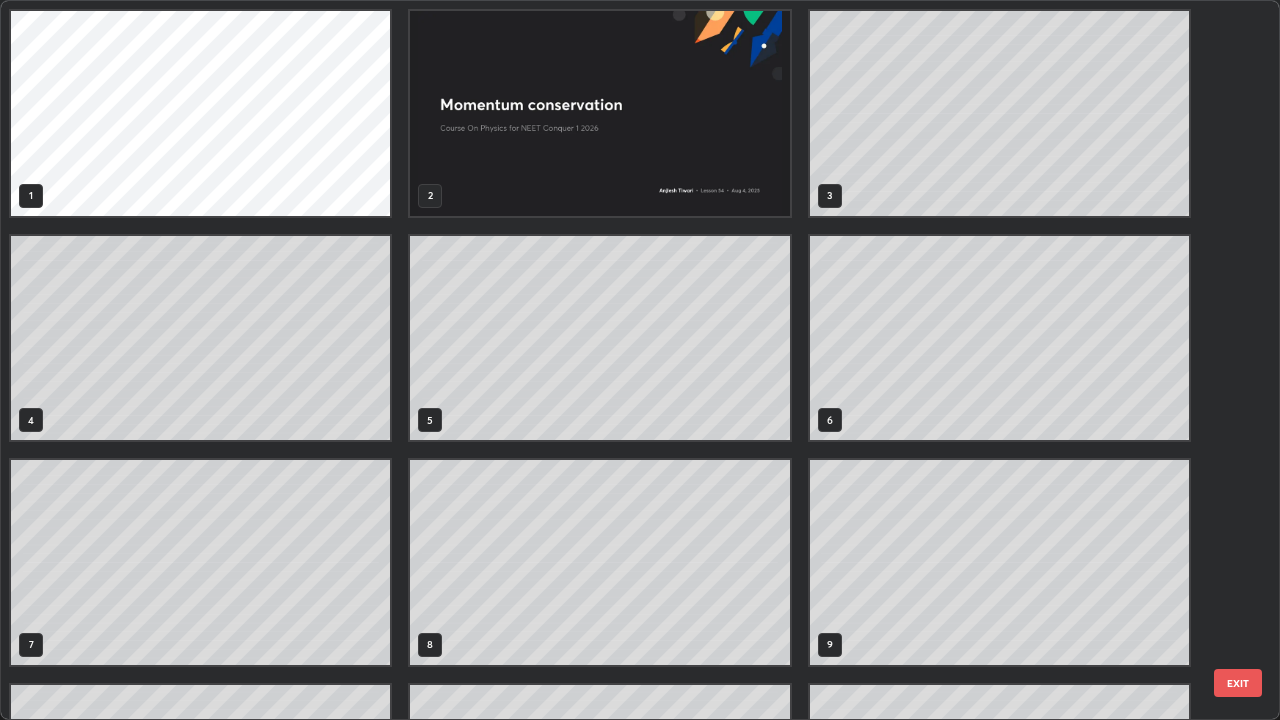 click on "1 2 3 4 5 6 7 8 9 10 11 12 13 14 15" at bounding box center [622, 360] 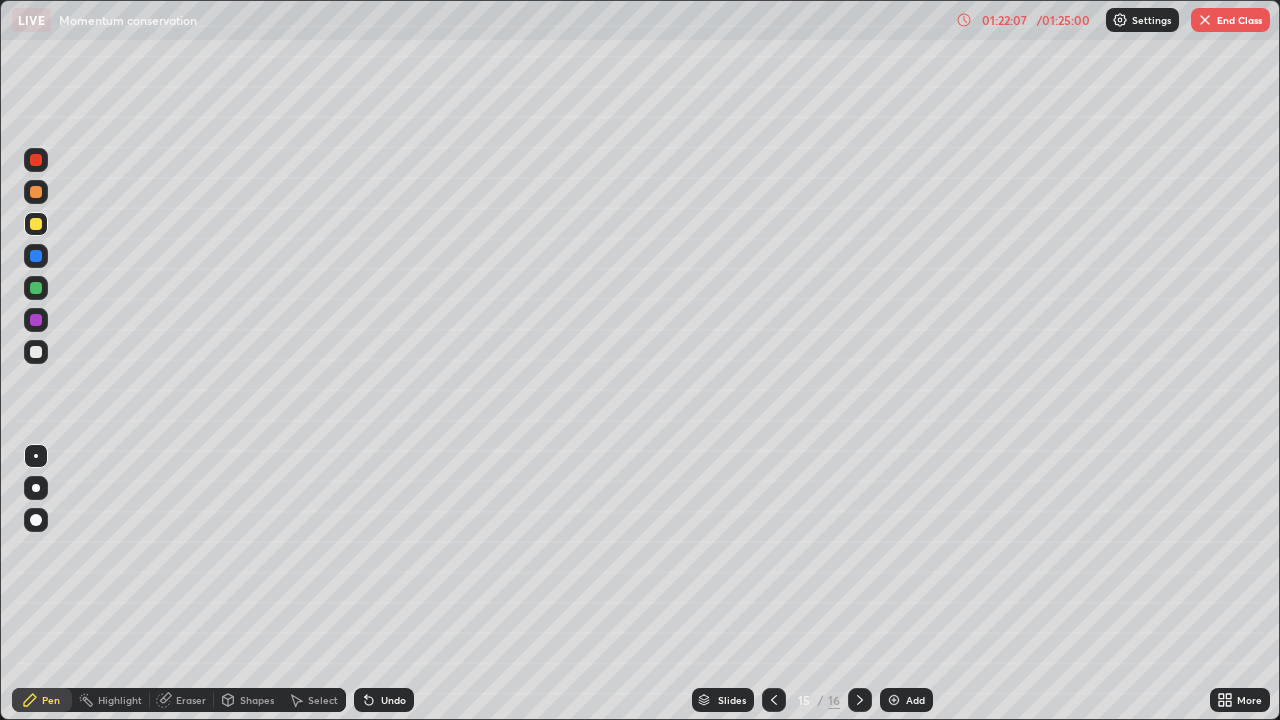 click 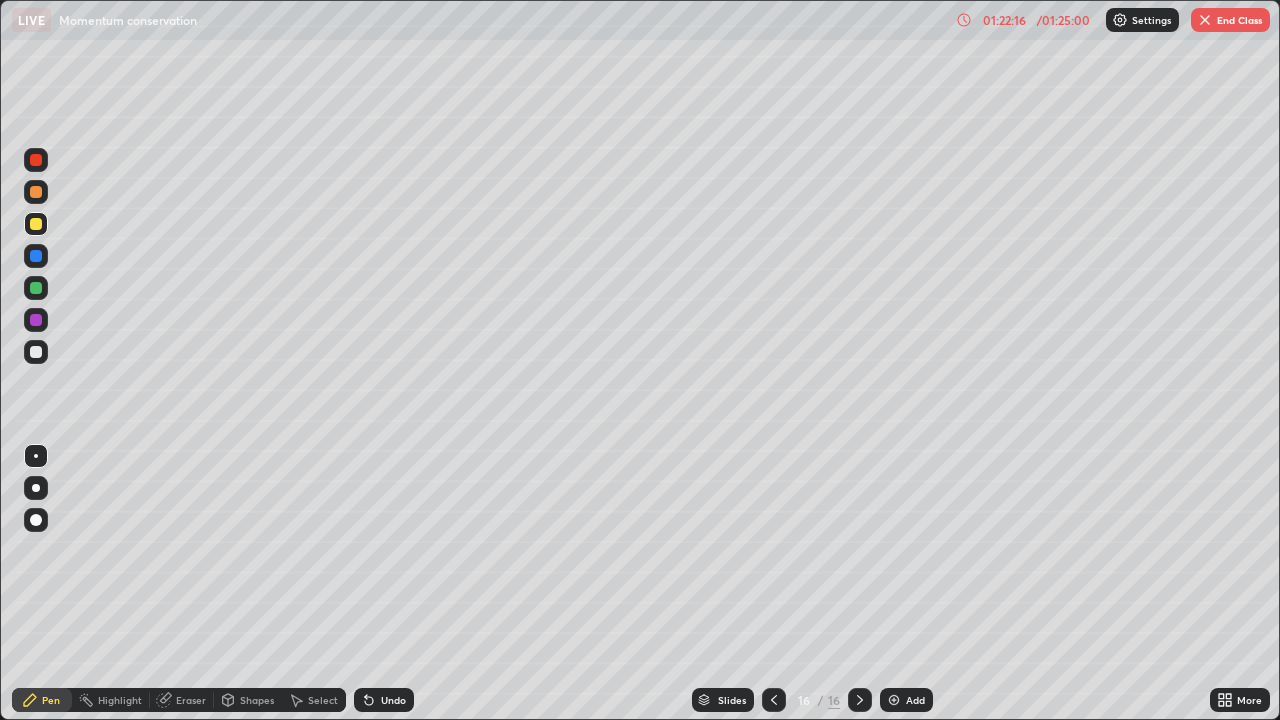 click 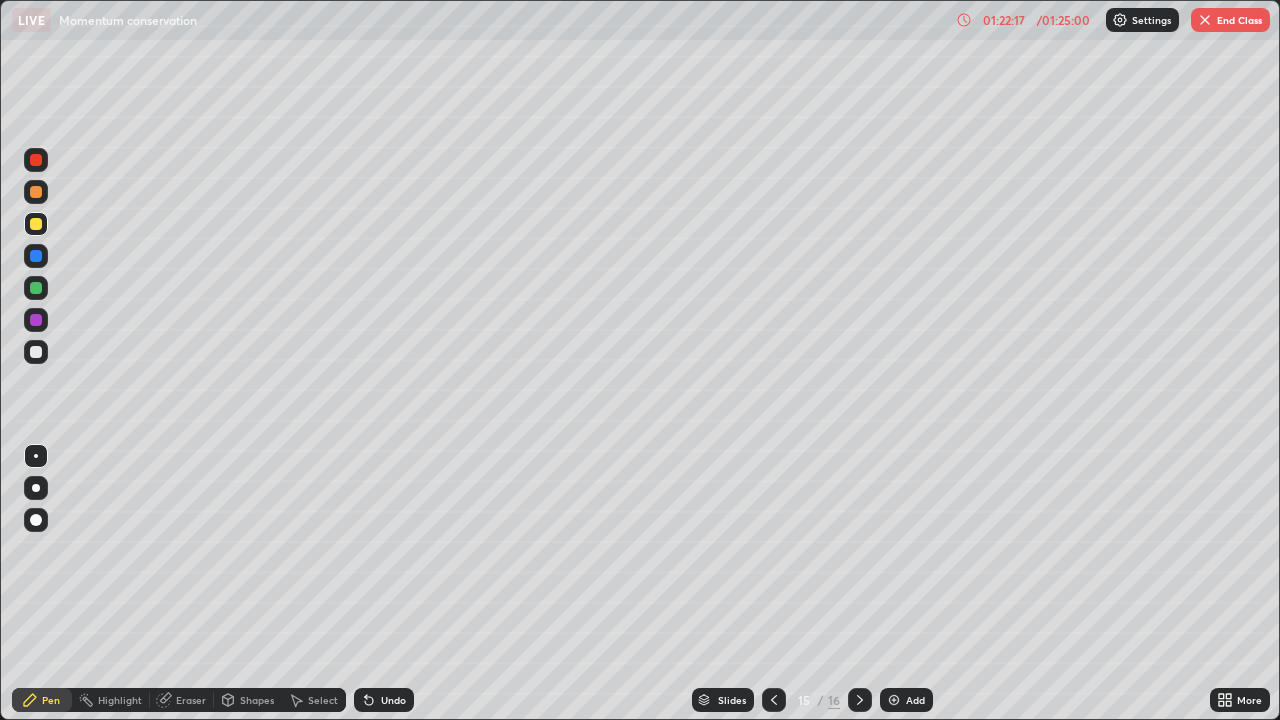 click 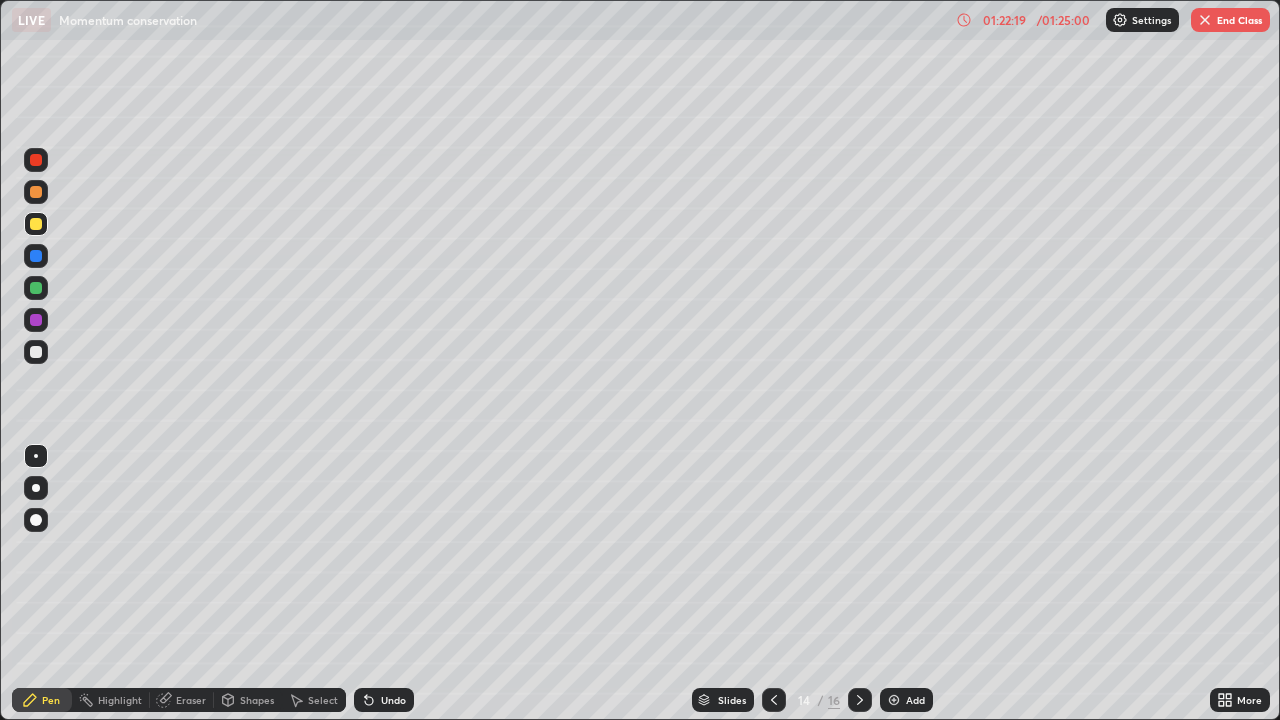 click 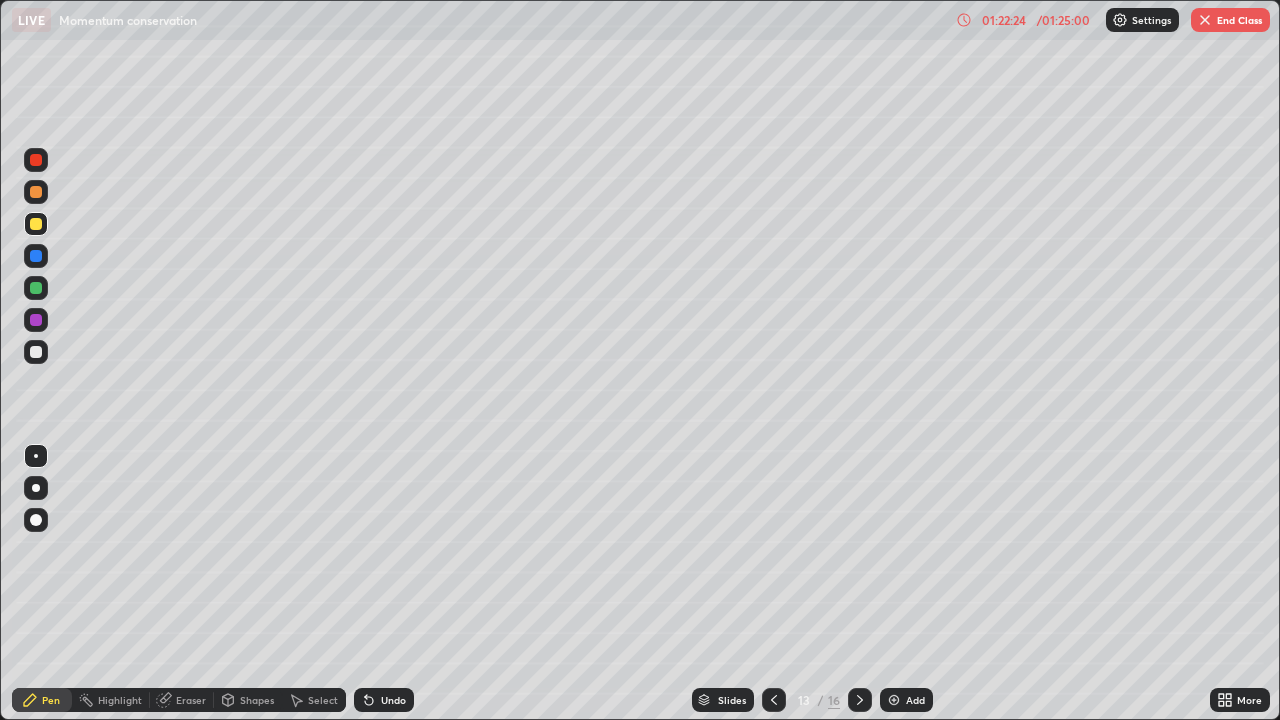 click 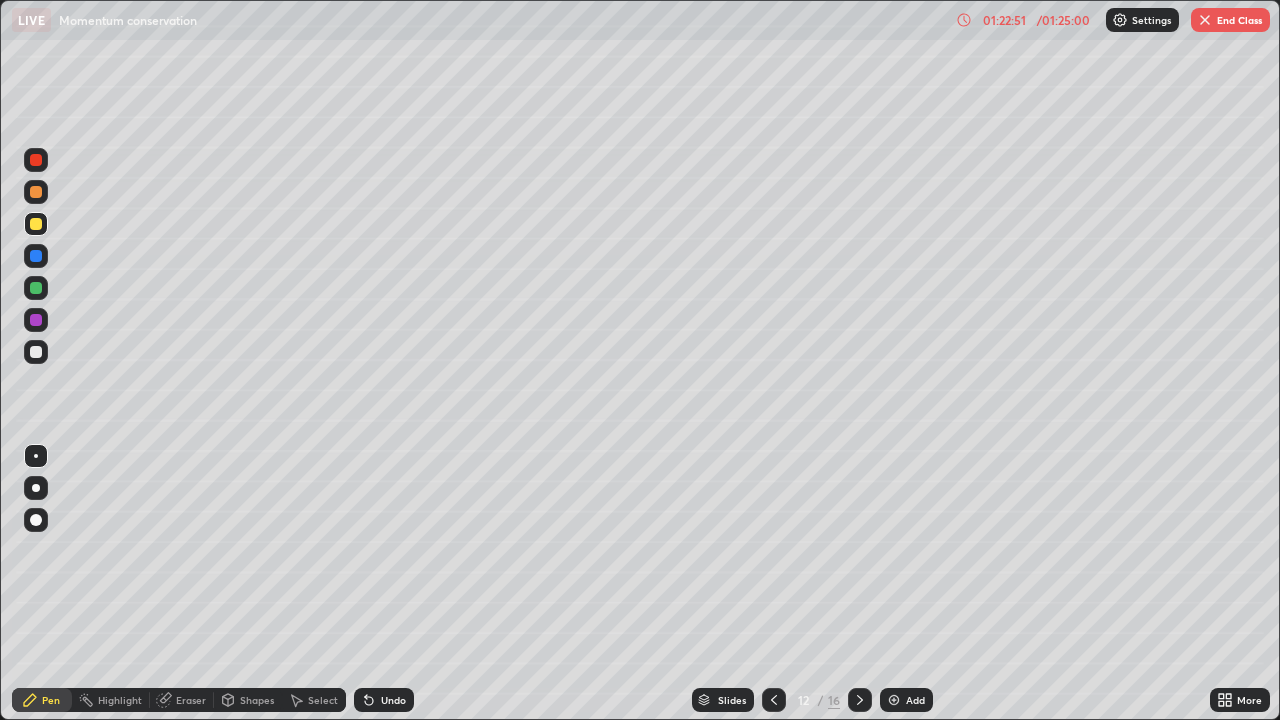 click 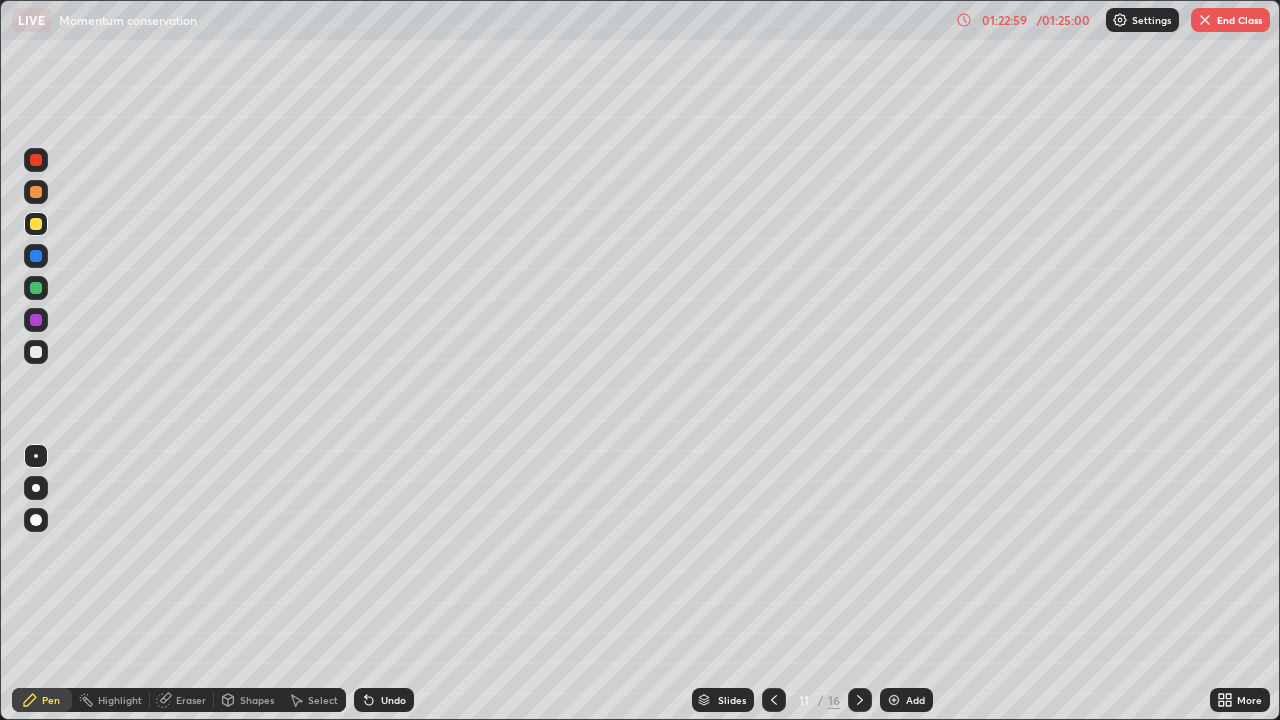 click 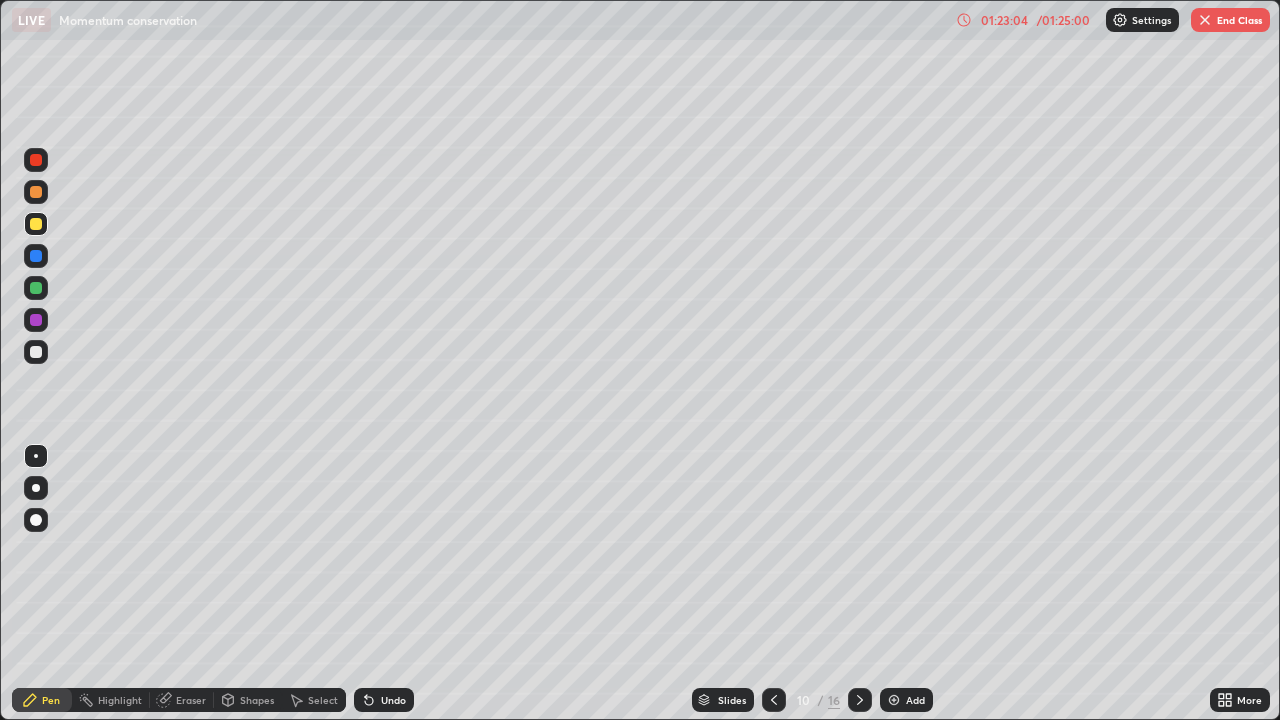 click 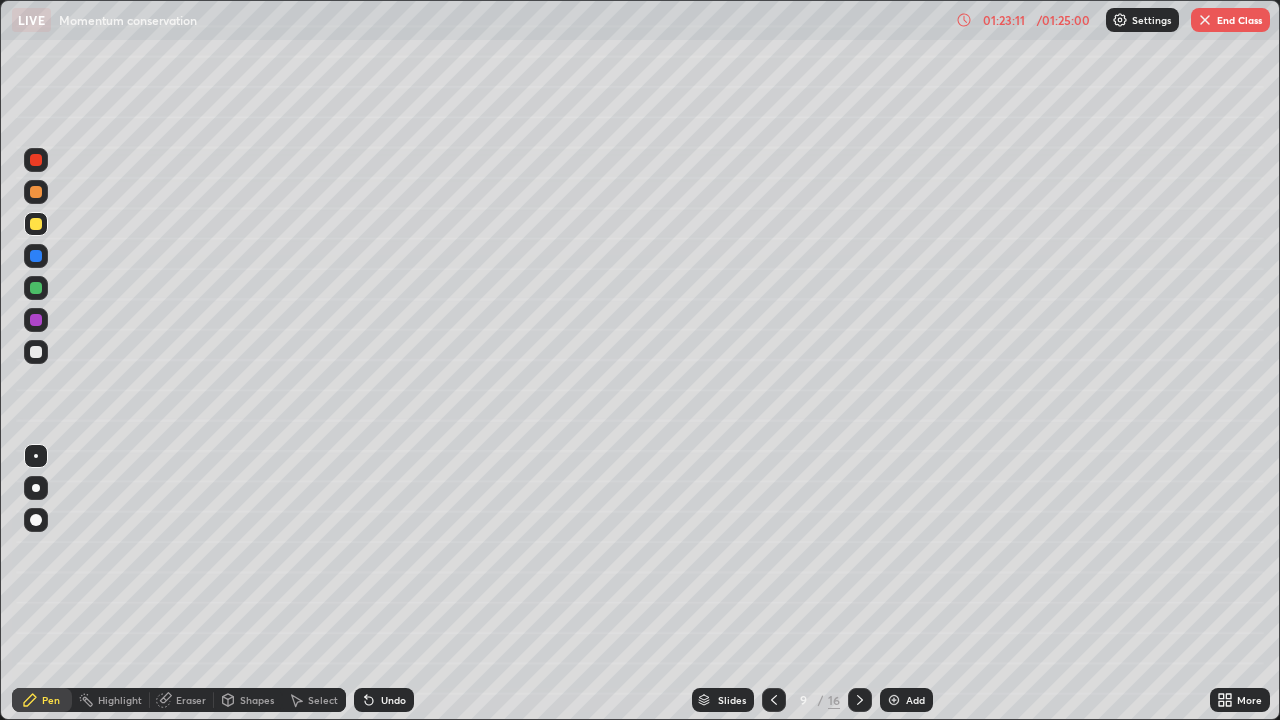 click 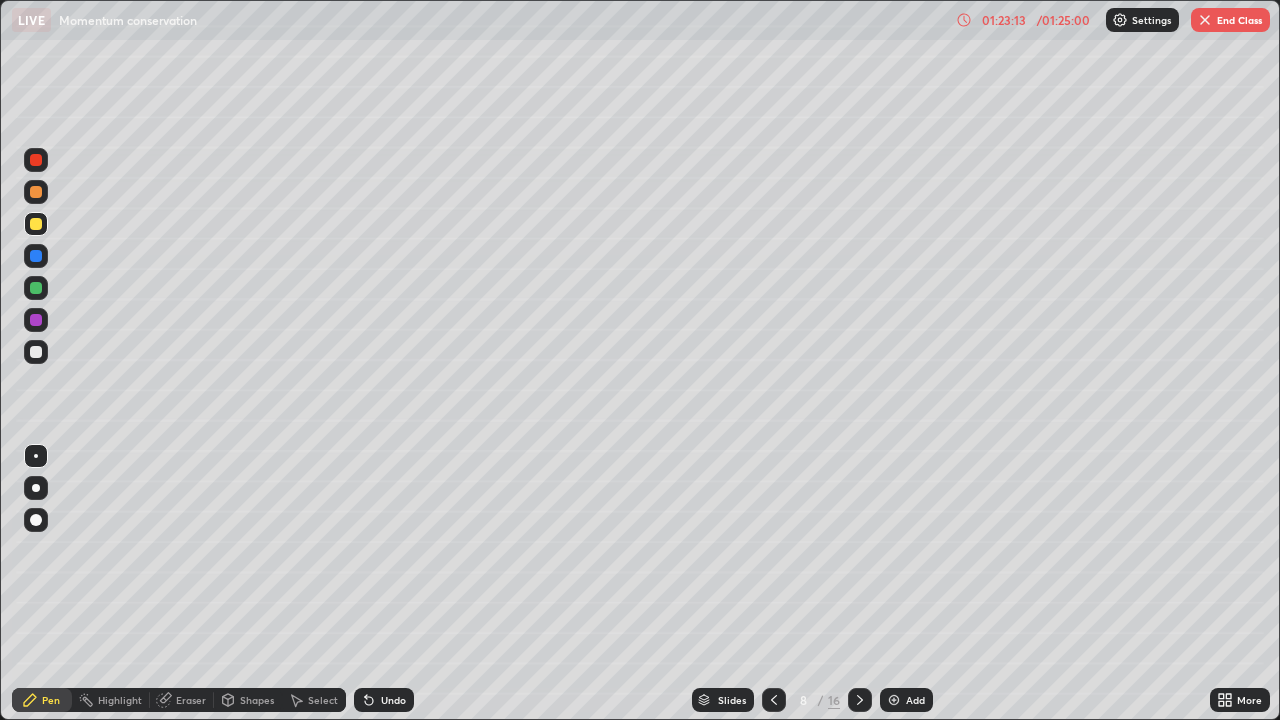 click 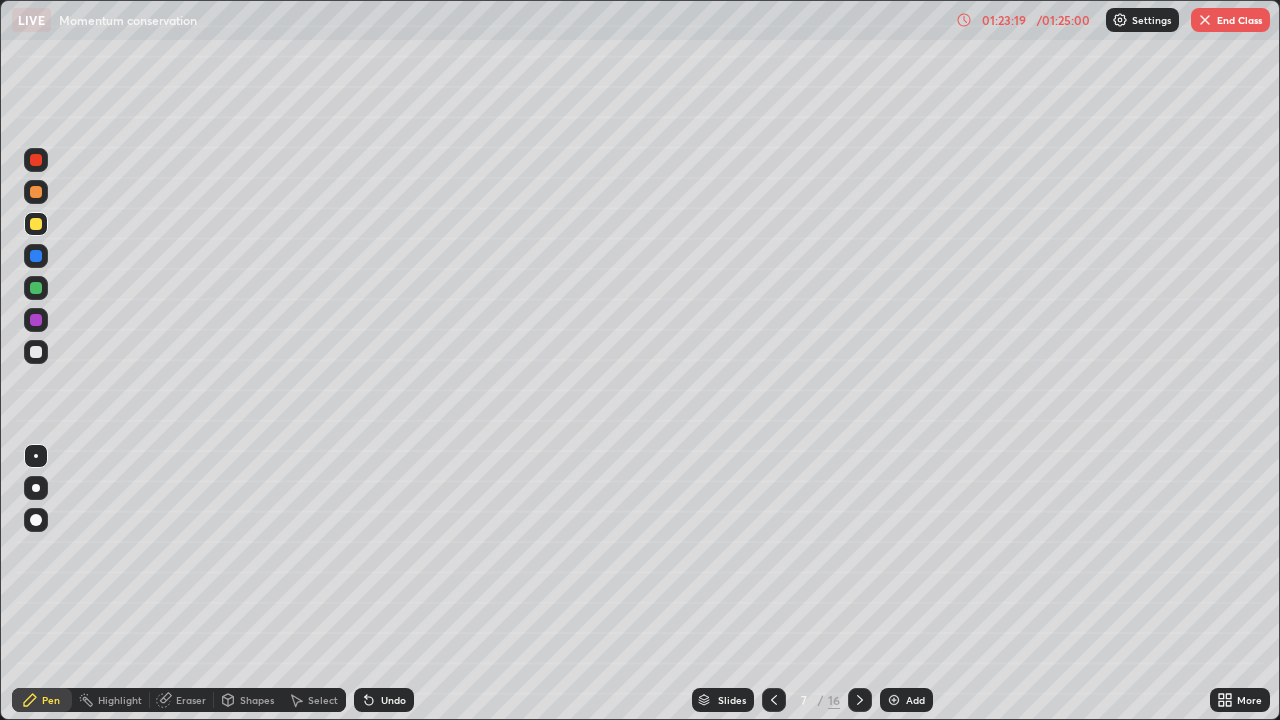 click 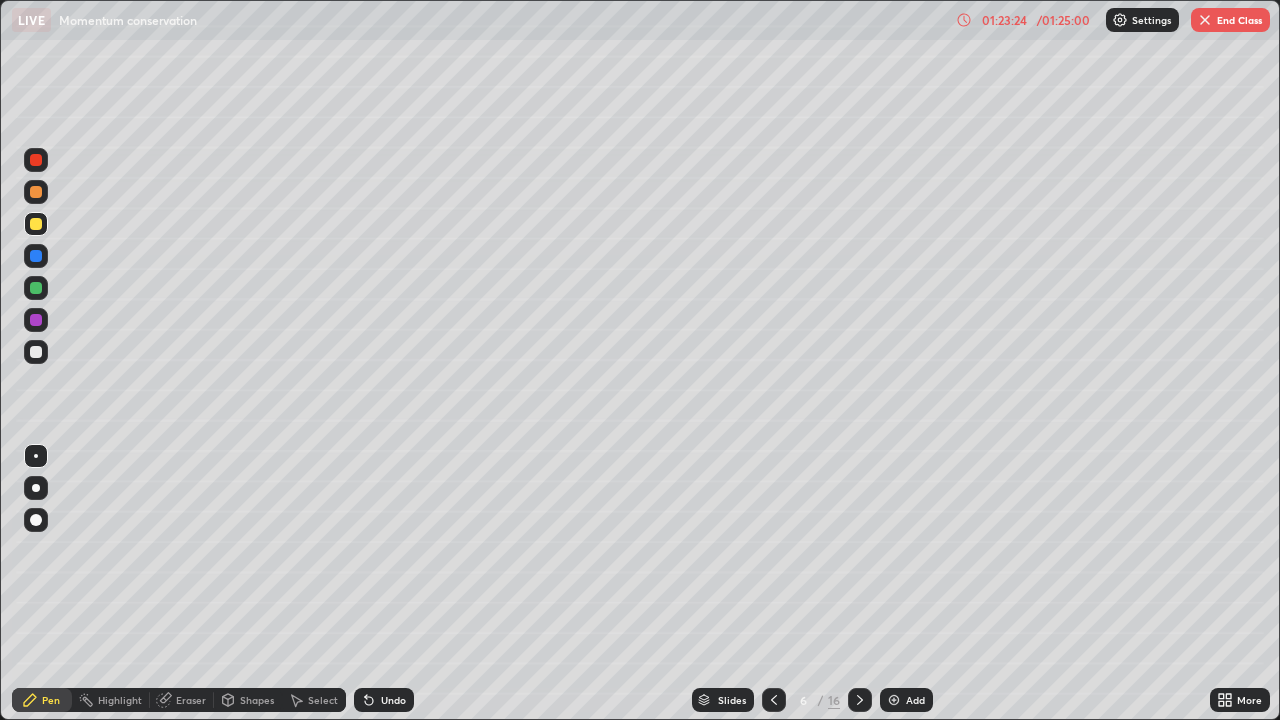 click 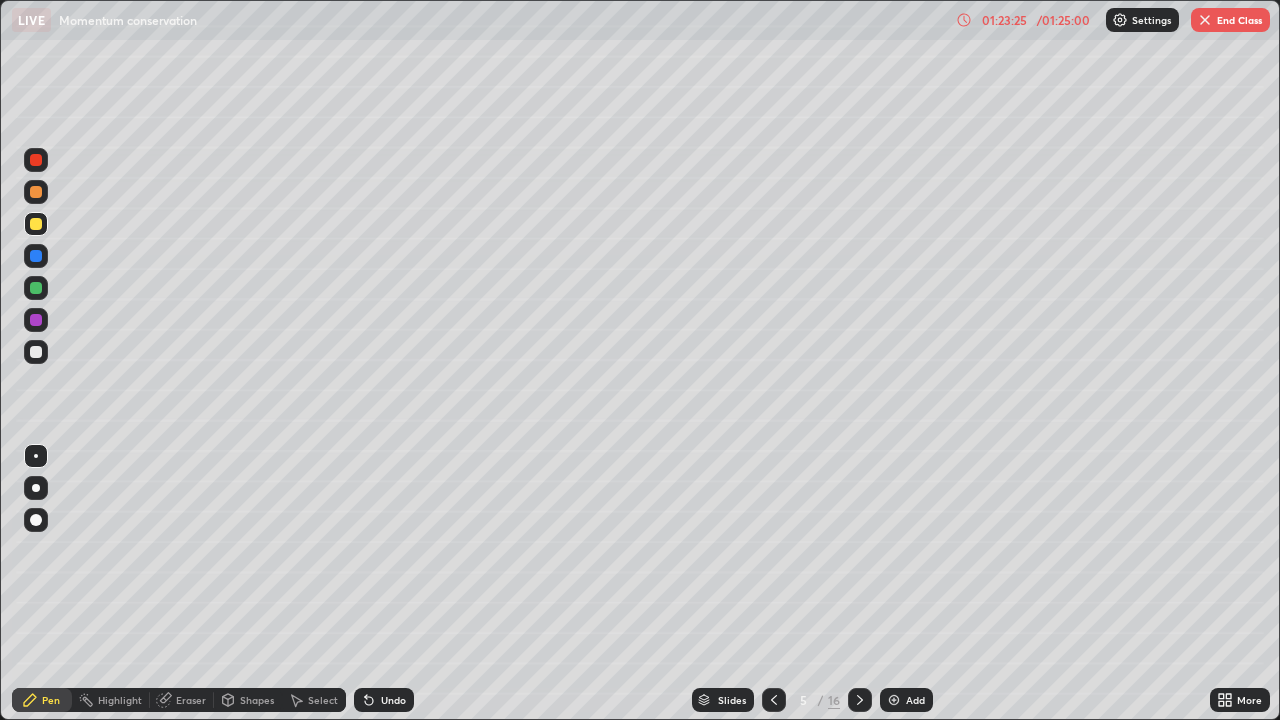 click 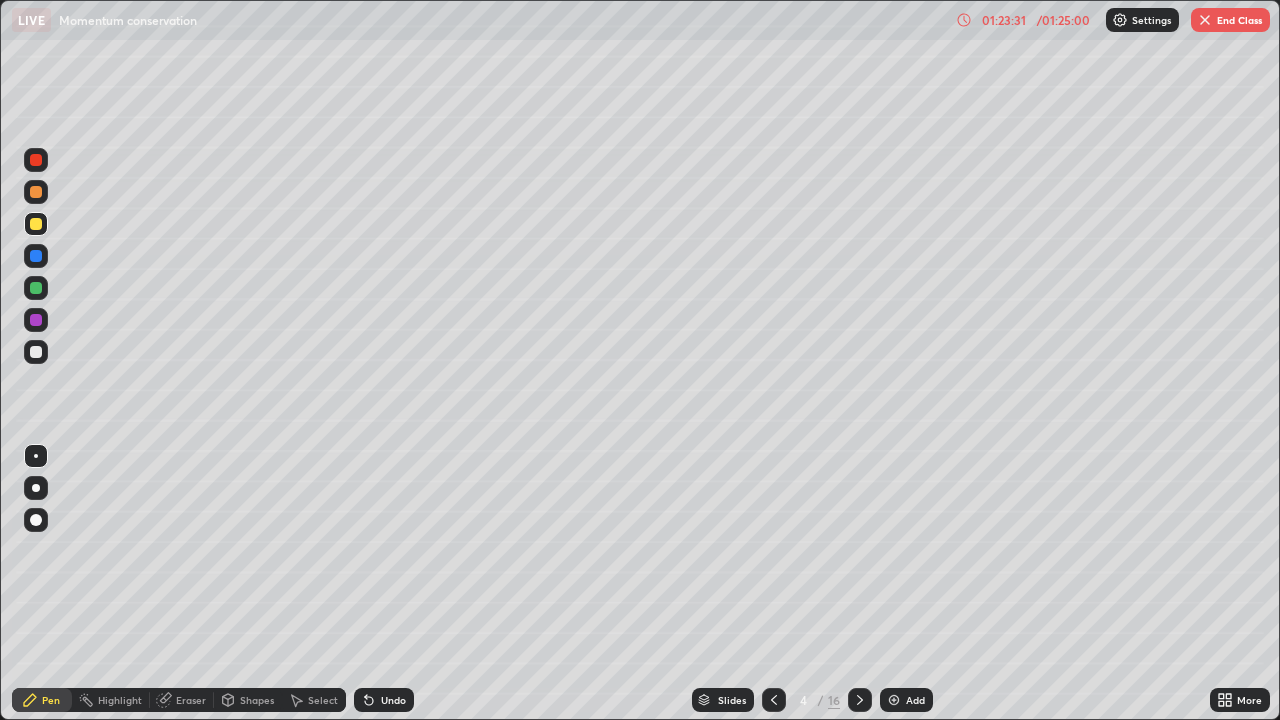 click 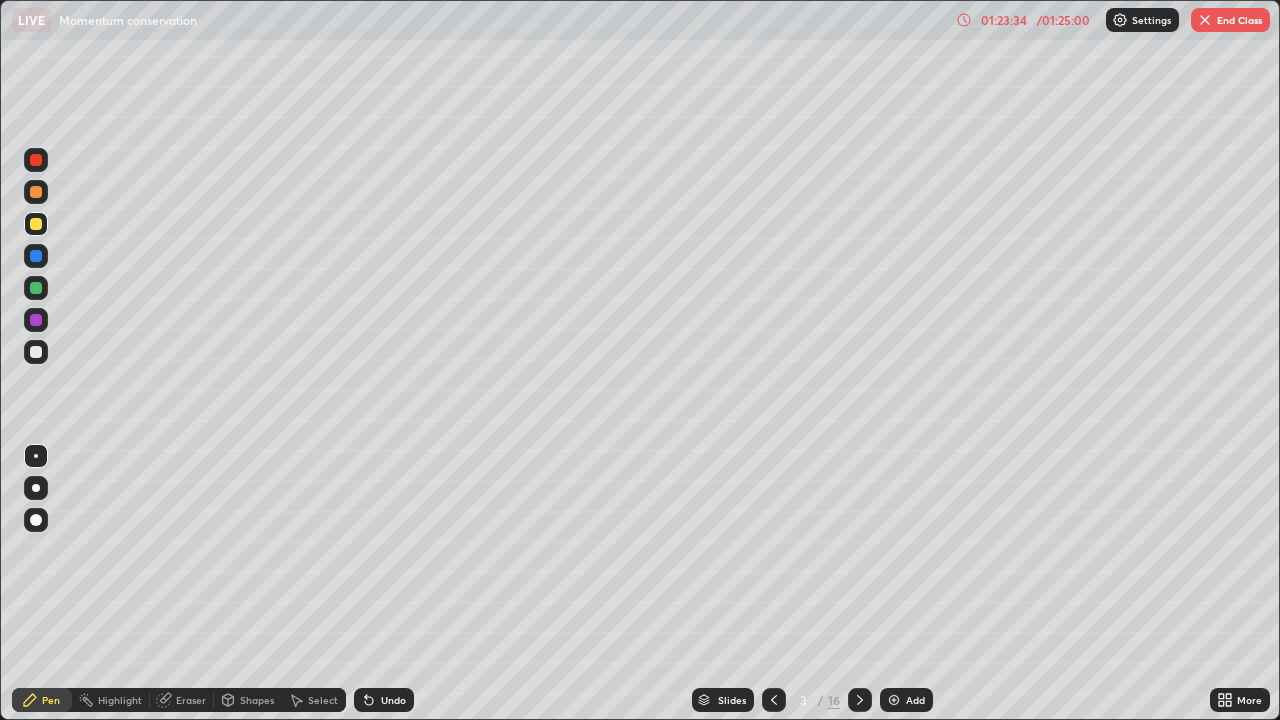 click 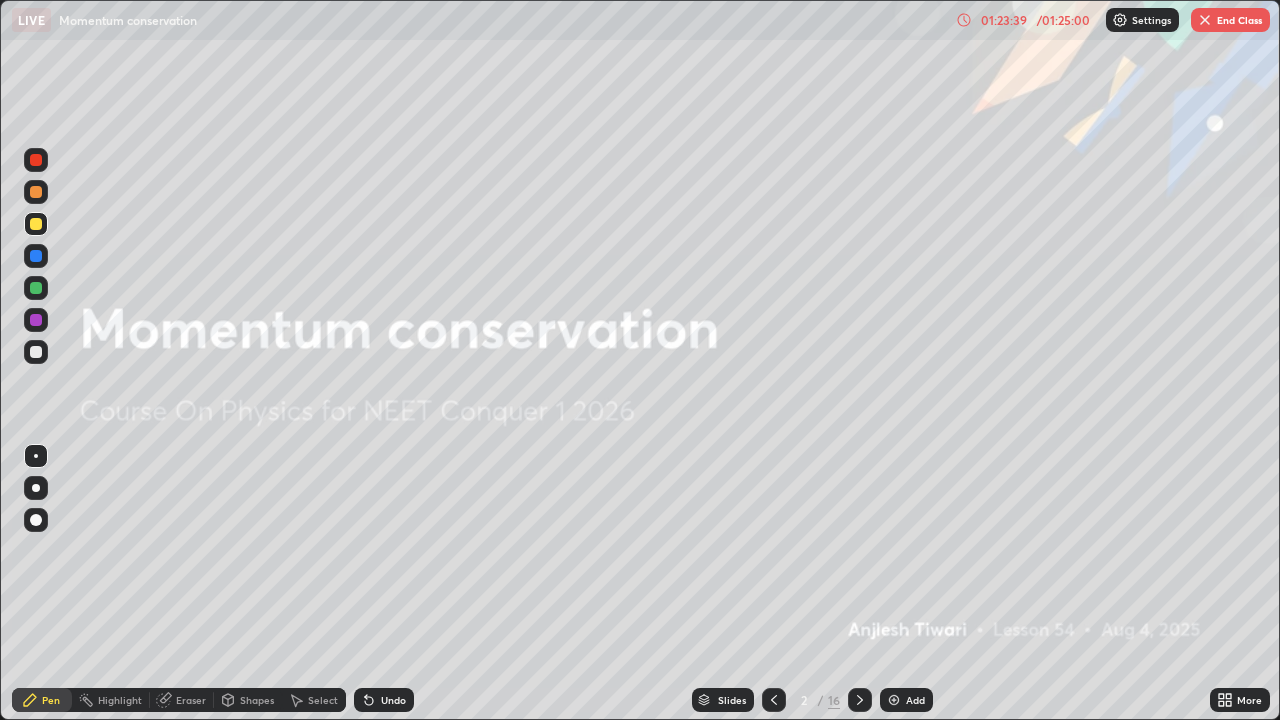 click 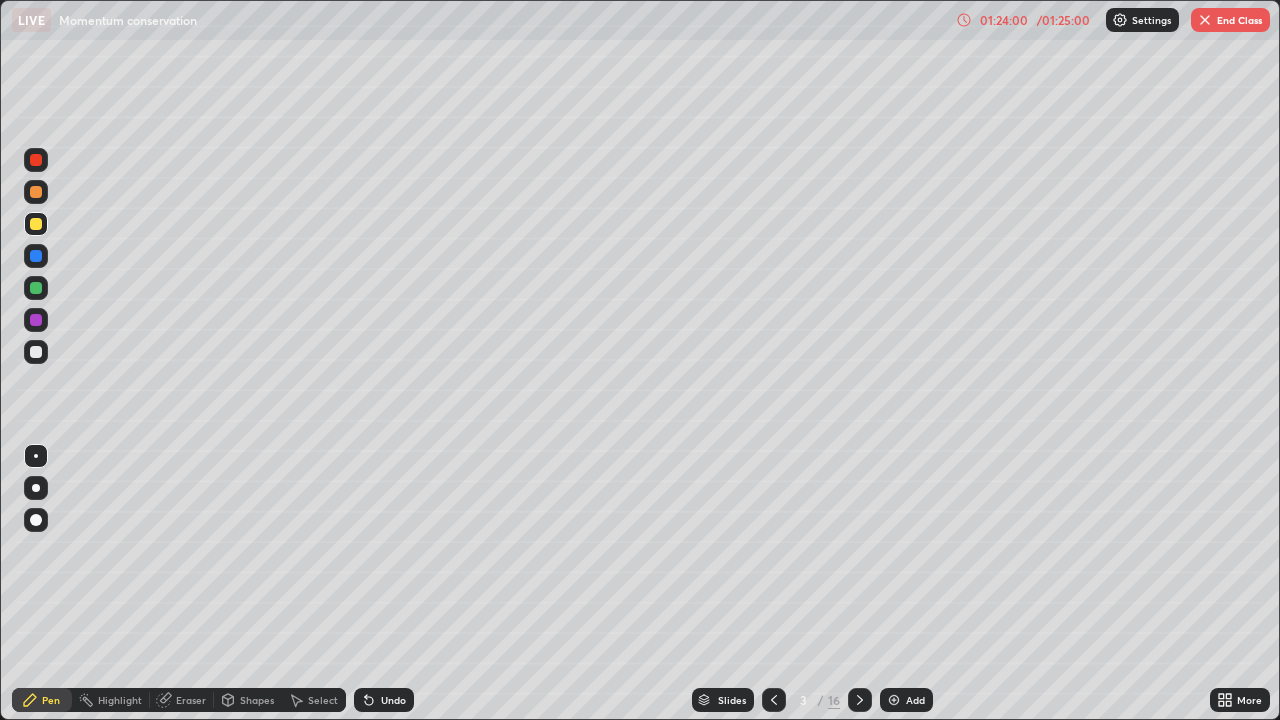 click 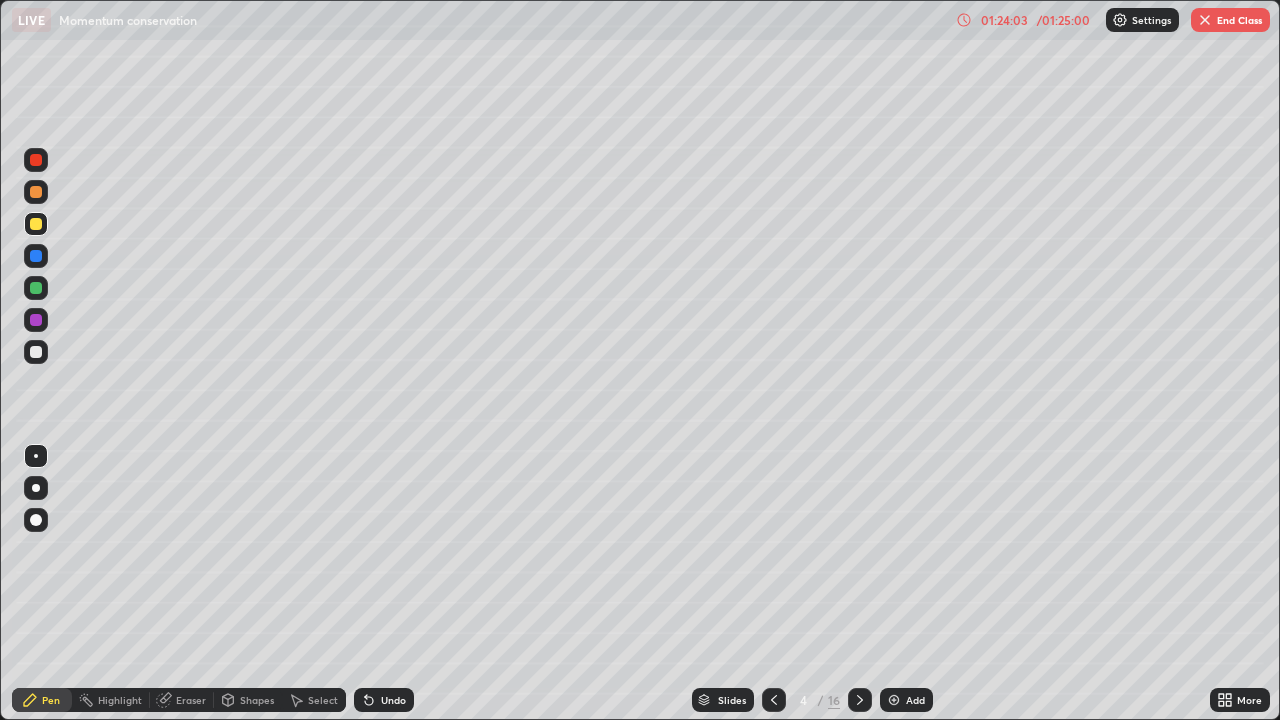 click 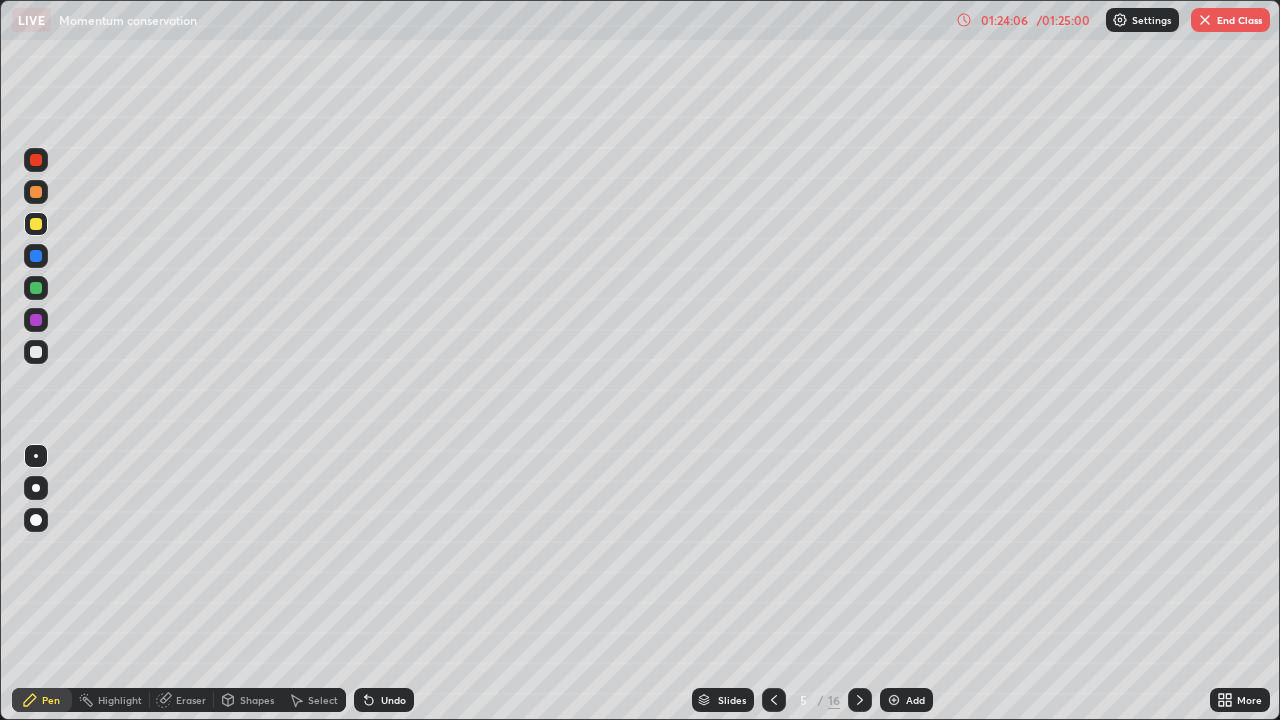 click 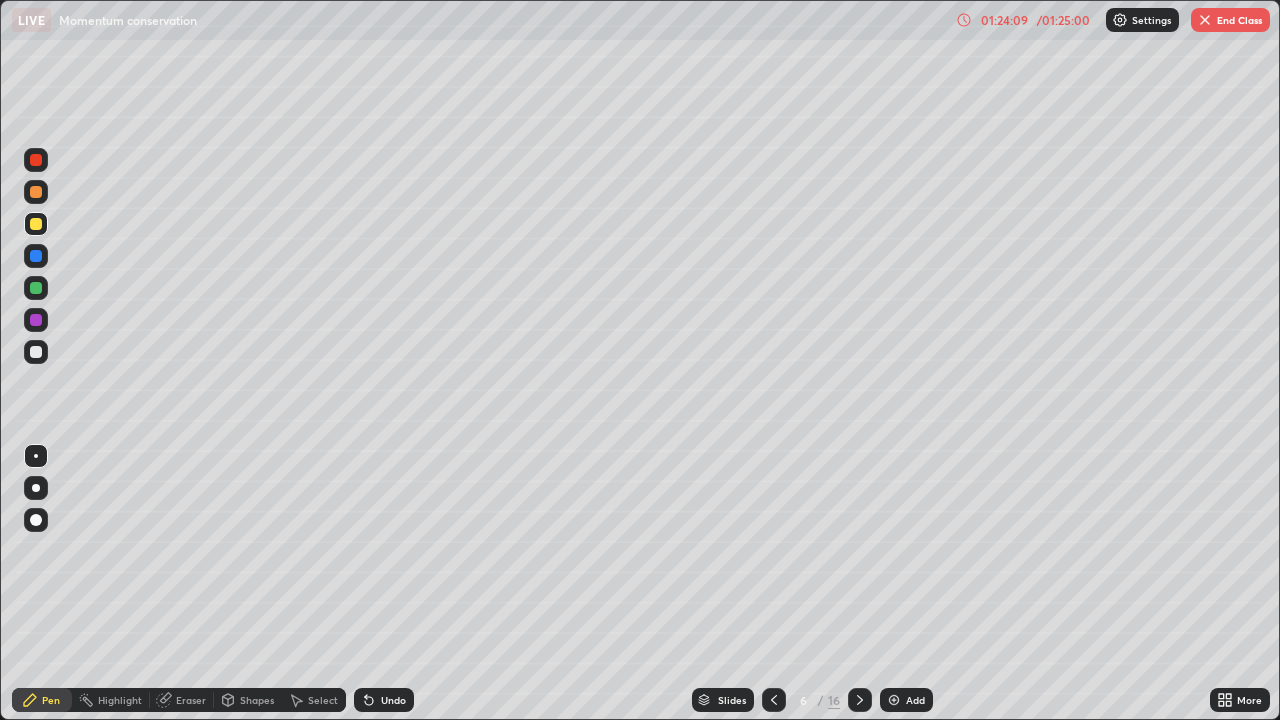 click 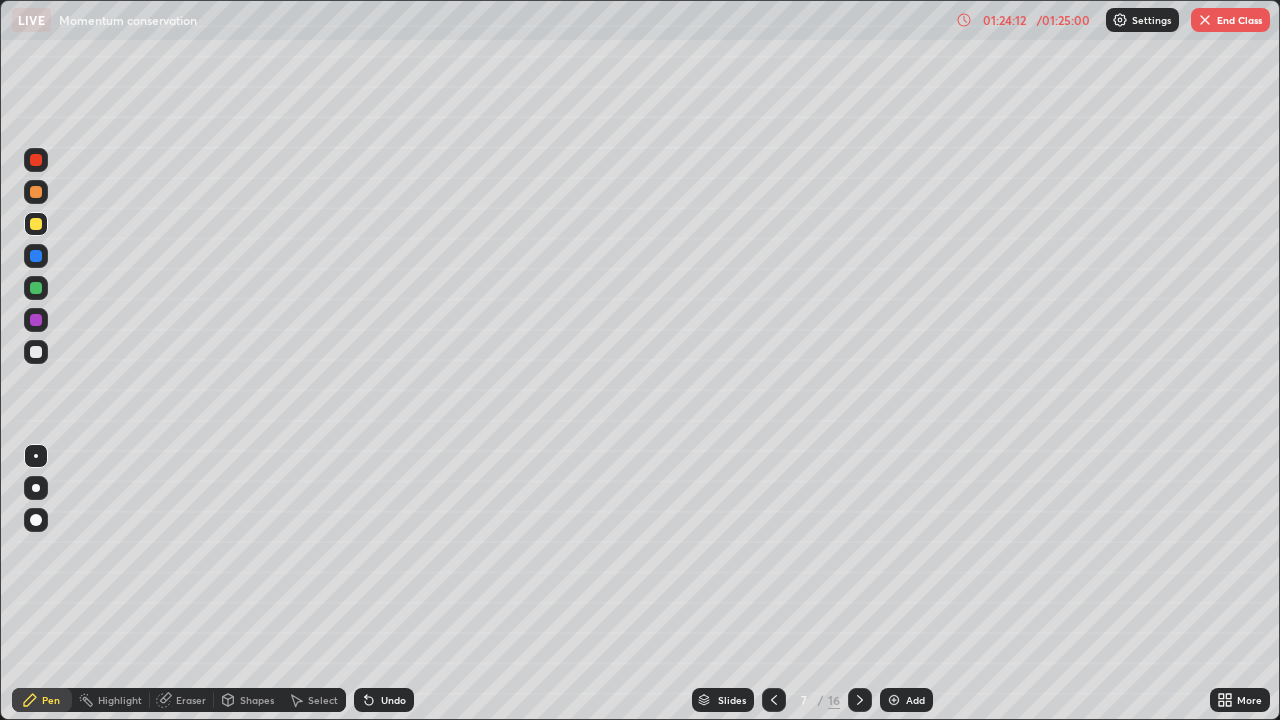 click 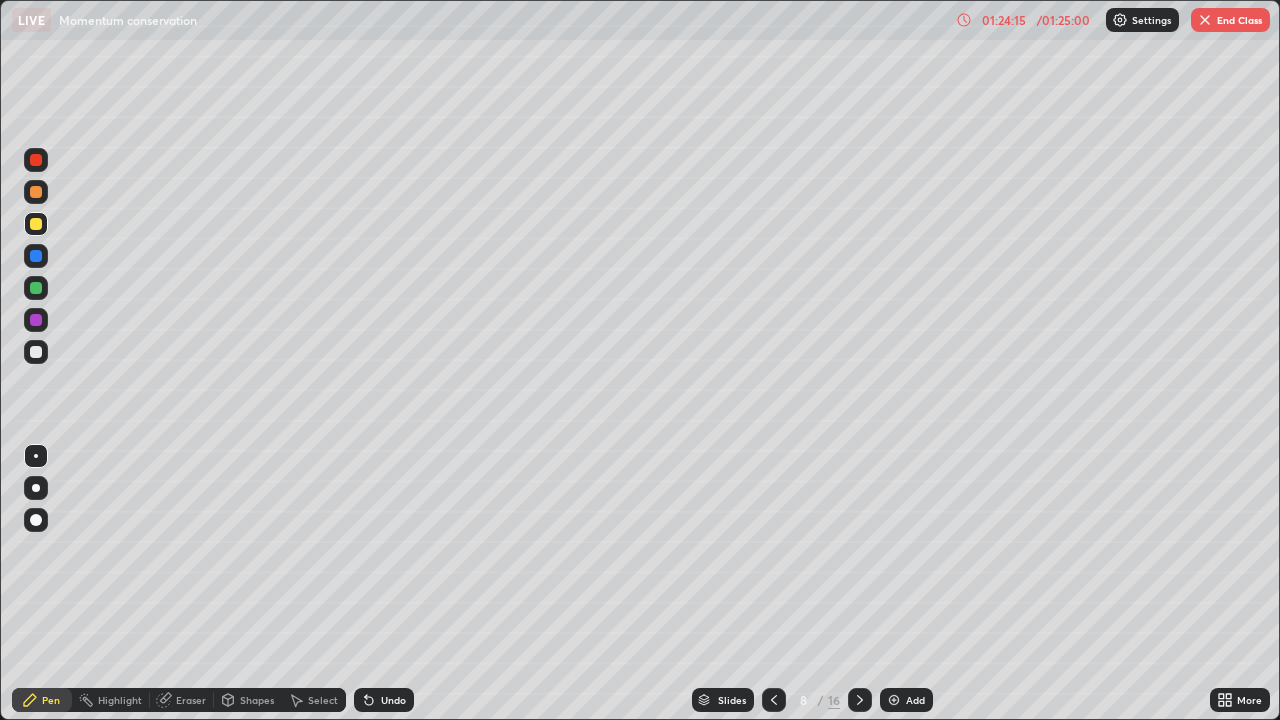click 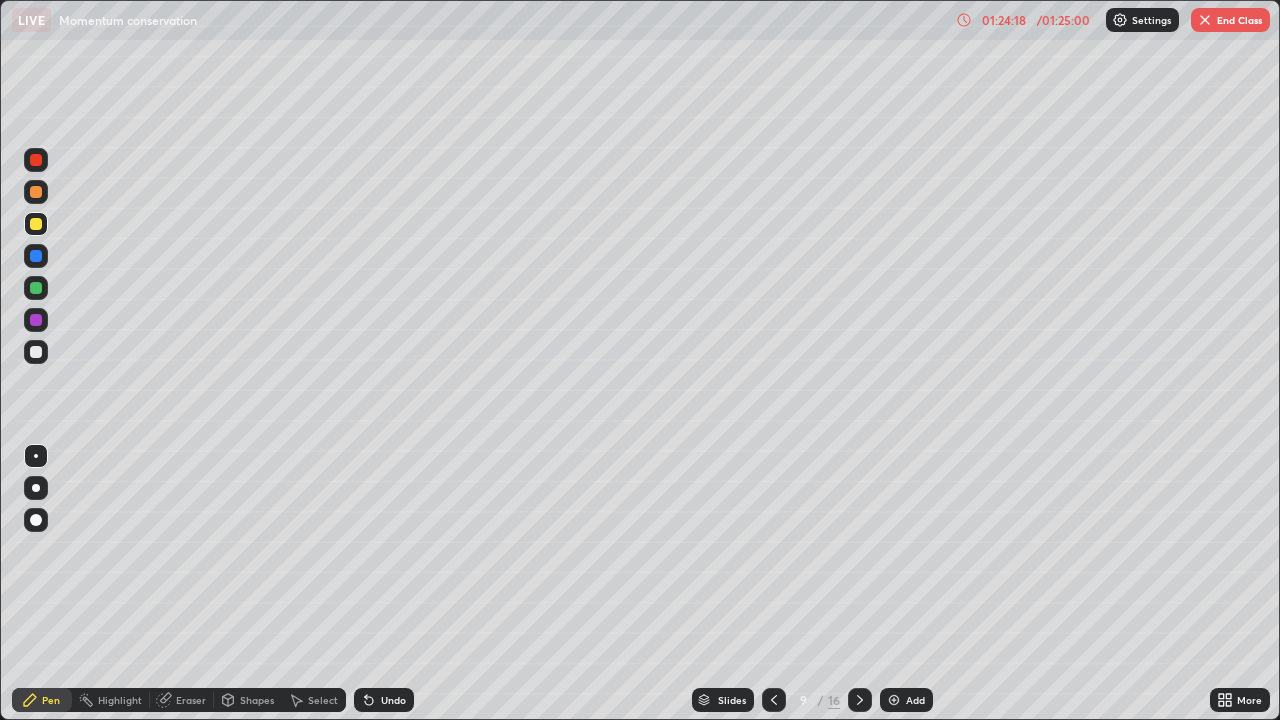 click at bounding box center [860, 700] 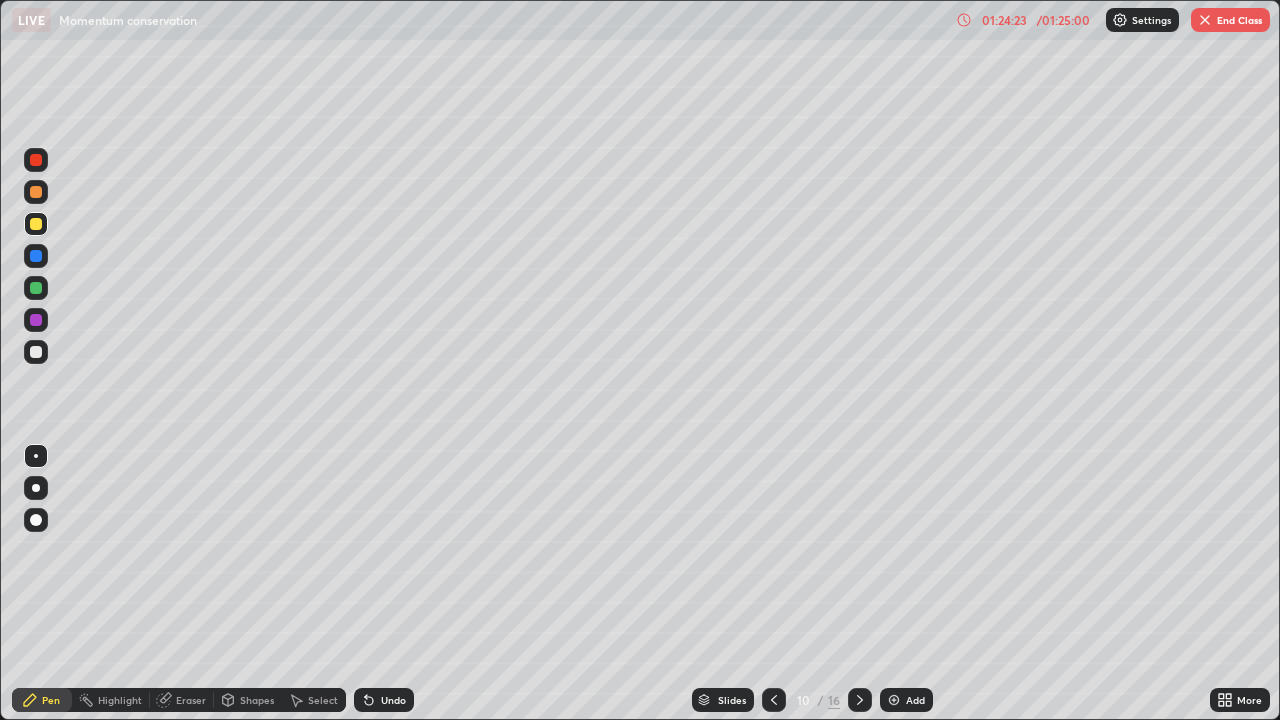 click at bounding box center (860, 700) 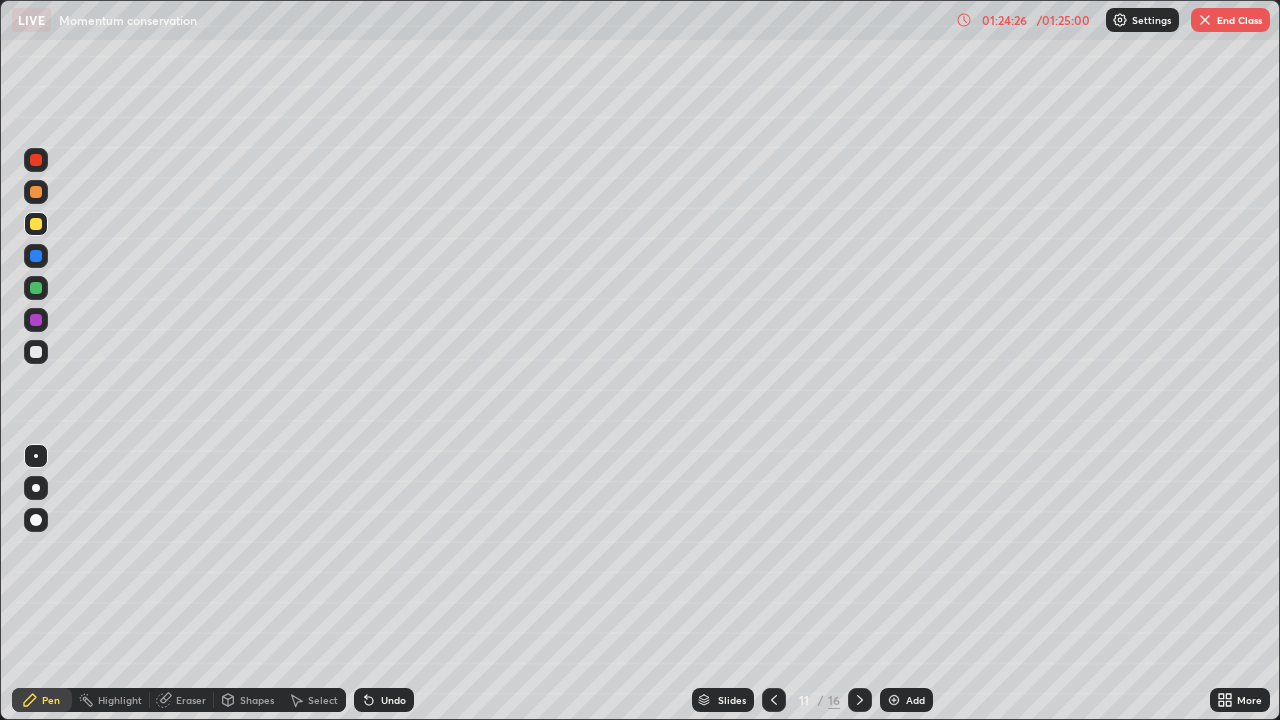 click at bounding box center [860, 700] 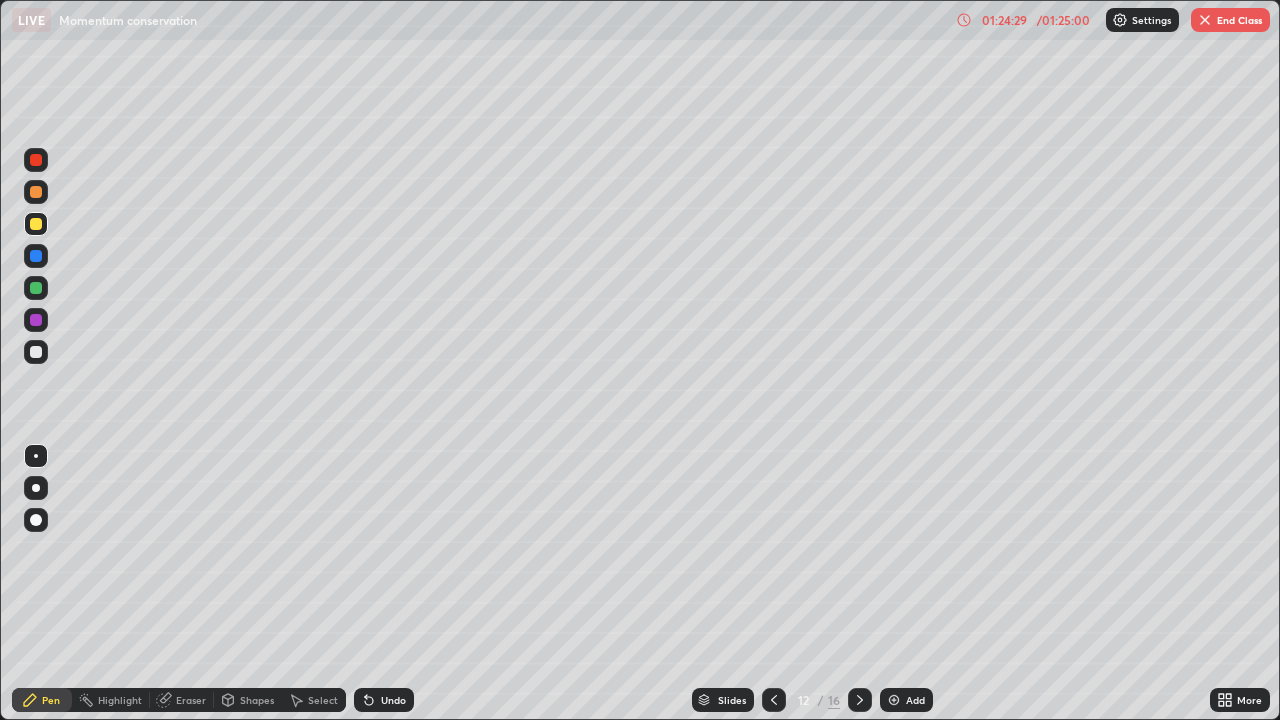 click 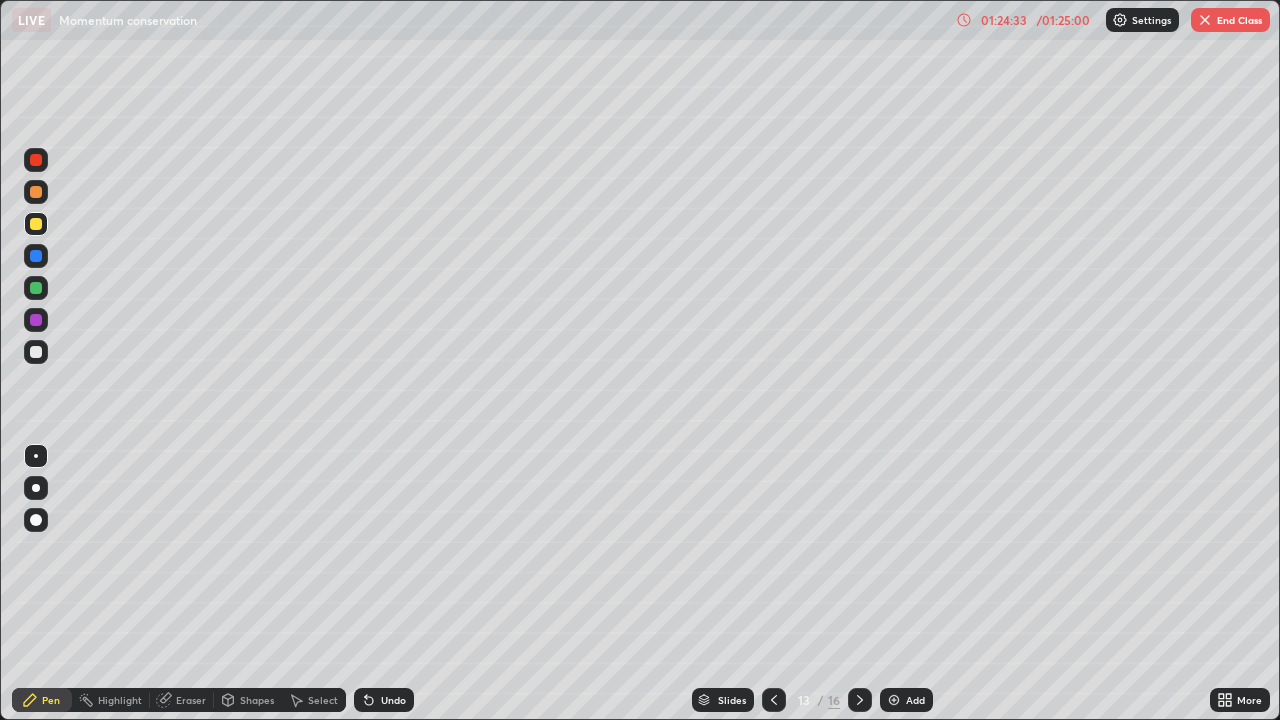 click 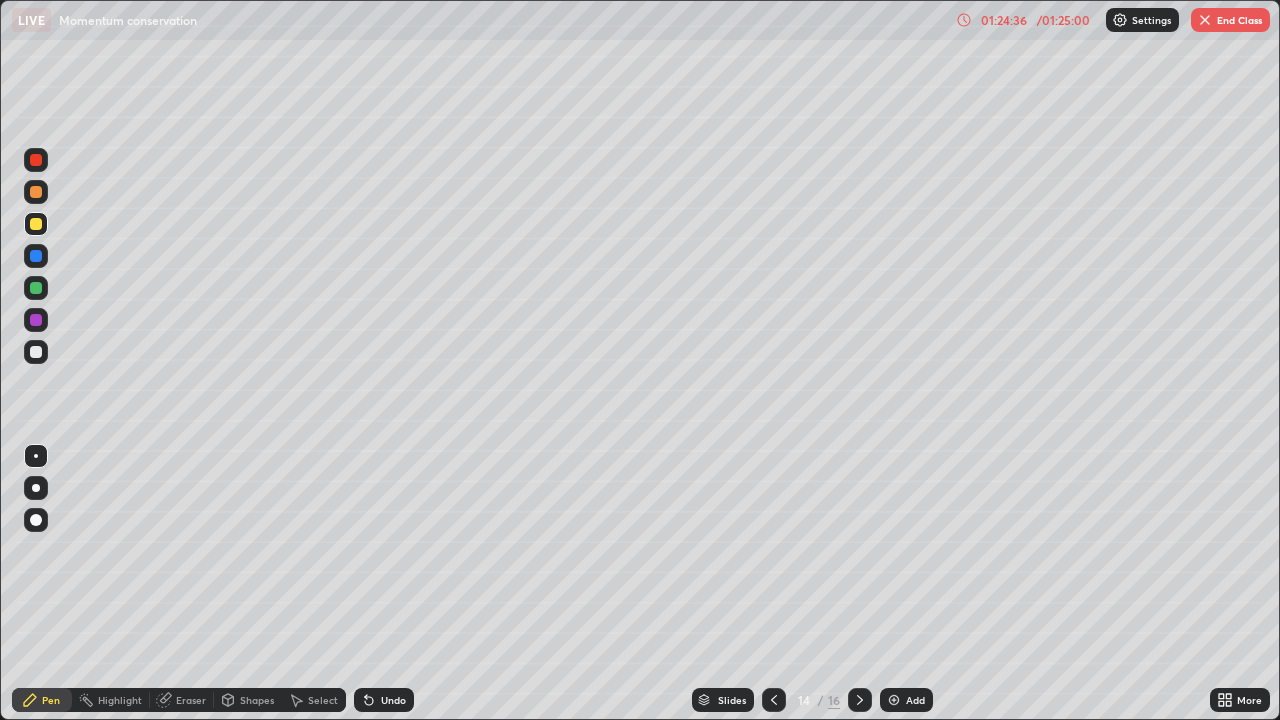 click 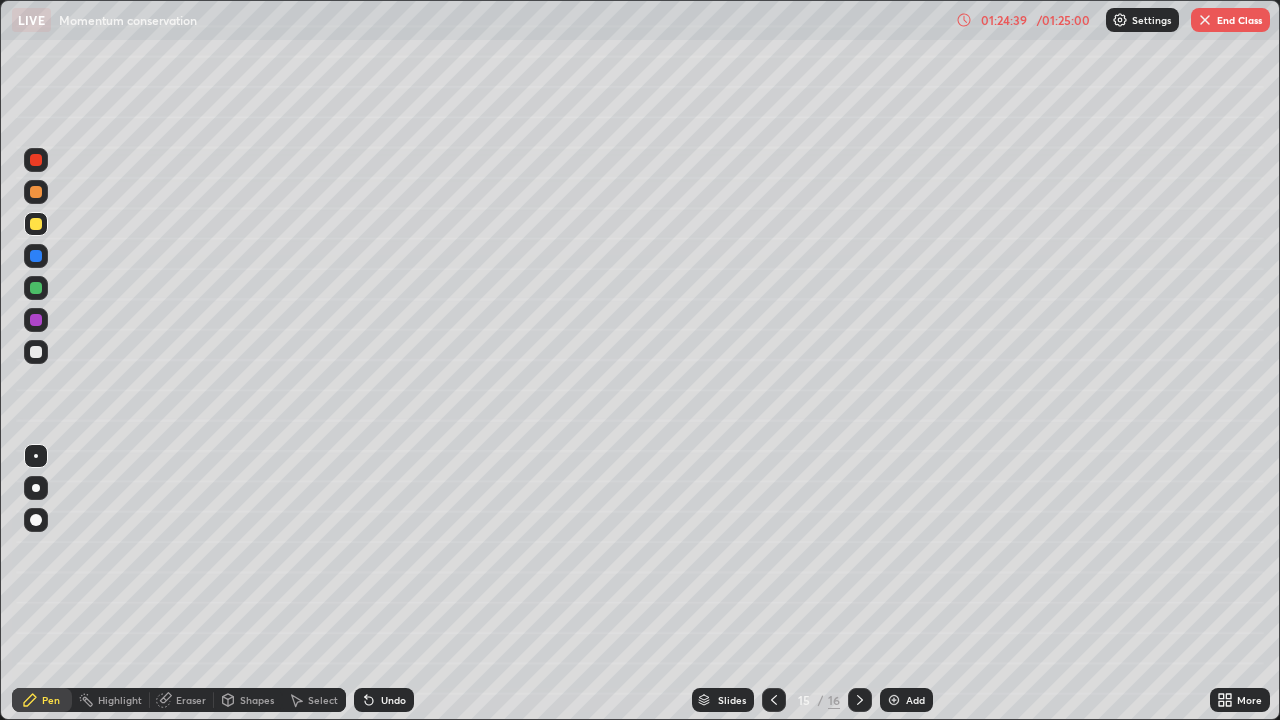 click 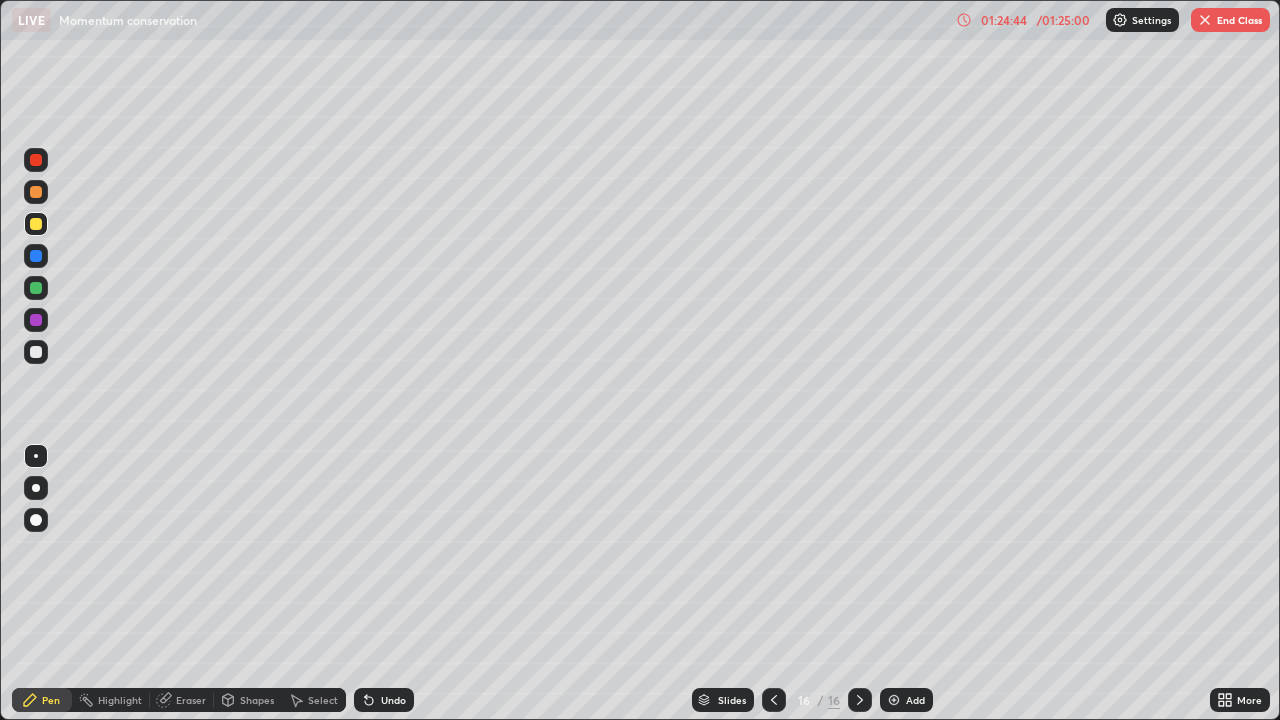 click at bounding box center [1205, 20] 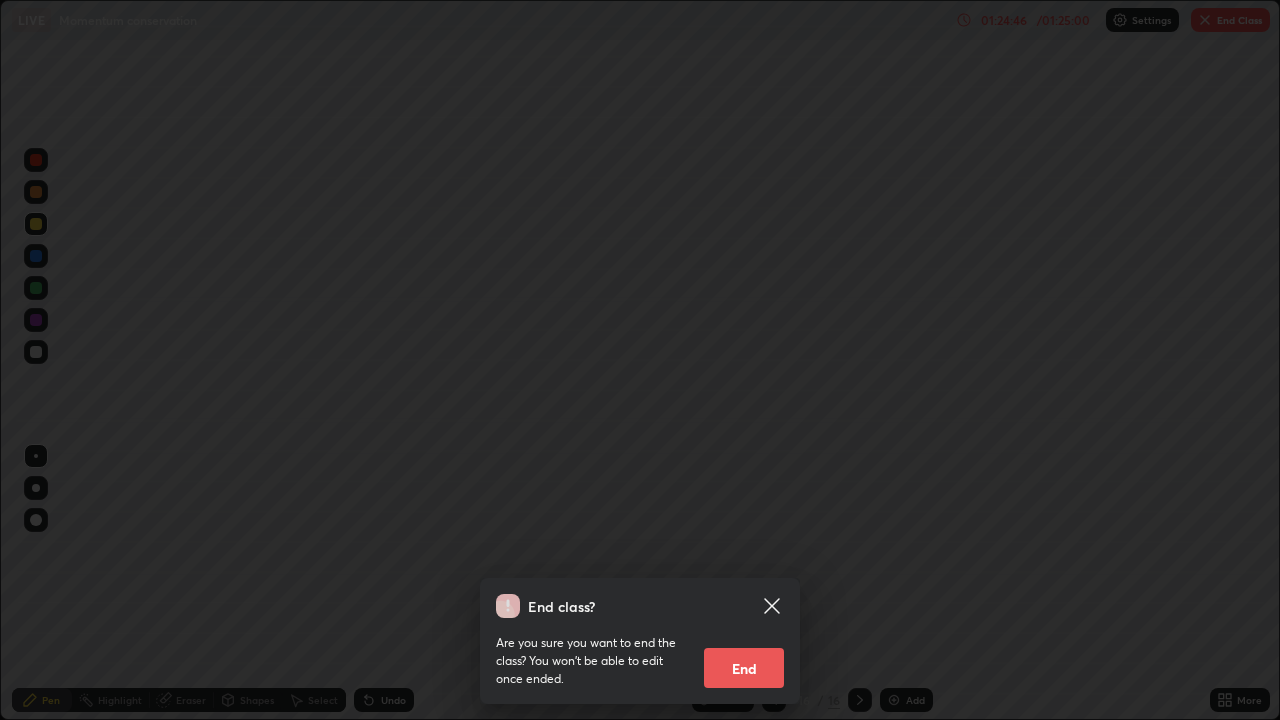 click on "End" at bounding box center (744, 668) 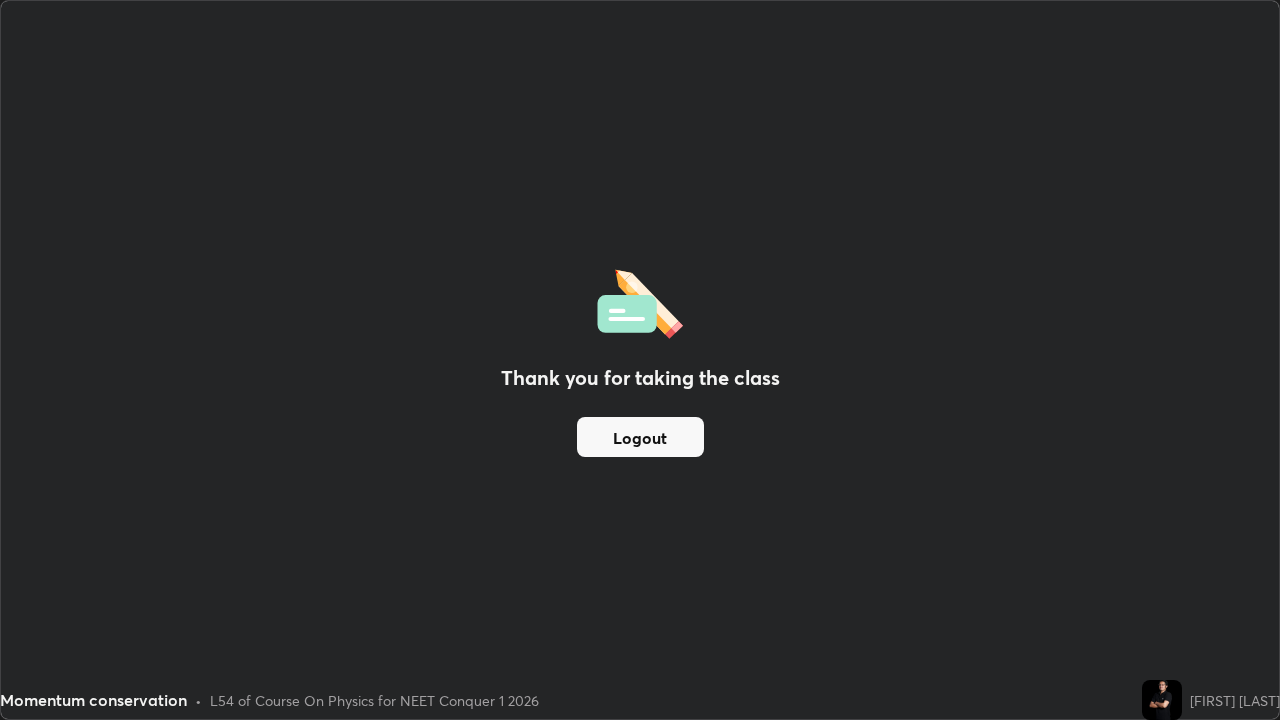 click on "Logout" at bounding box center (640, 437) 